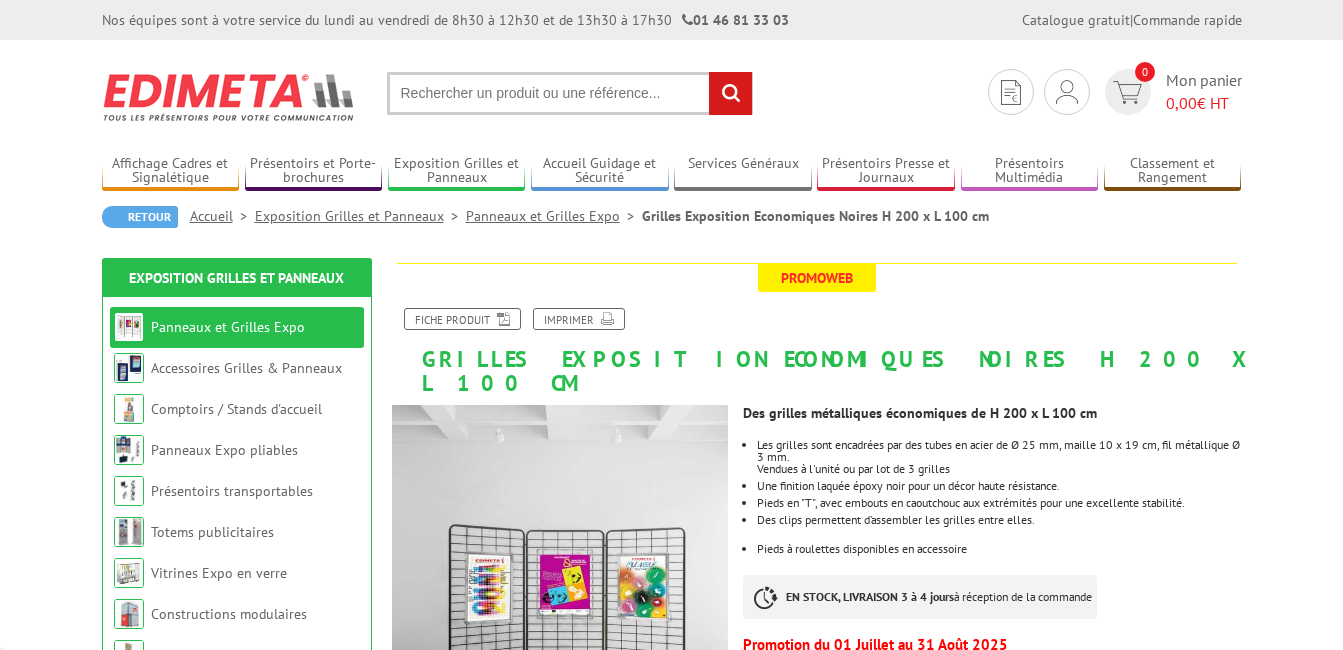 scroll, scrollTop: 0, scrollLeft: 0, axis: both 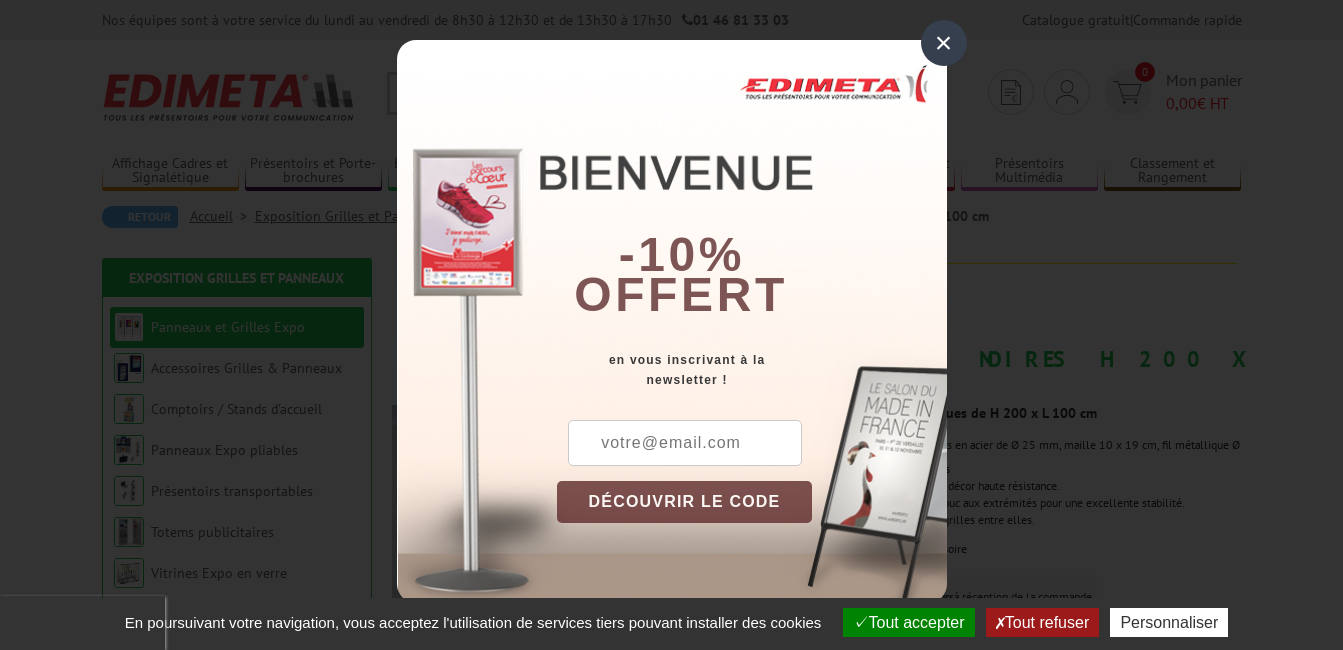 click on "×" at bounding box center (944, 43) 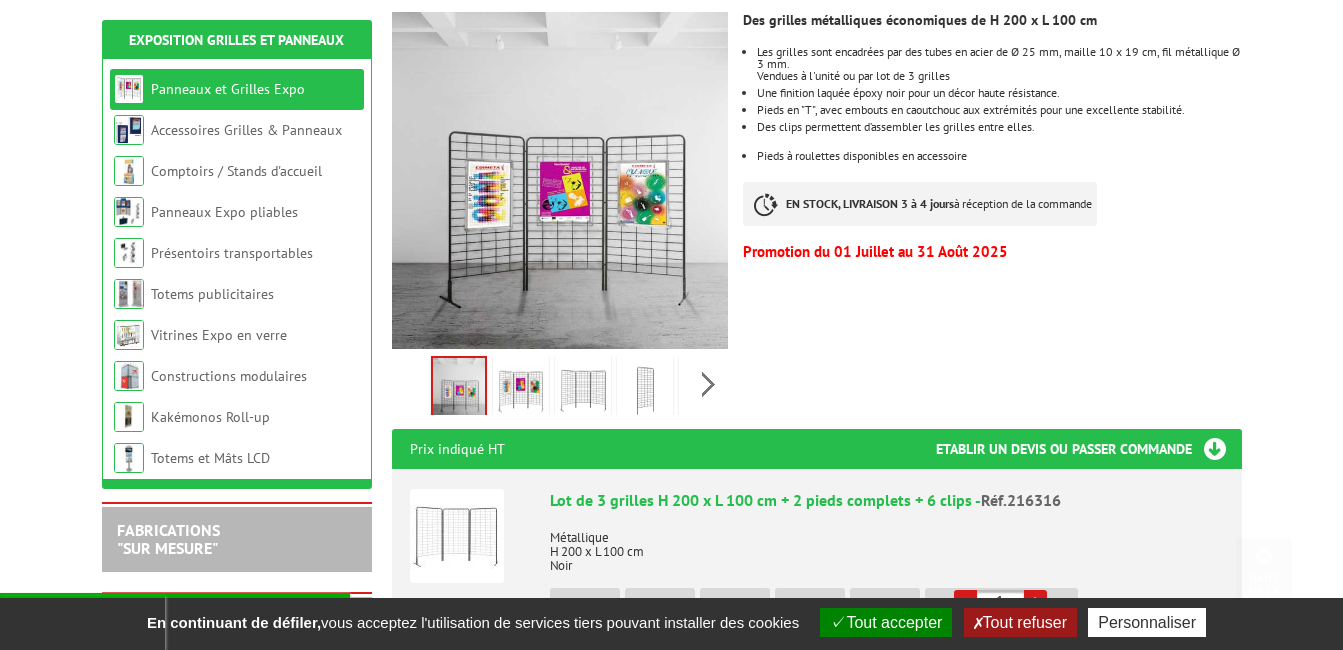 scroll, scrollTop: 400, scrollLeft: 0, axis: vertical 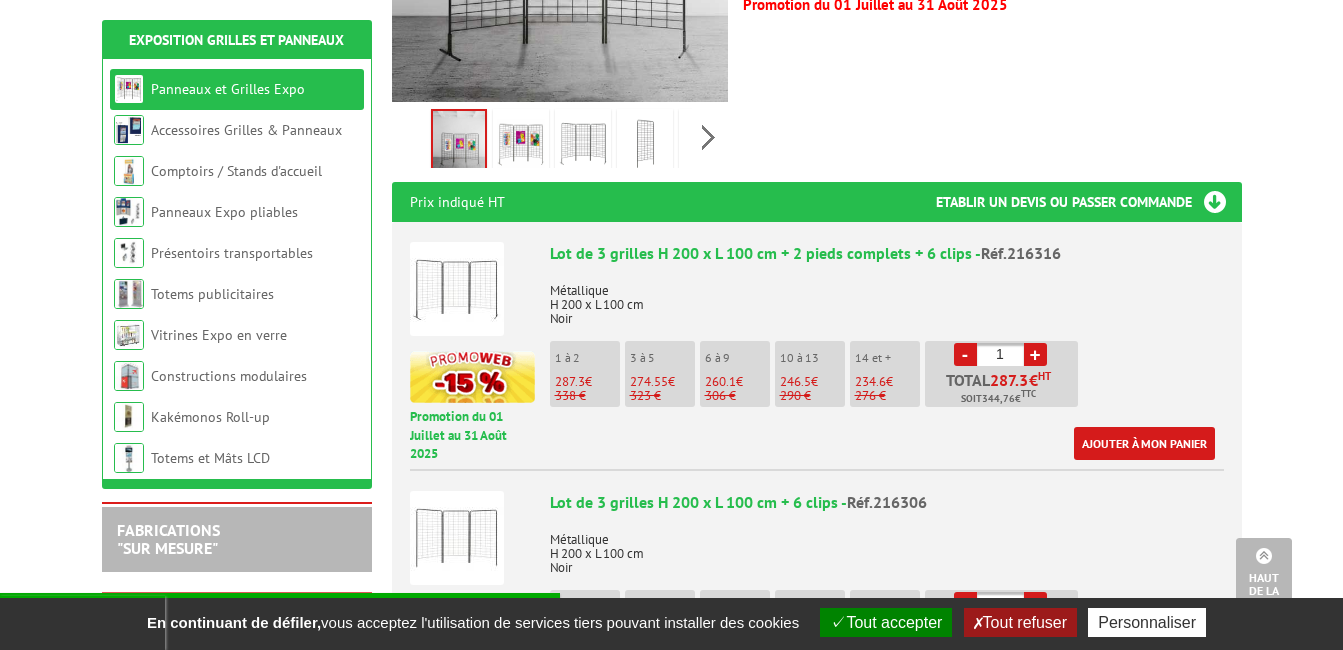 click on "234.6" at bounding box center (570, 381) 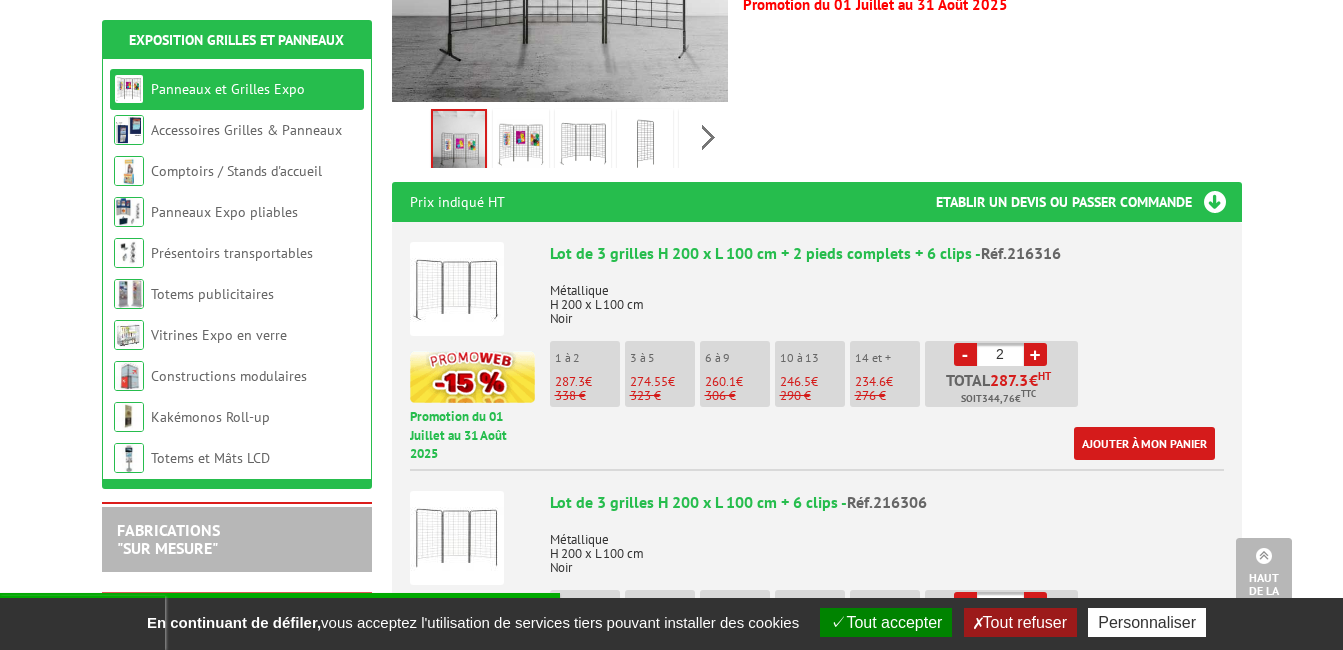 click on "+" at bounding box center [1035, 354] 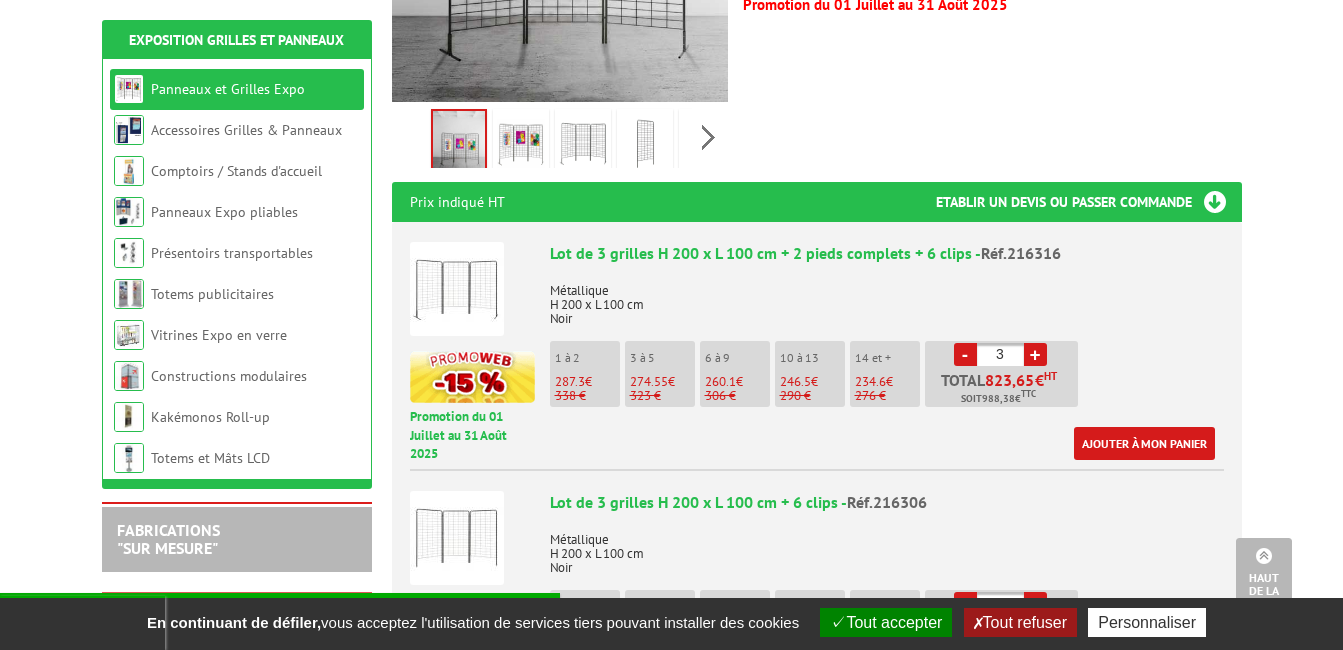 click on "+" at bounding box center (1035, 354) 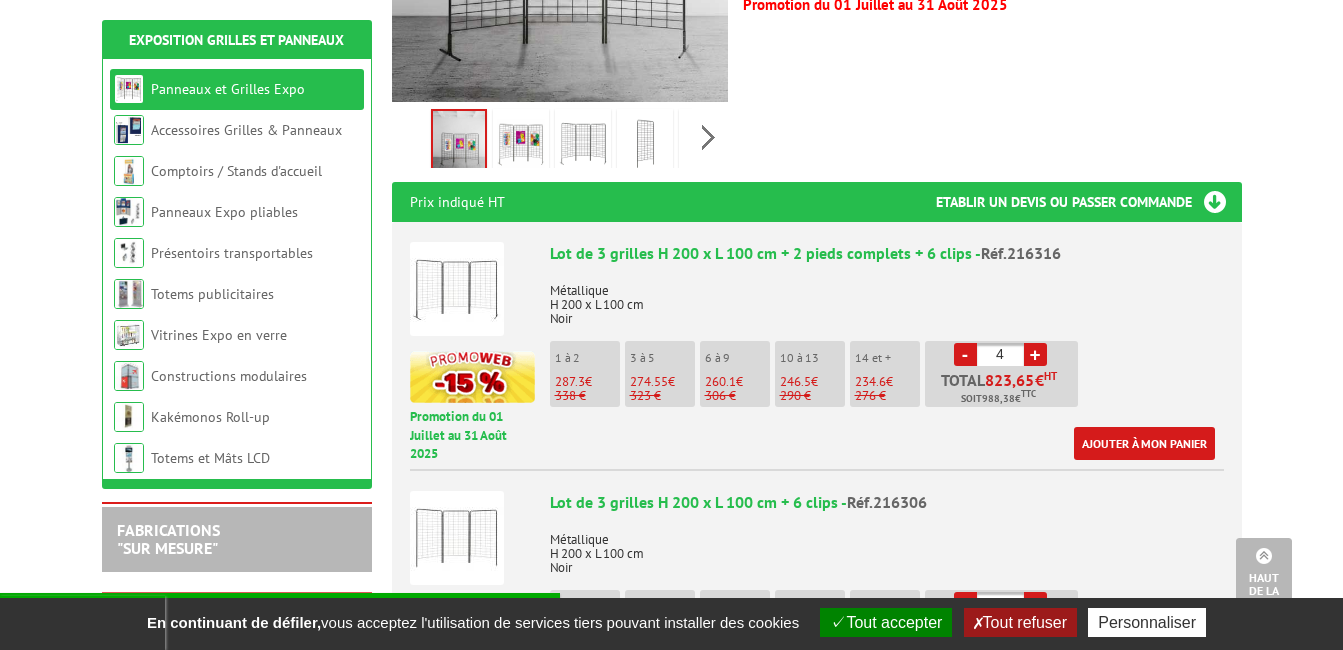 click on "+" at bounding box center [1035, 354] 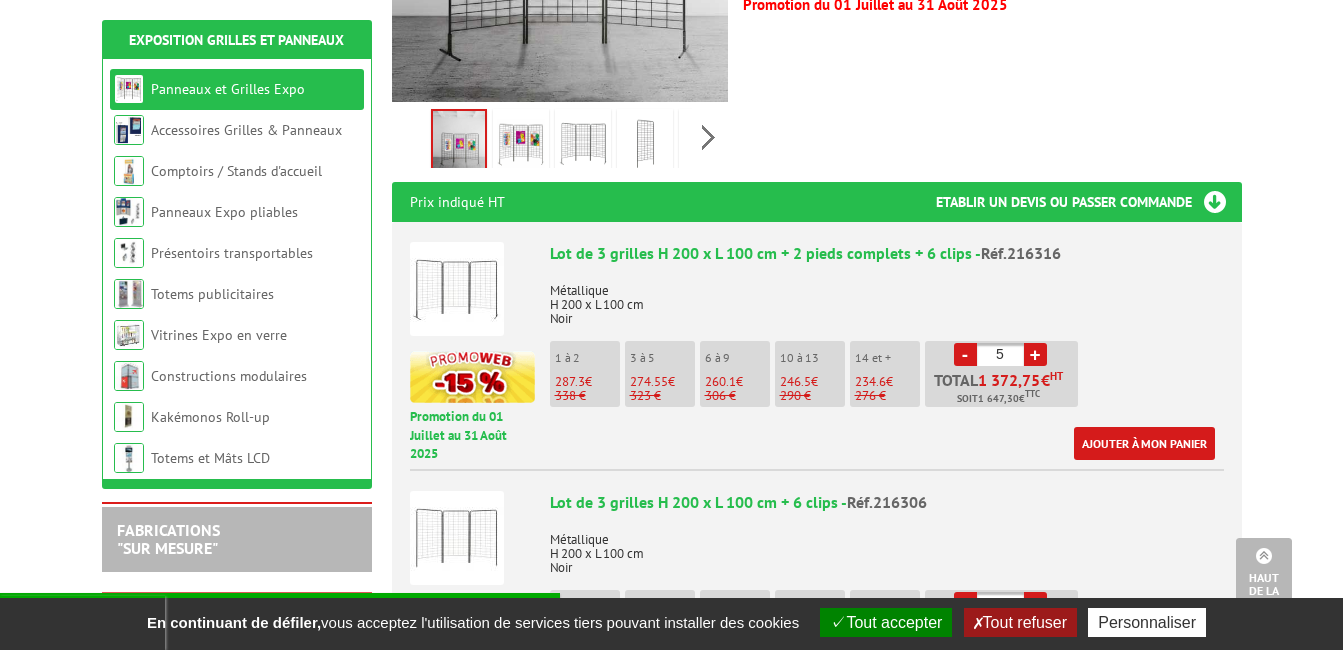 click on "+" at bounding box center (1035, 354) 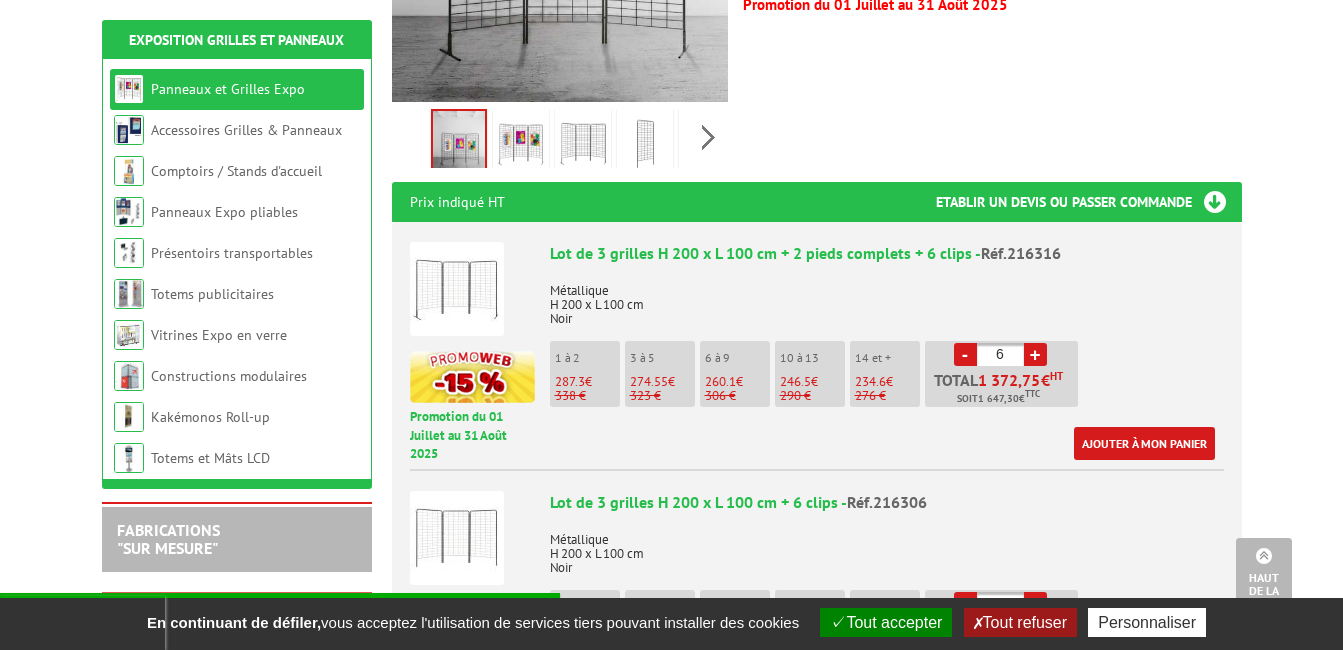 click on "+" at bounding box center (1035, 354) 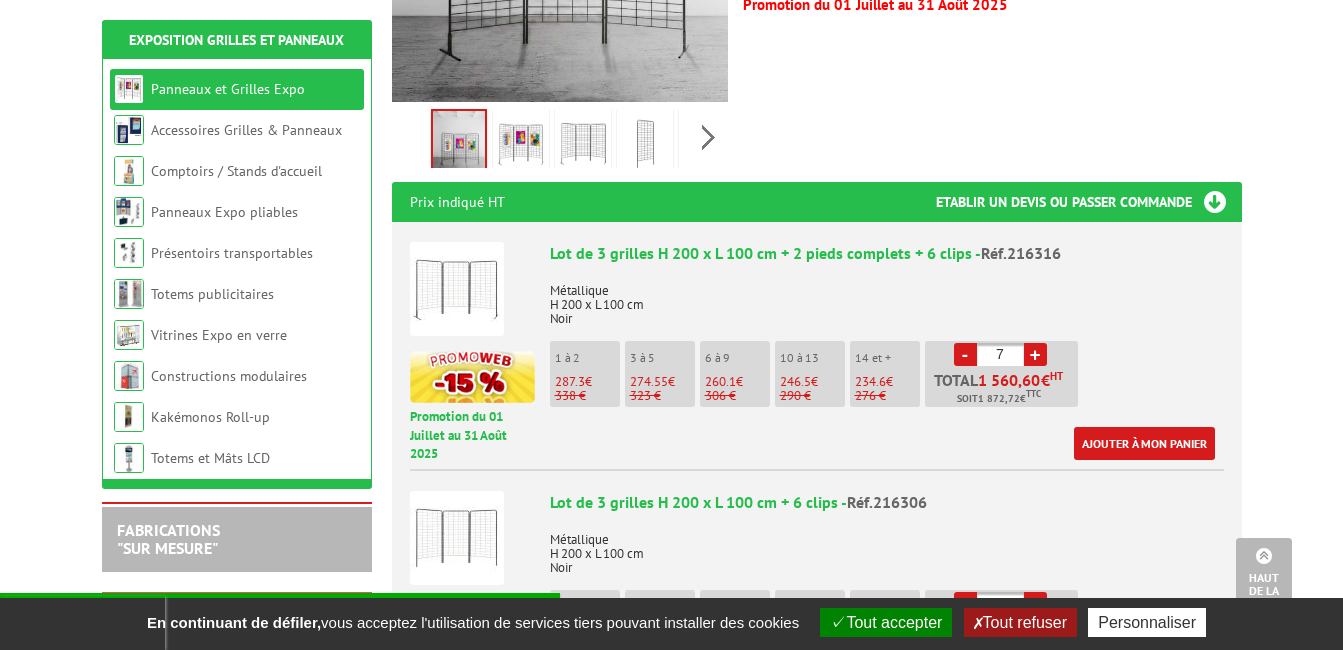 click on "+" at bounding box center (1035, 354) 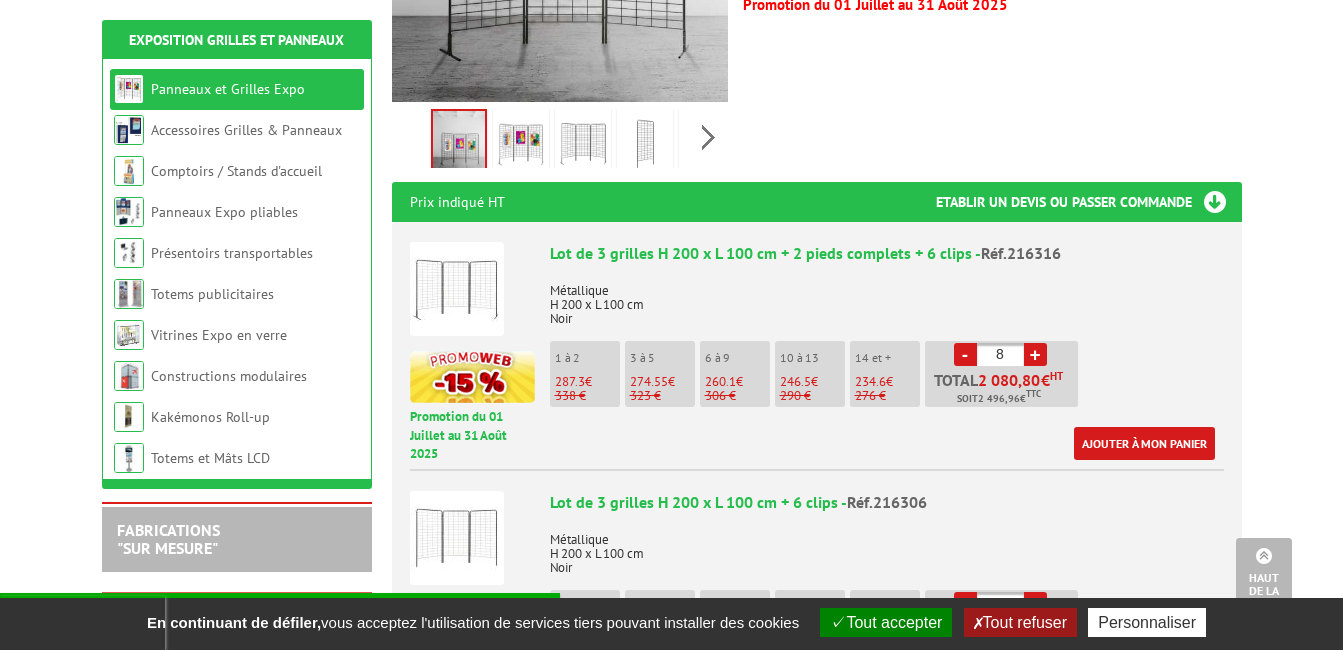 click on "+" at bounding box center [1035, 354] 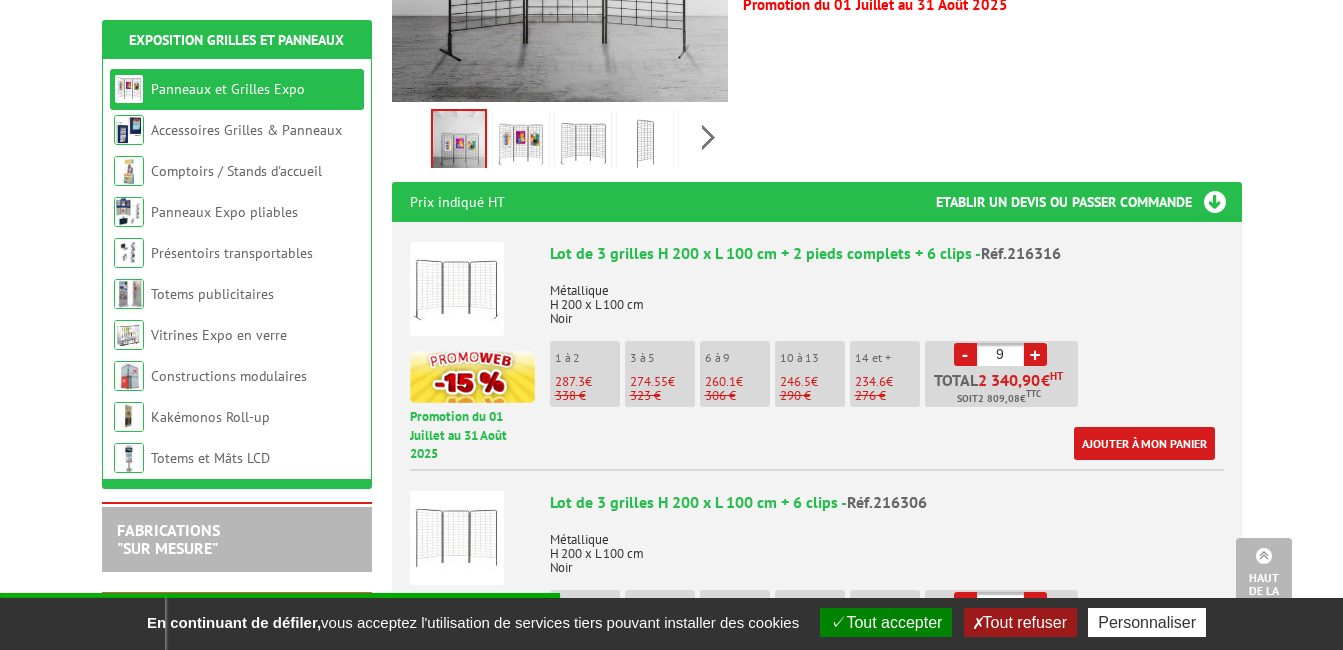 click on "+" at bounding box center (1035, 354) 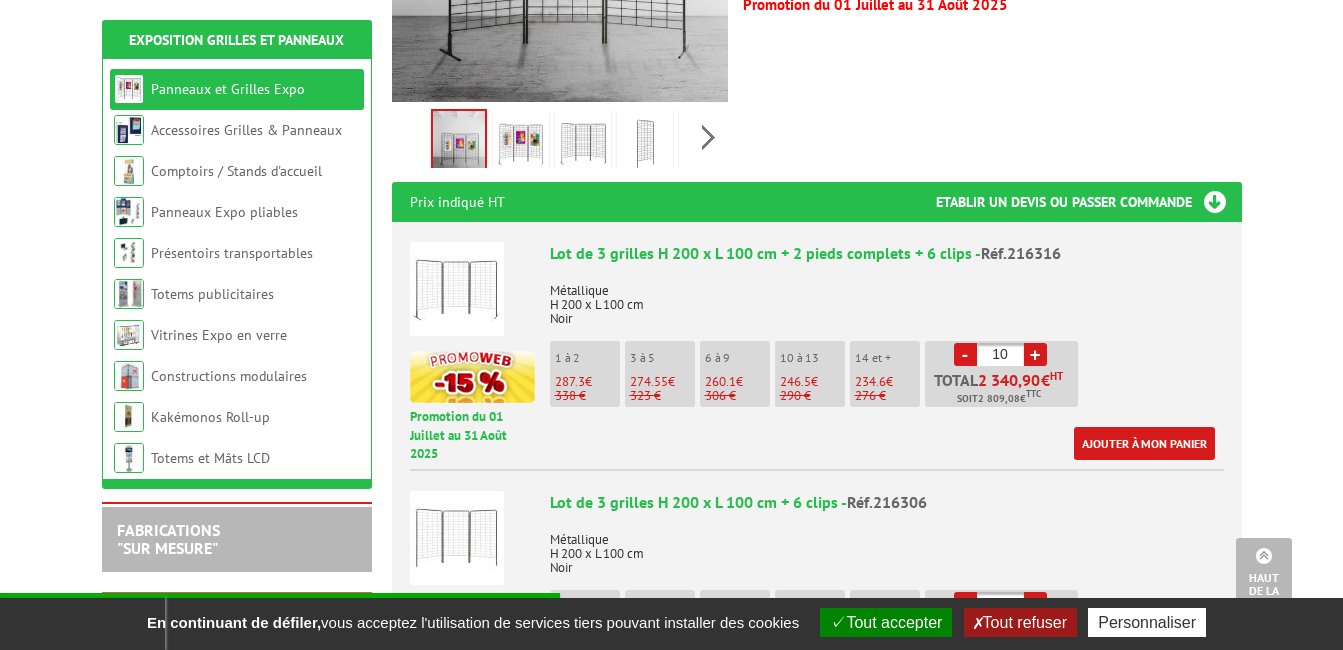 click on "+" at bounding box center [1035, 354] 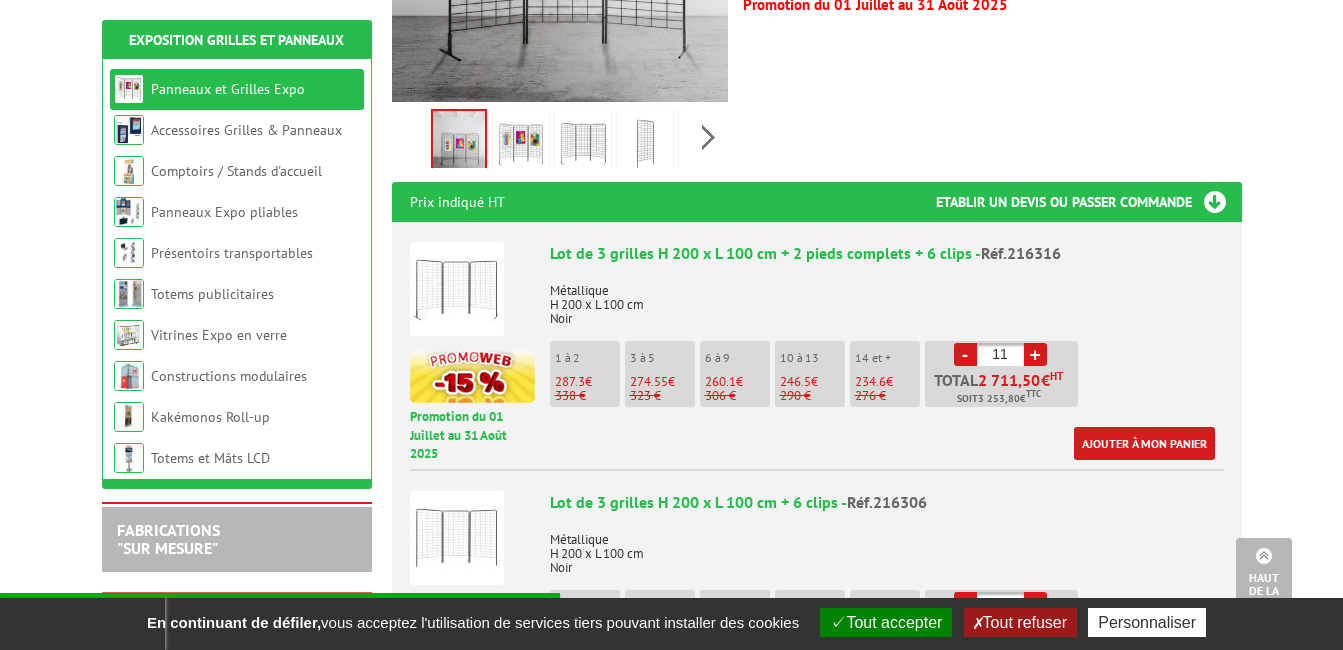 click on "+" at bounding box center [1035, 354] 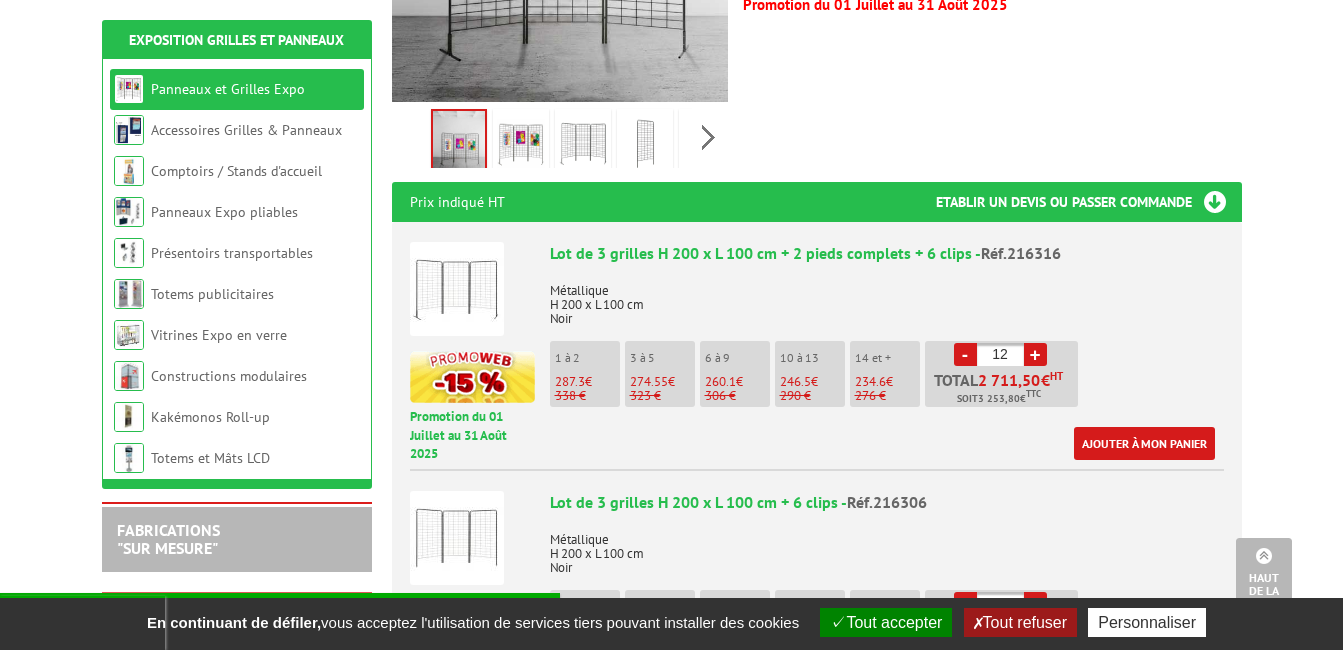 click on "+" at bounding box center (1035, 354) 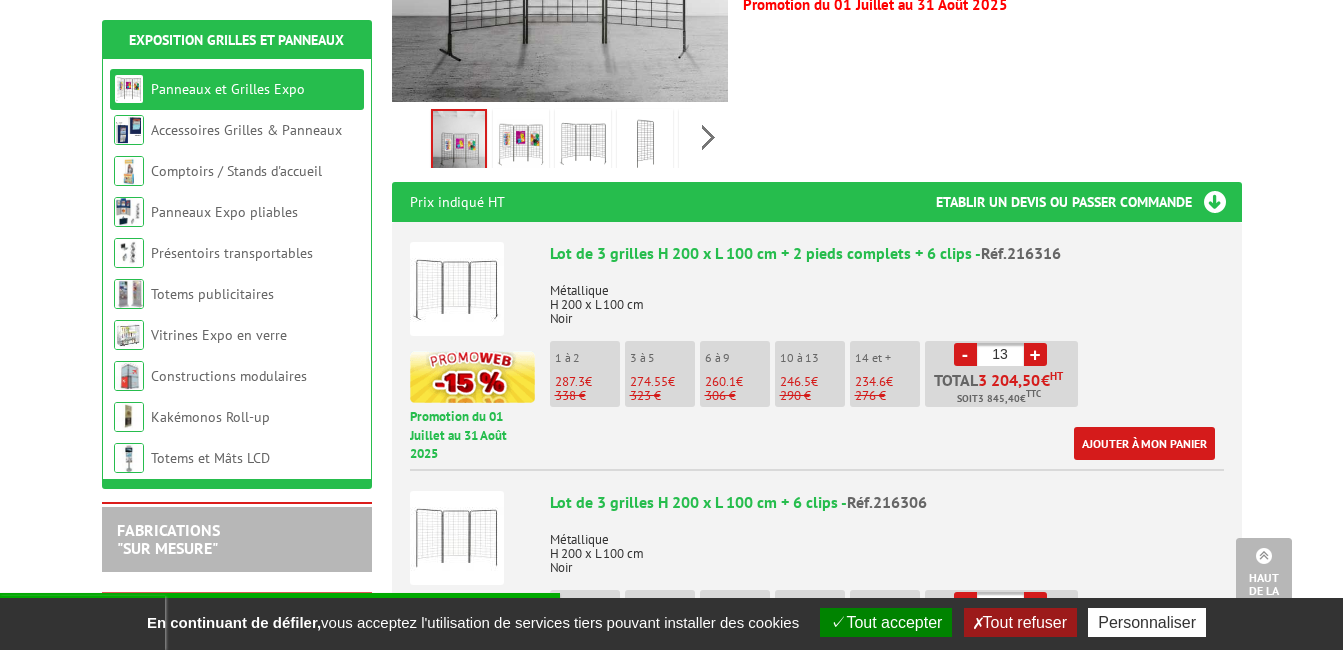 click on "+" at bounding box center (1035, 354) 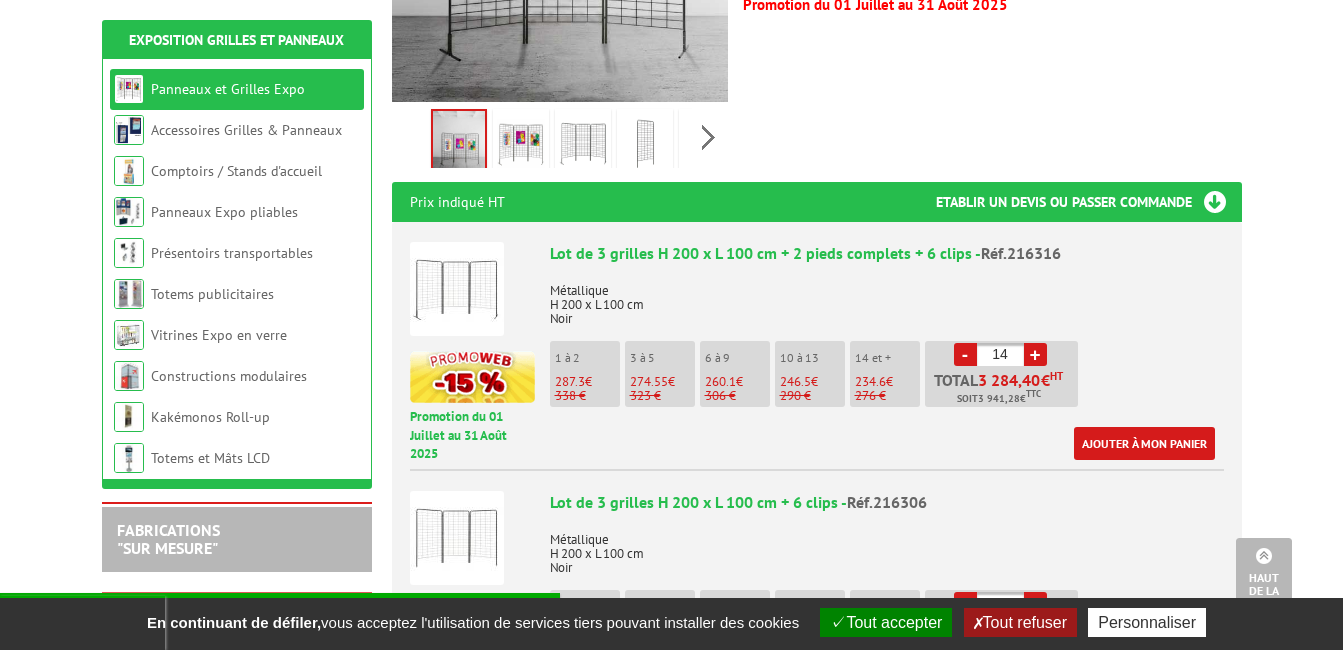 click on "+" at bounding box center (1035, 354) 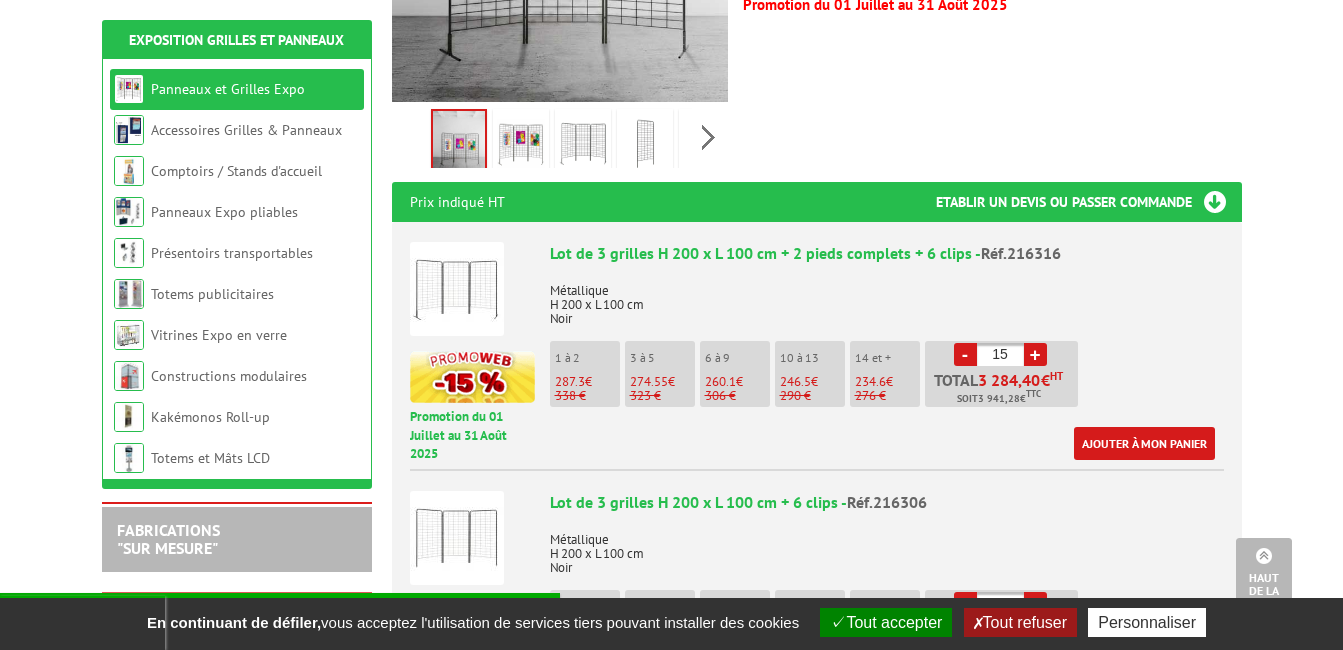 click on "+" at bounding box center (1035, 354) 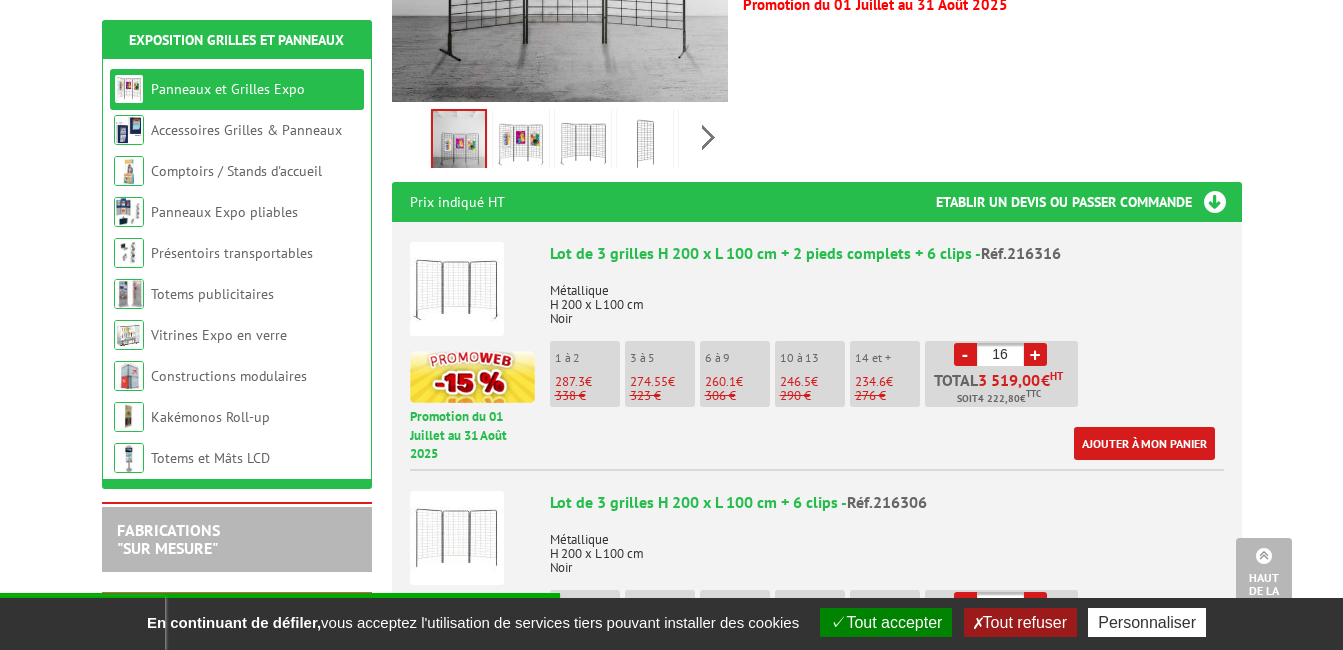 click on "+" at bounding box center [1035, 354] 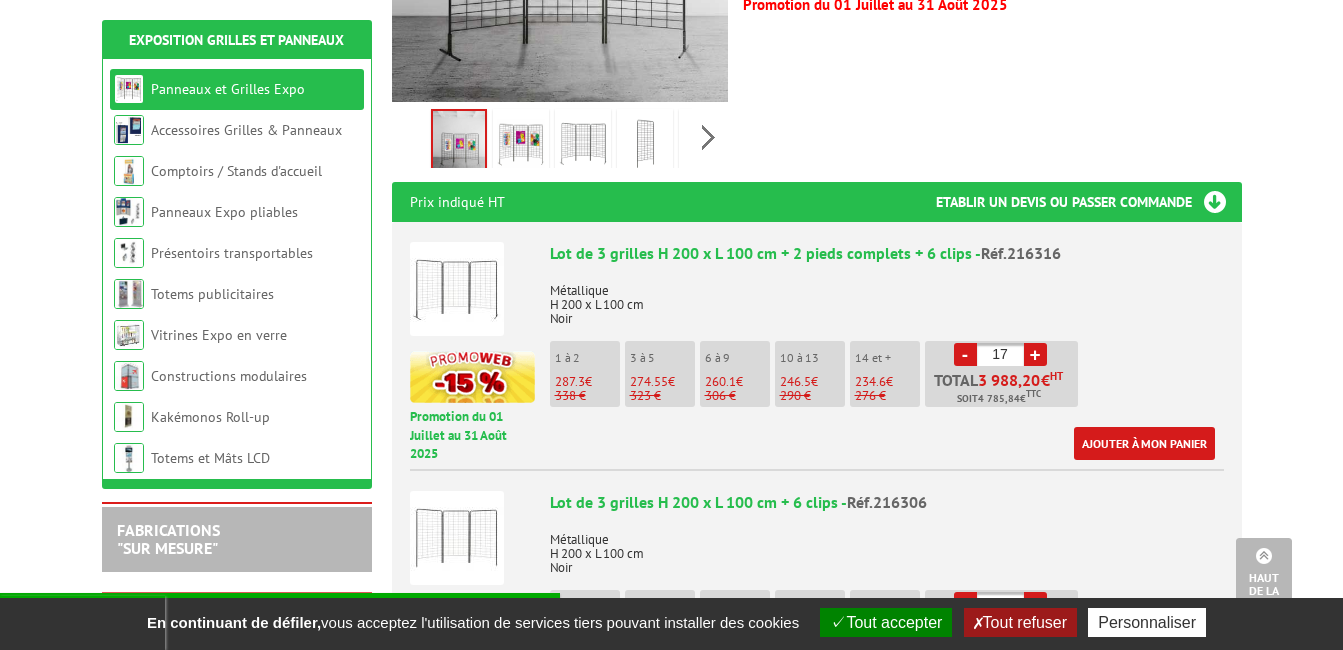 click on "+" at bounding box center (1035, 354) 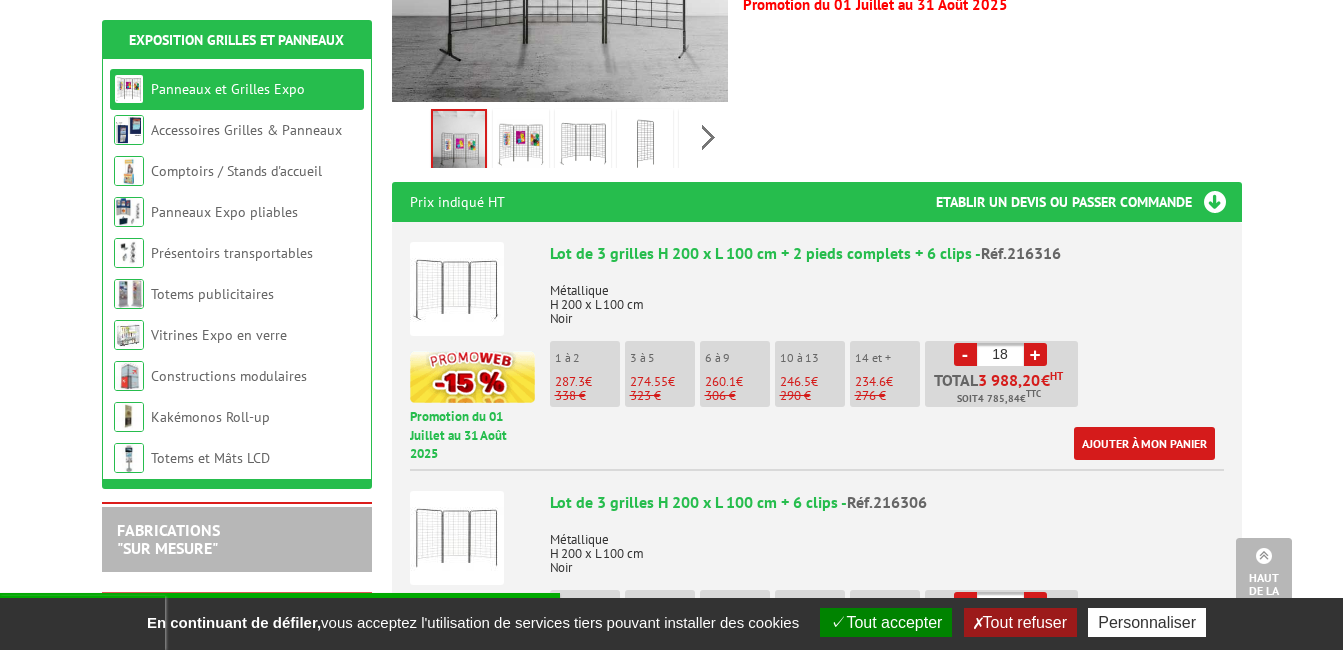 click on "+" at bounding box center [1035, 354] 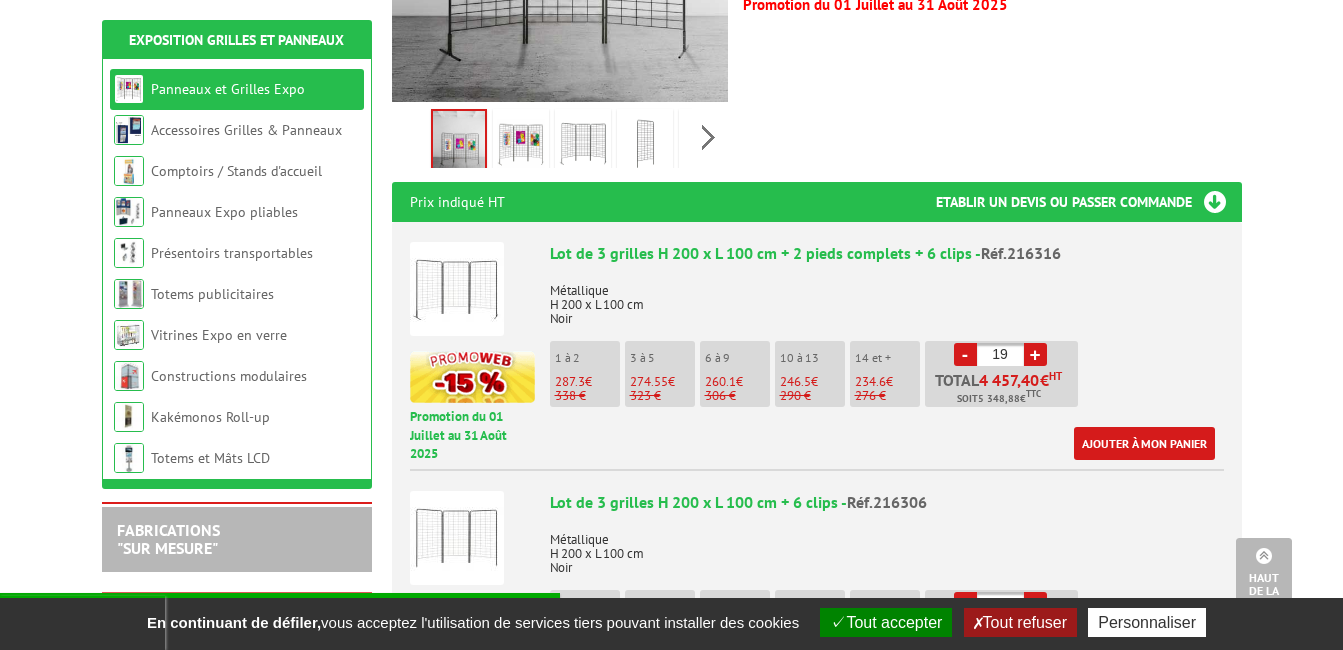 click on "+" at bounding box center (1035, 354) 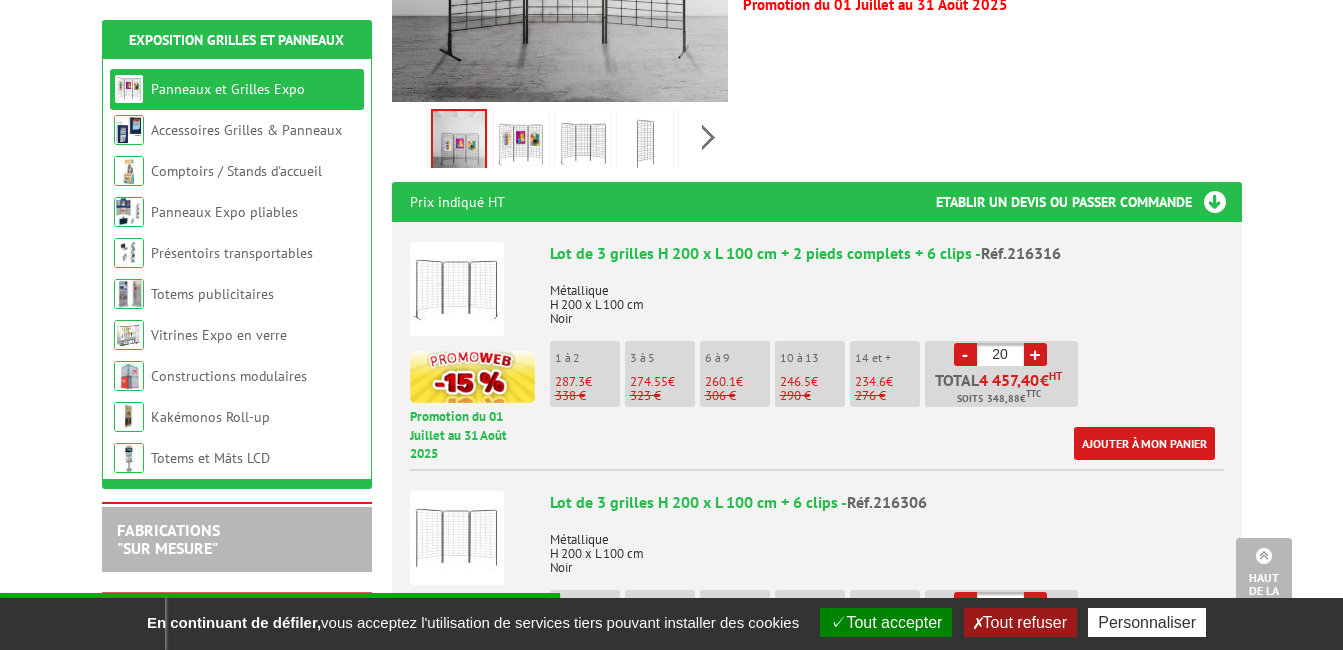 click on "+" at bounding box center [1035, 354] 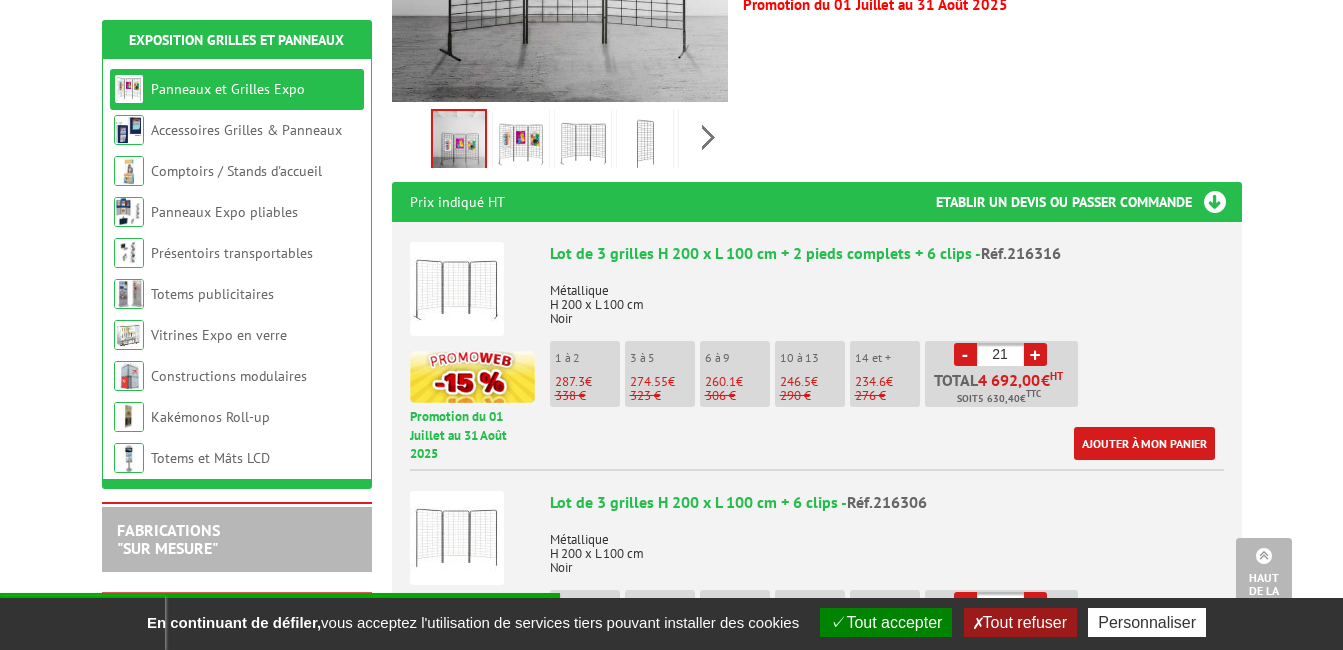 click on "+" at bounding box center [1035, 354] 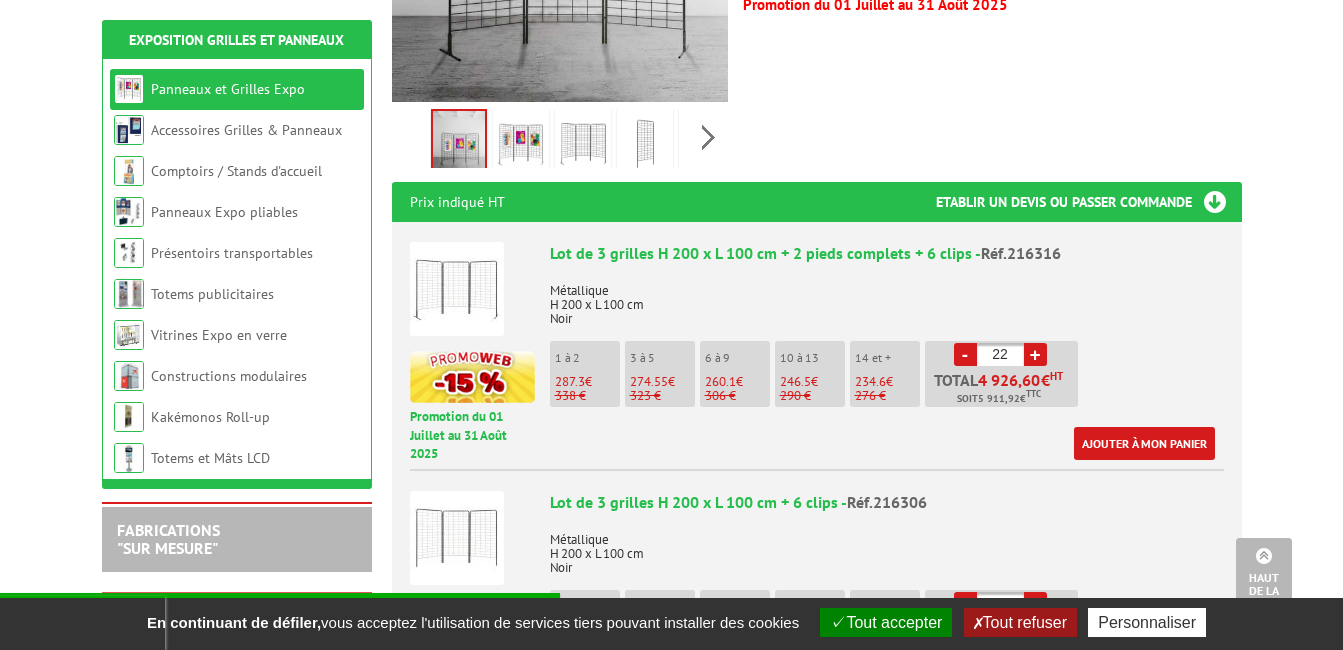 click on "+" at bounding box center [1035, 354] 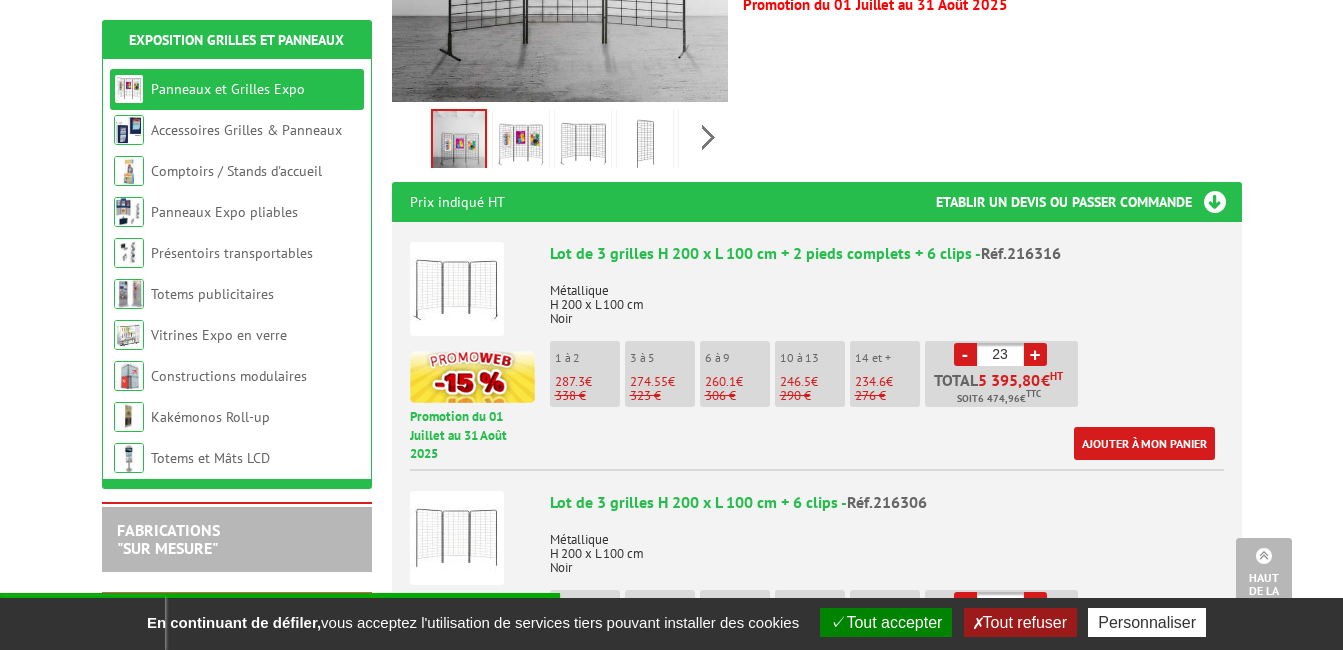 click on "+" at bounding box center (1035, 354) 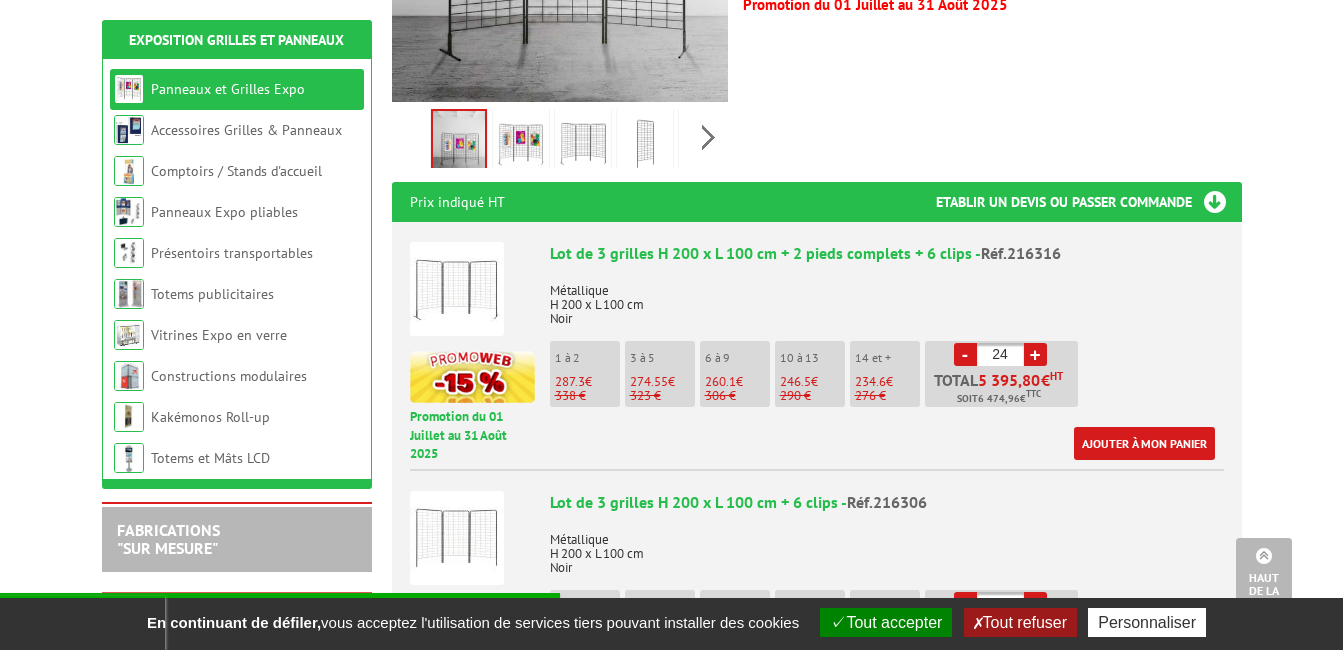 click on "+" at bounding box center [1035, 354] 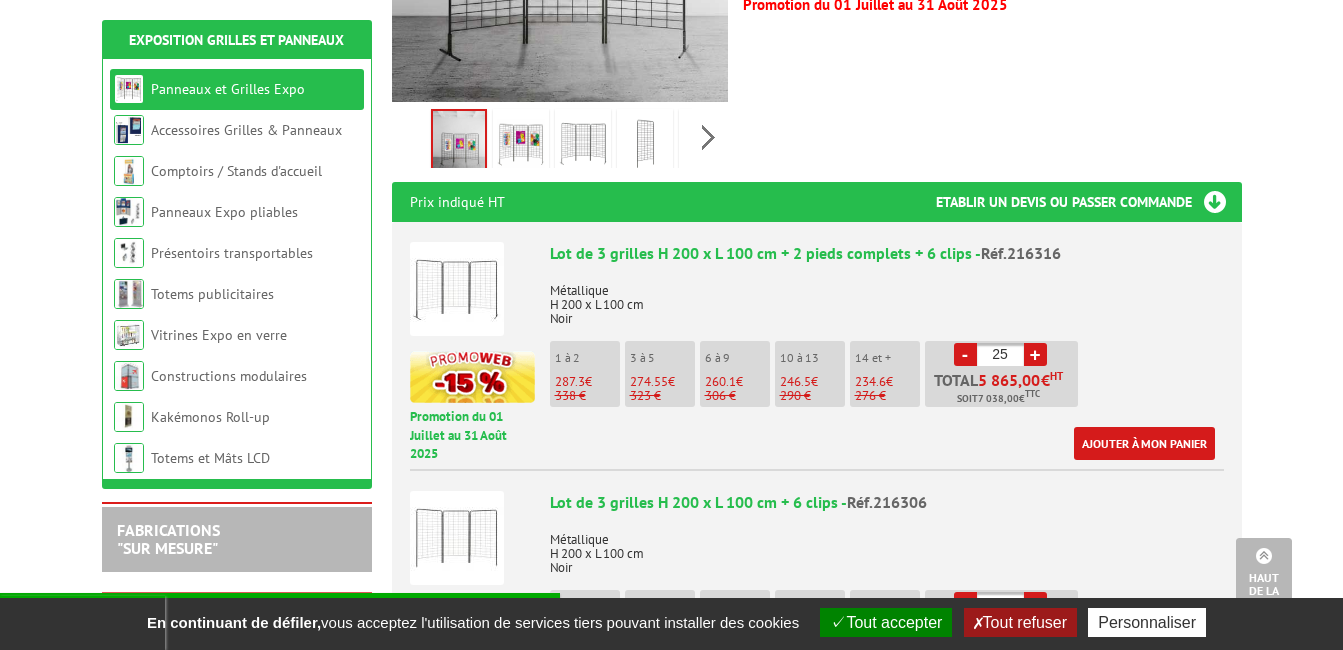 click on "+" at bounding box center [1035, 354] 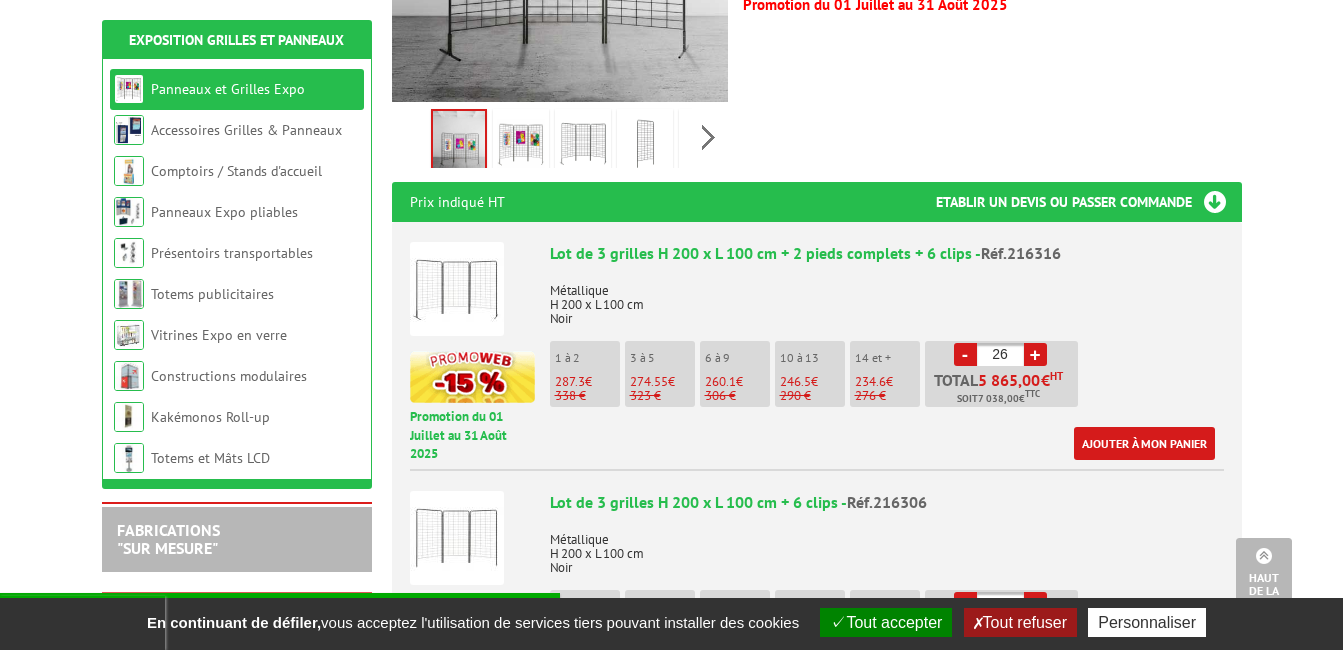click on "+" at bounding box center [1035, 354] 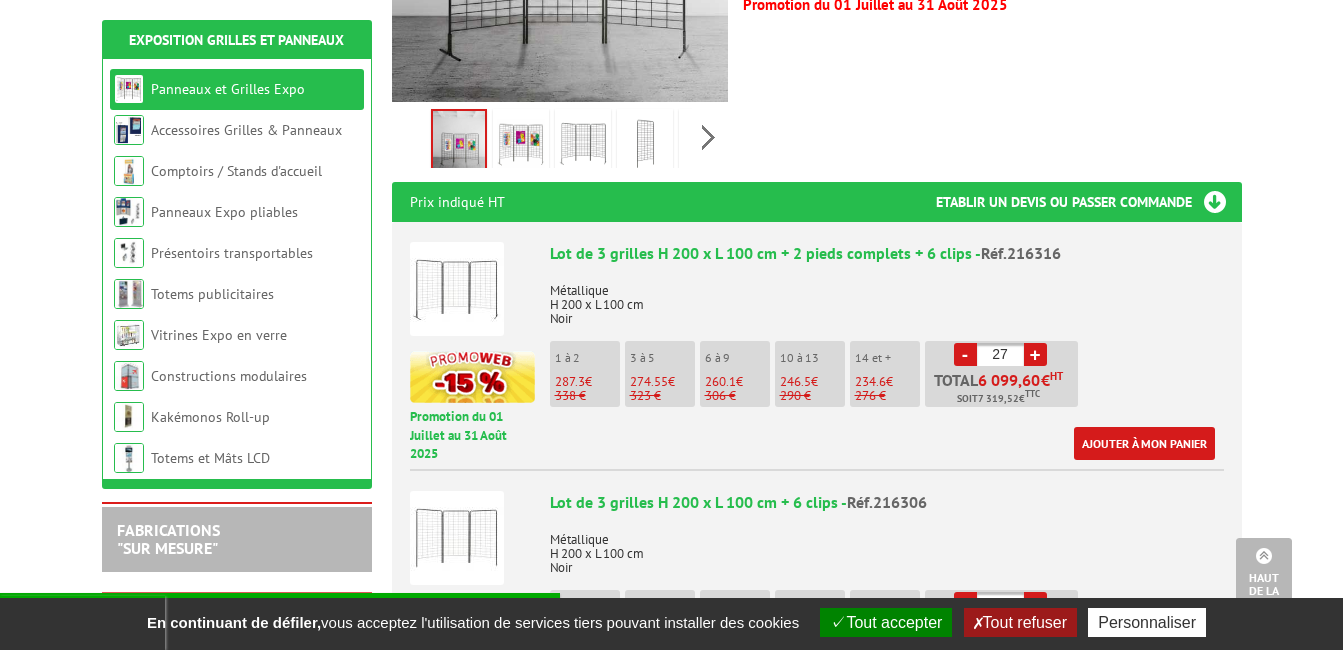 click on "+" at bounding box center (1035, 354) 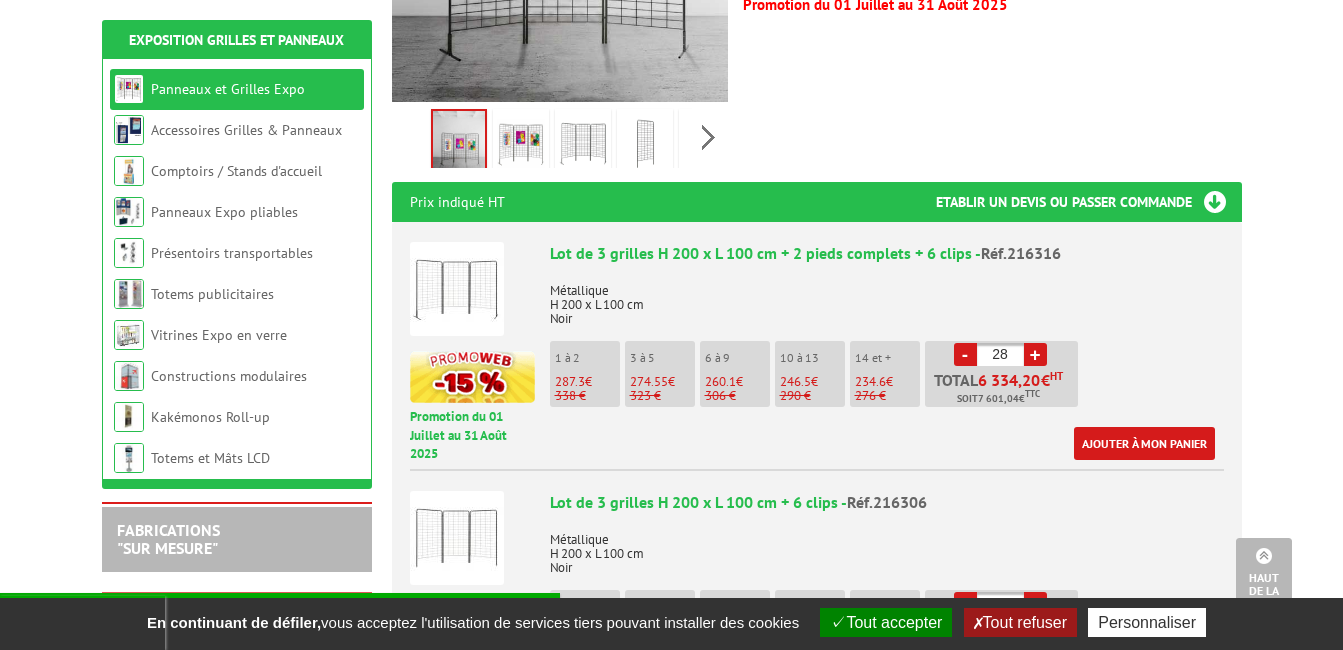 click on "+" at bounding box center [1035, 354] 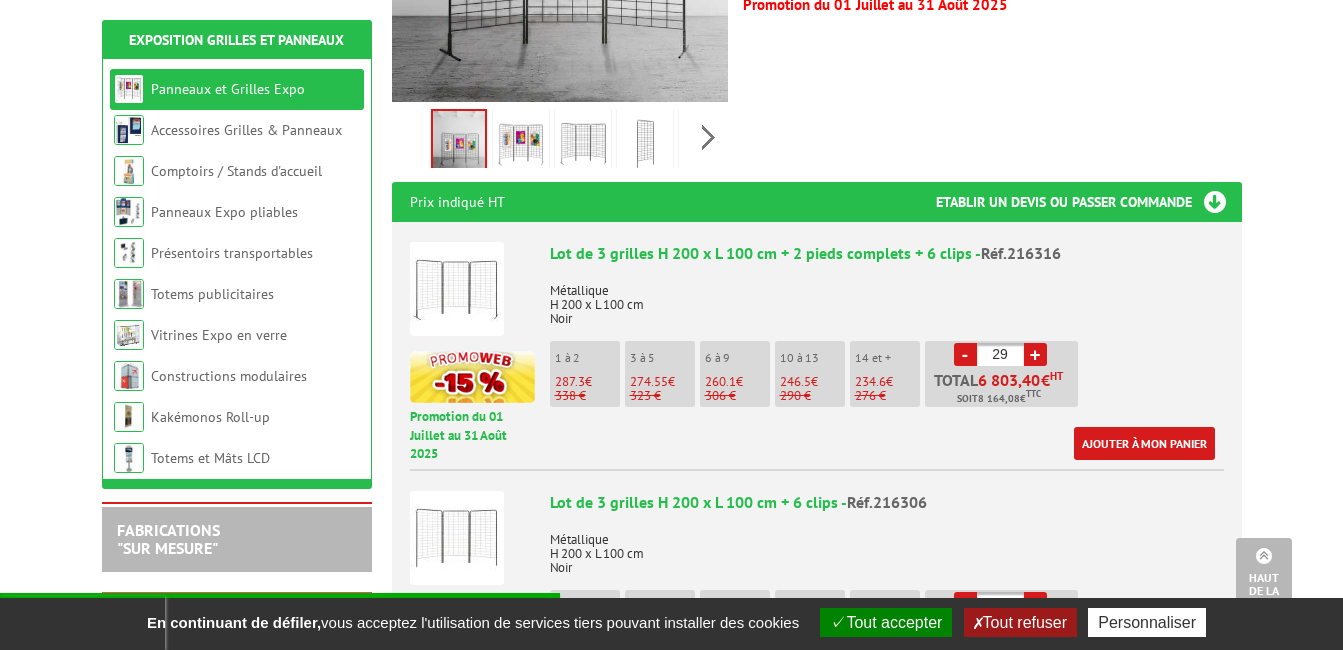 click on "+" at bounding box center [1035, 354] 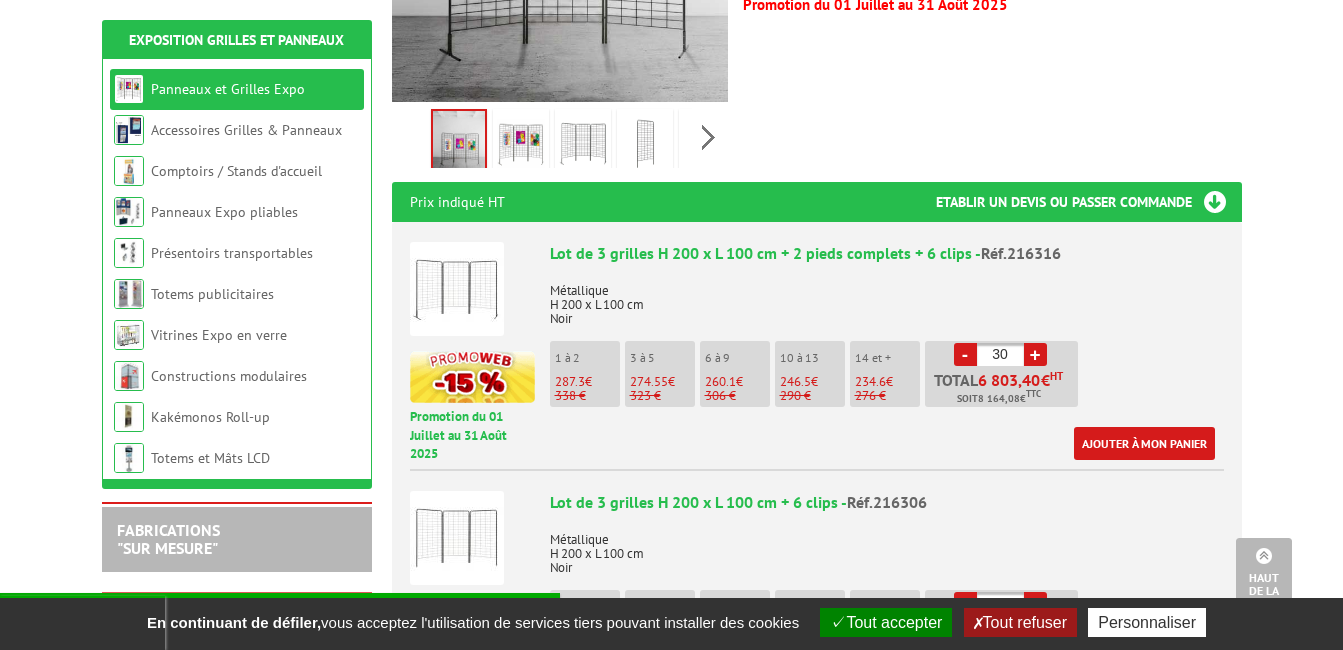 click on "+" at bounding box center (1035, 354) 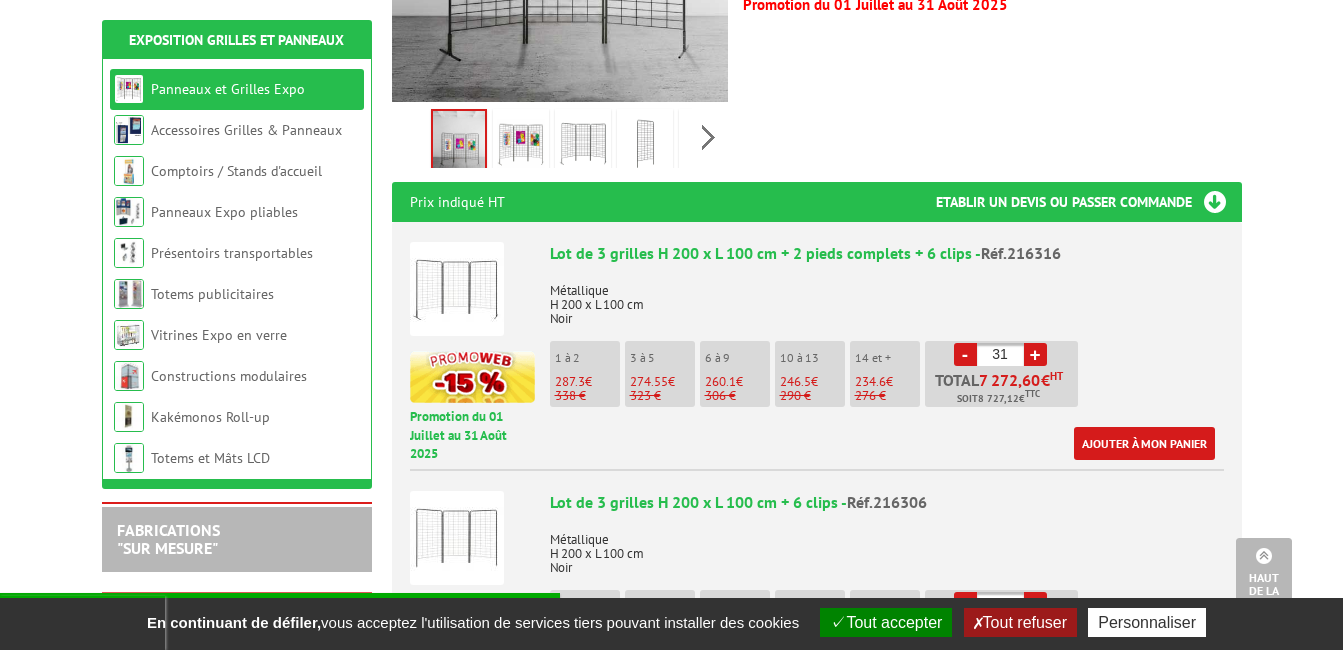 click on "+" at bounding box center [1035, 354] 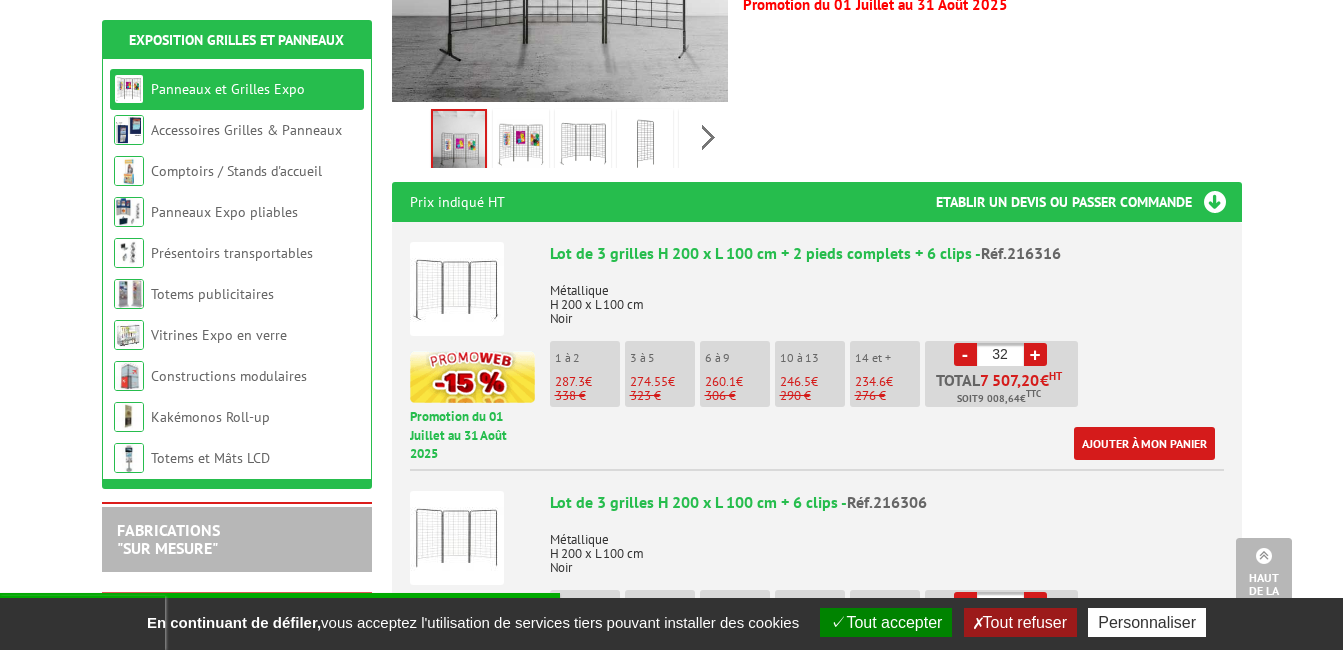 click on "+" at bounding box center [1035, 354] 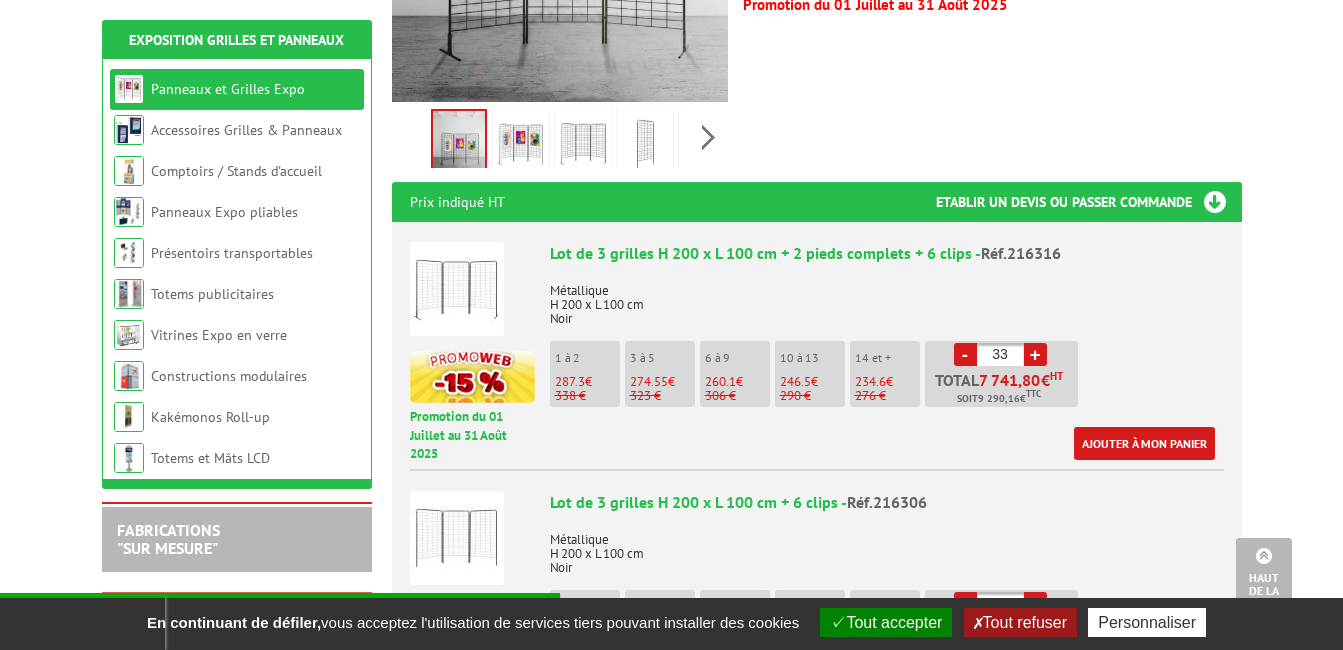 click on "+" at bounding box center [1035, 354] 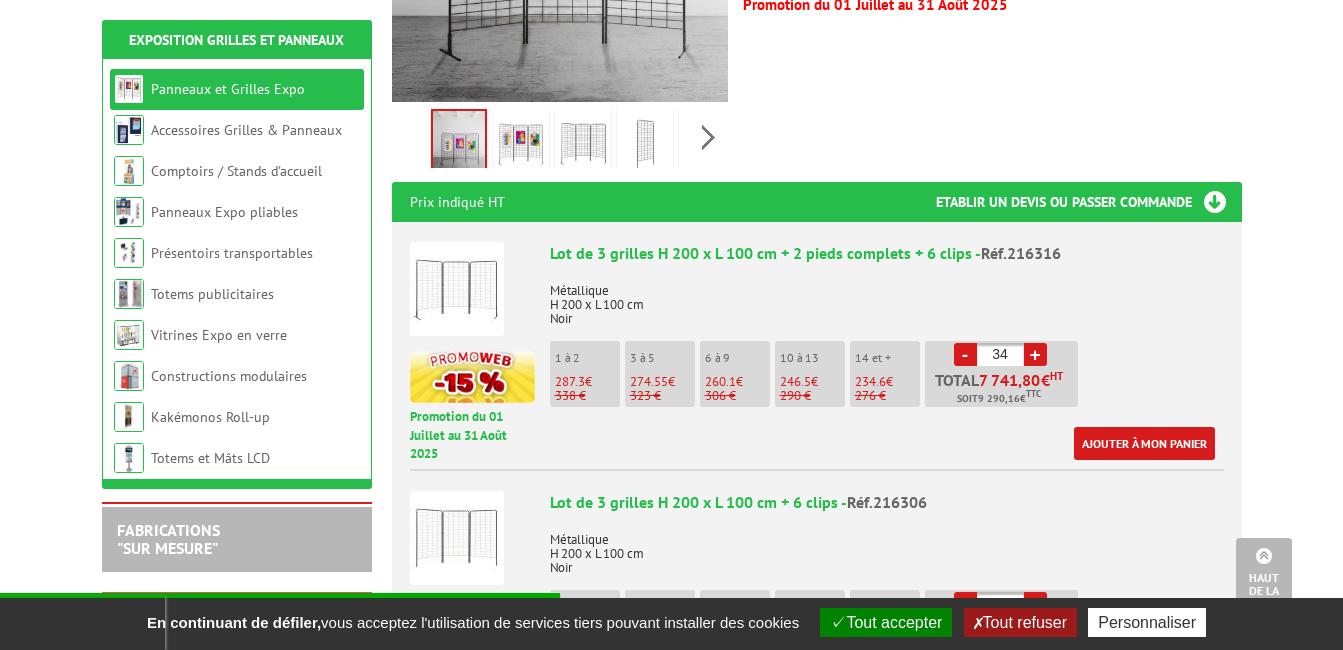 click on "+" at bounding box center (1035, 354) 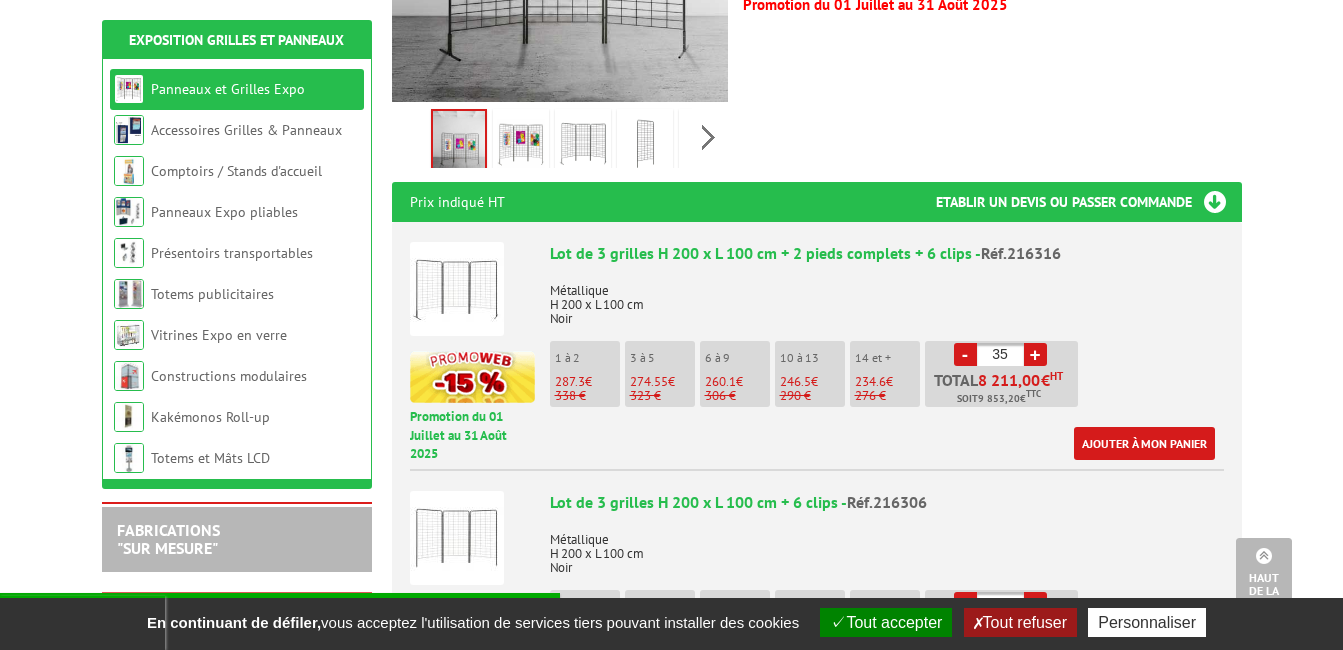 click on "+" at bounding box center (1035, 354) 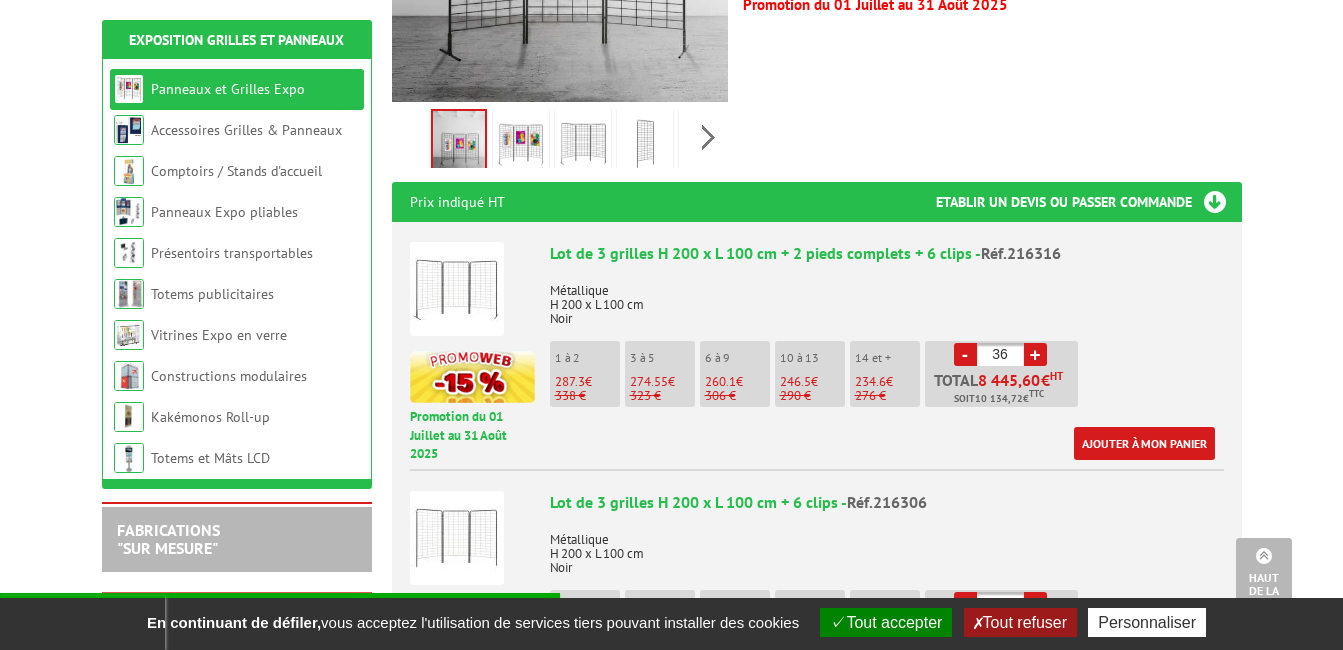 click on "+" at bounding box center [1035, 354] 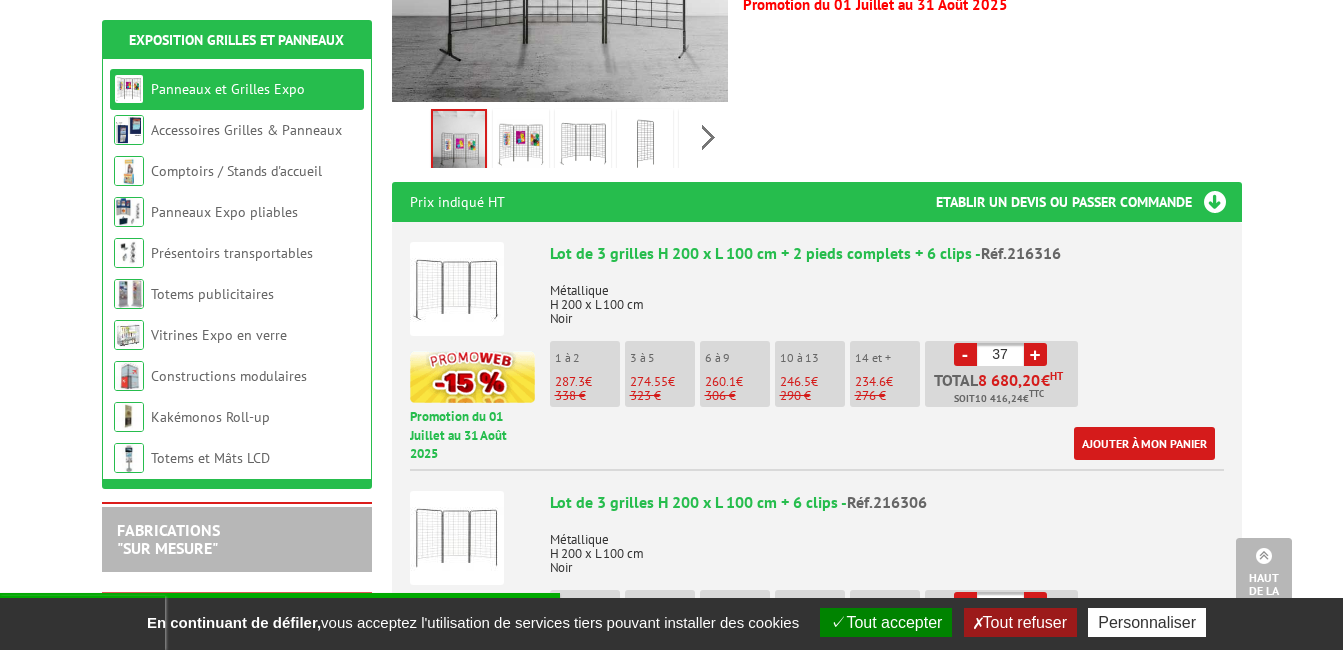 click on "+" at bounding box center (1035, 354) 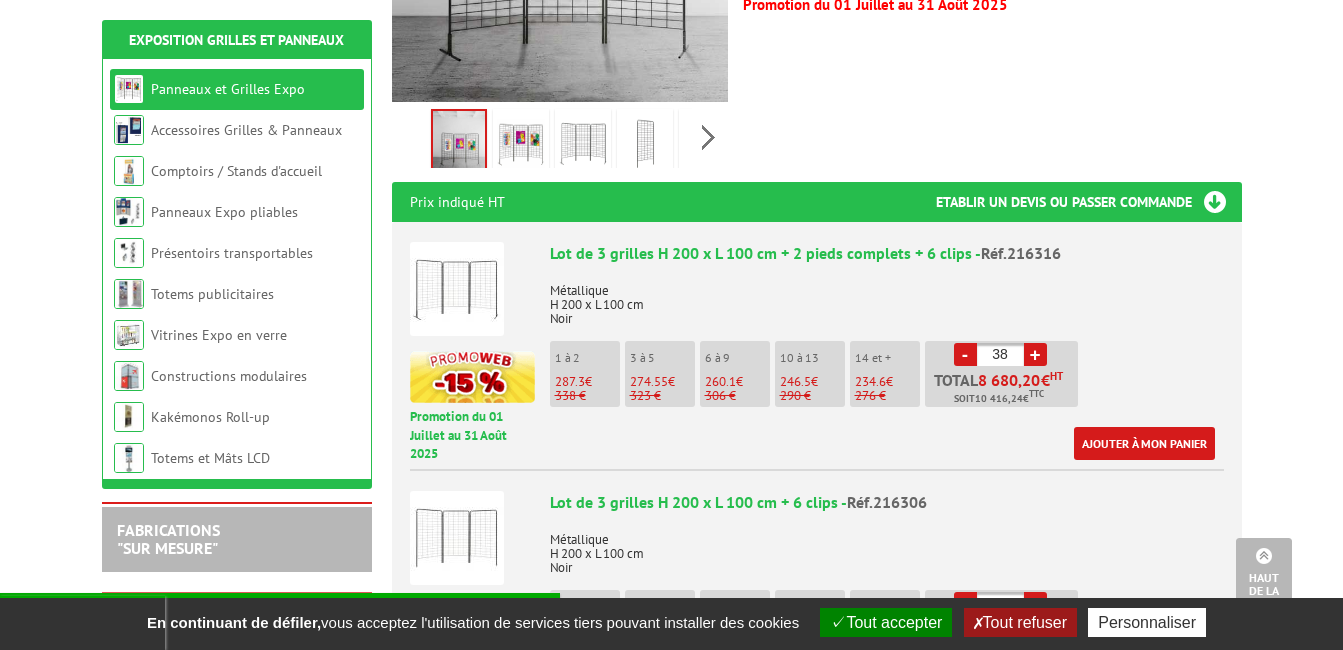 click on "+" at bounding box center [1035, 354] 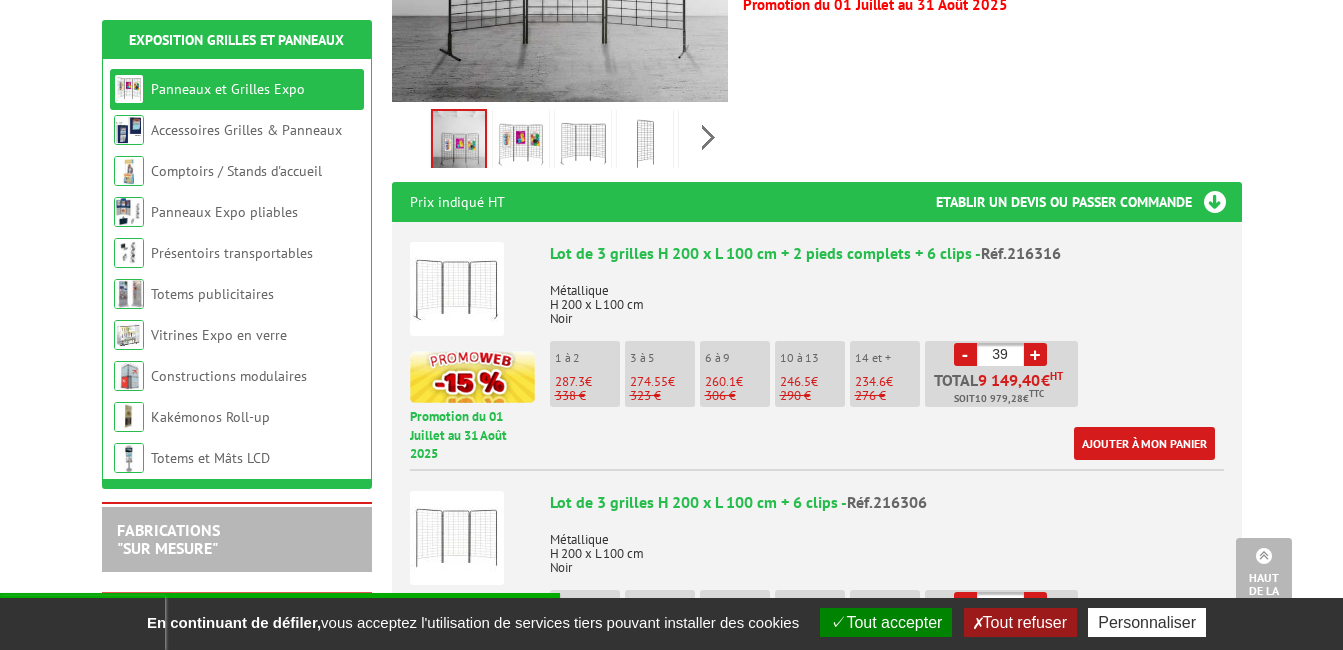 click on "+" at bounding box center [1035, 354] 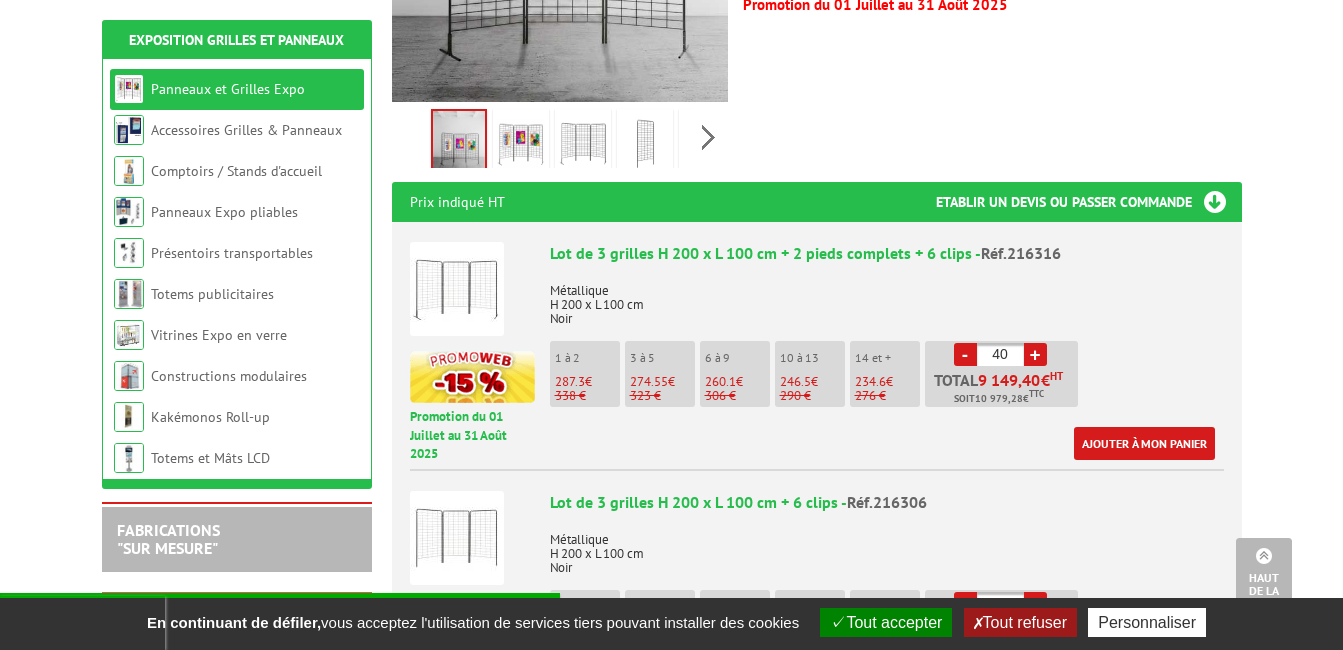 click on "+" at bounding box center [1035, 354] 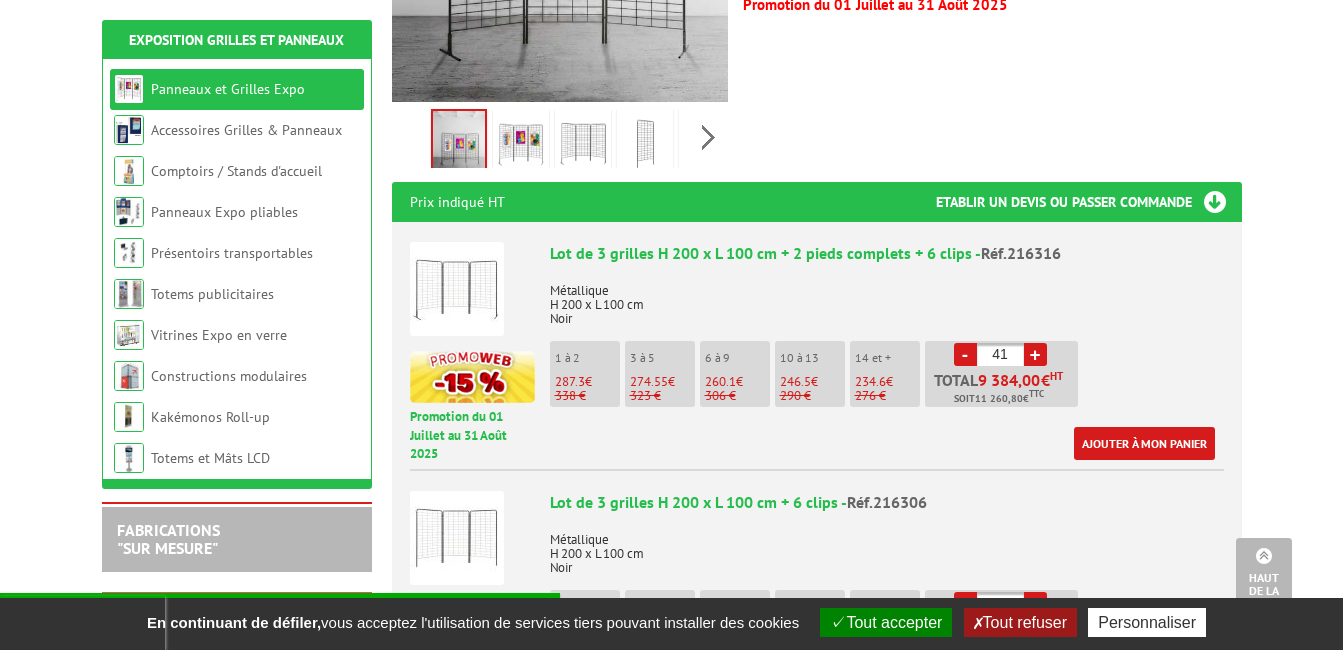 click on "+" at bounding box center [1035, 354] 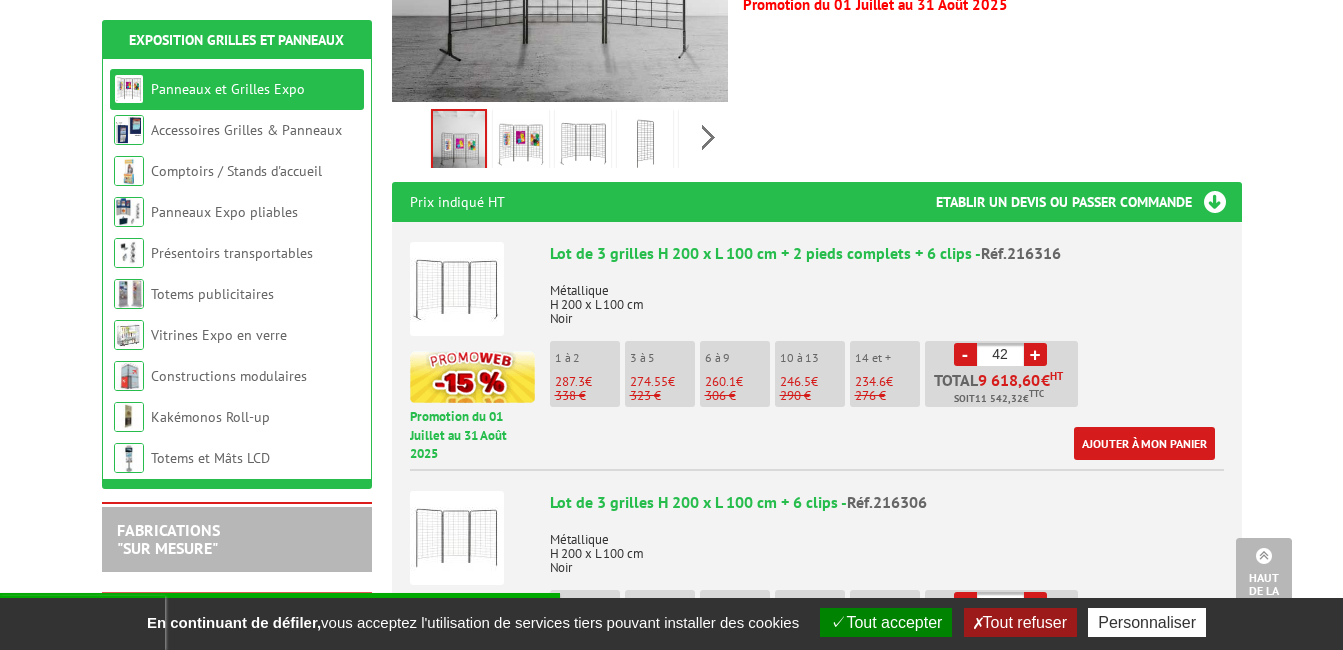 click on "+" at bounding box center (1035, 354) 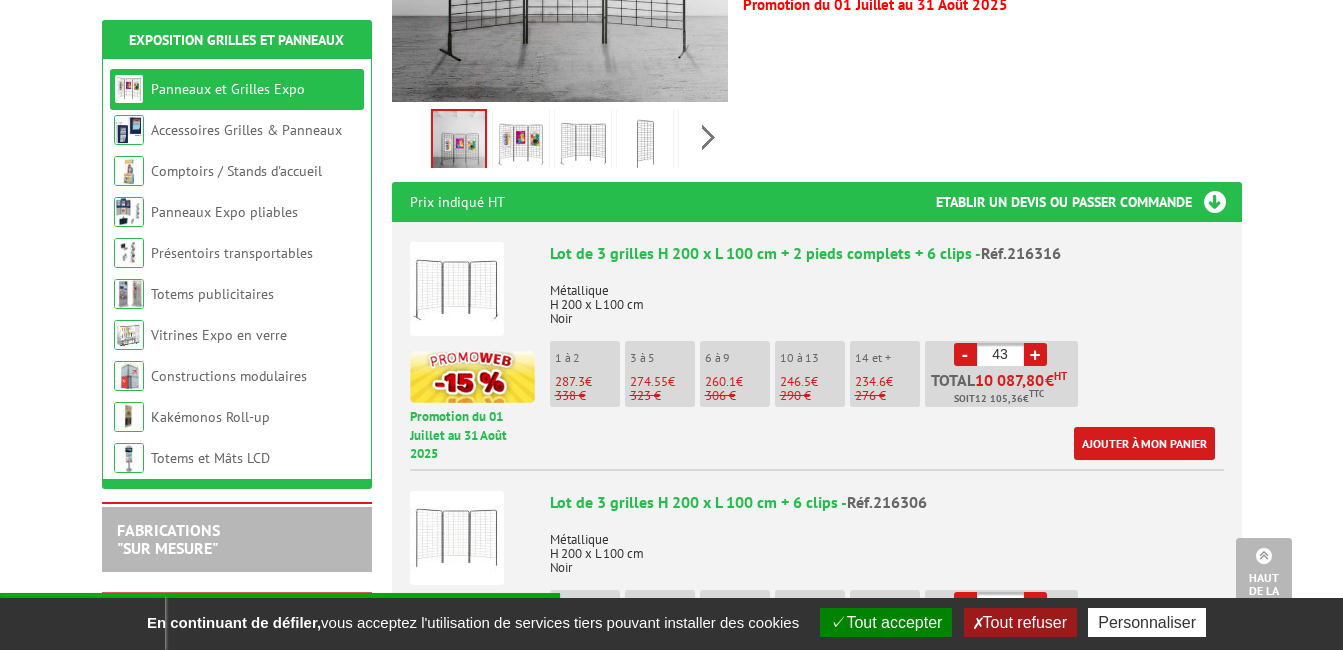 click on "+" at bounding box center (1035, 354) 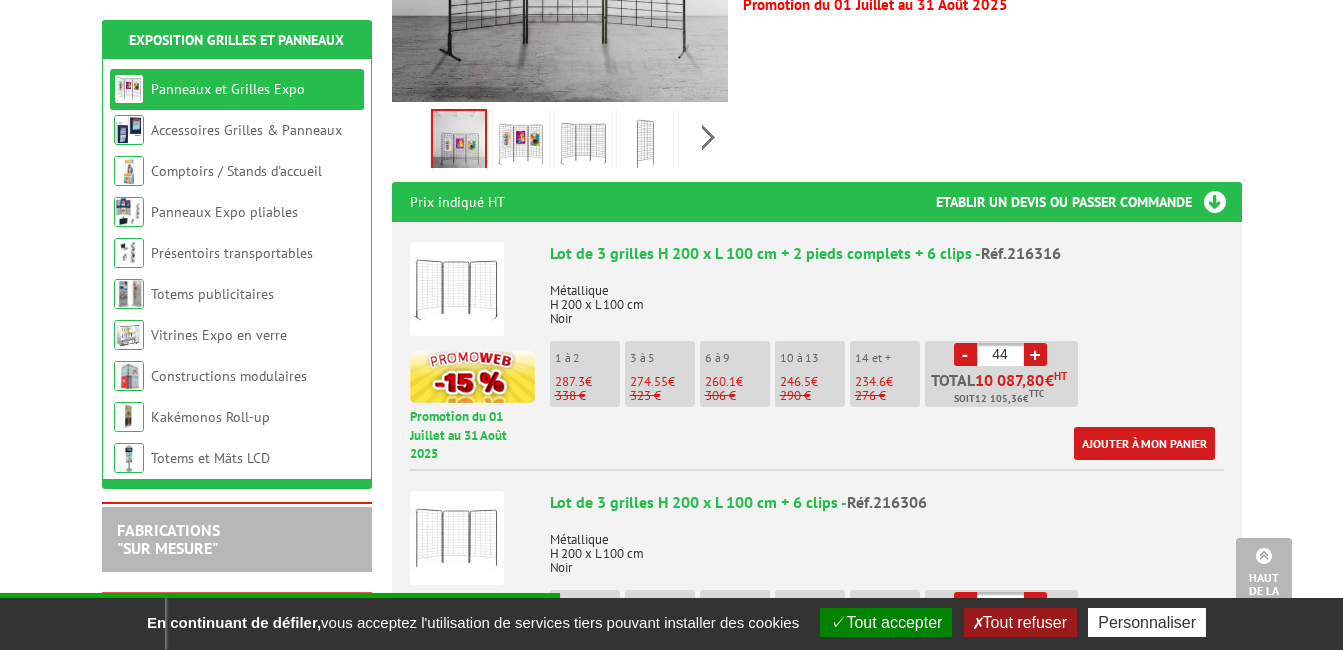 click on "+" at bounding box center [1035, 354] 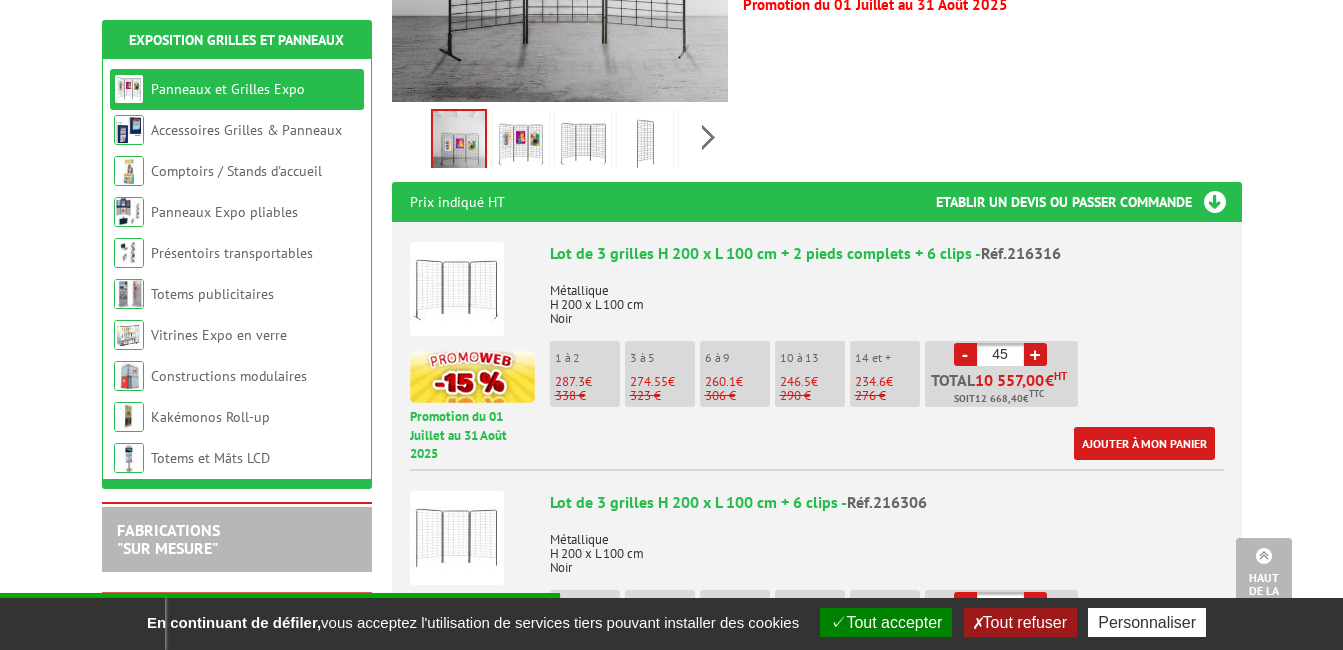 click on "+" at bounding box center (1035, 354) 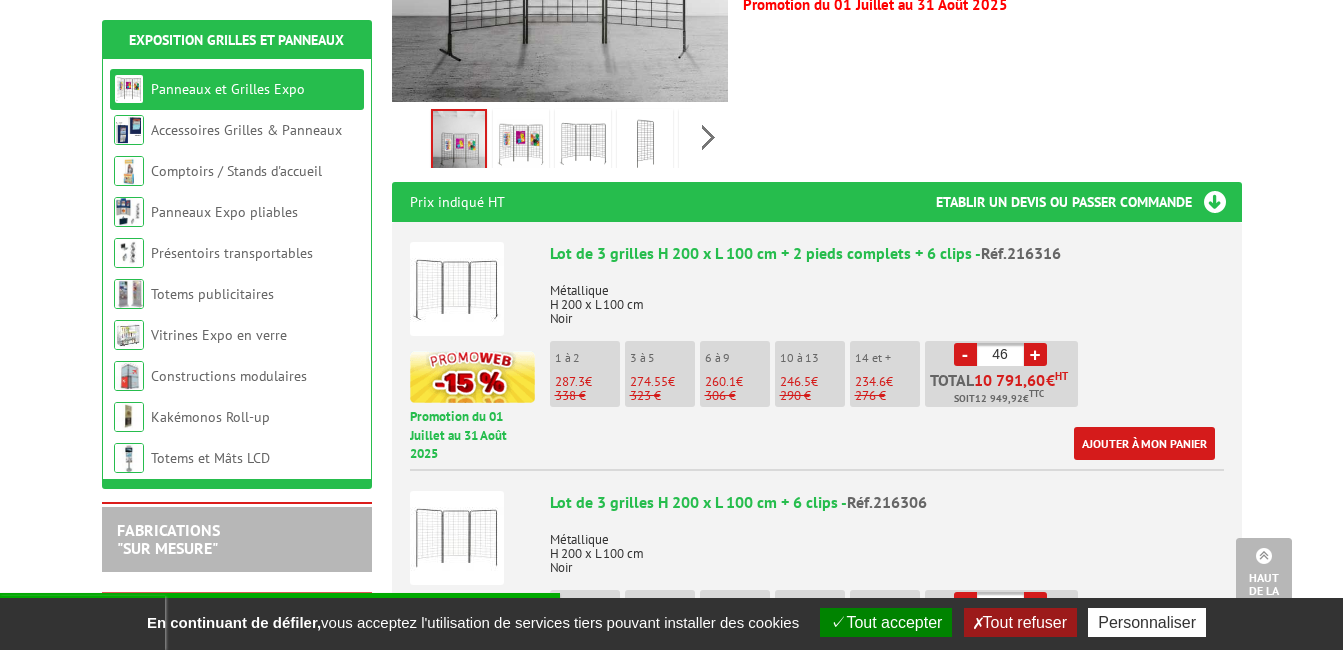 click on "+" at bounding box center (1035, 354) 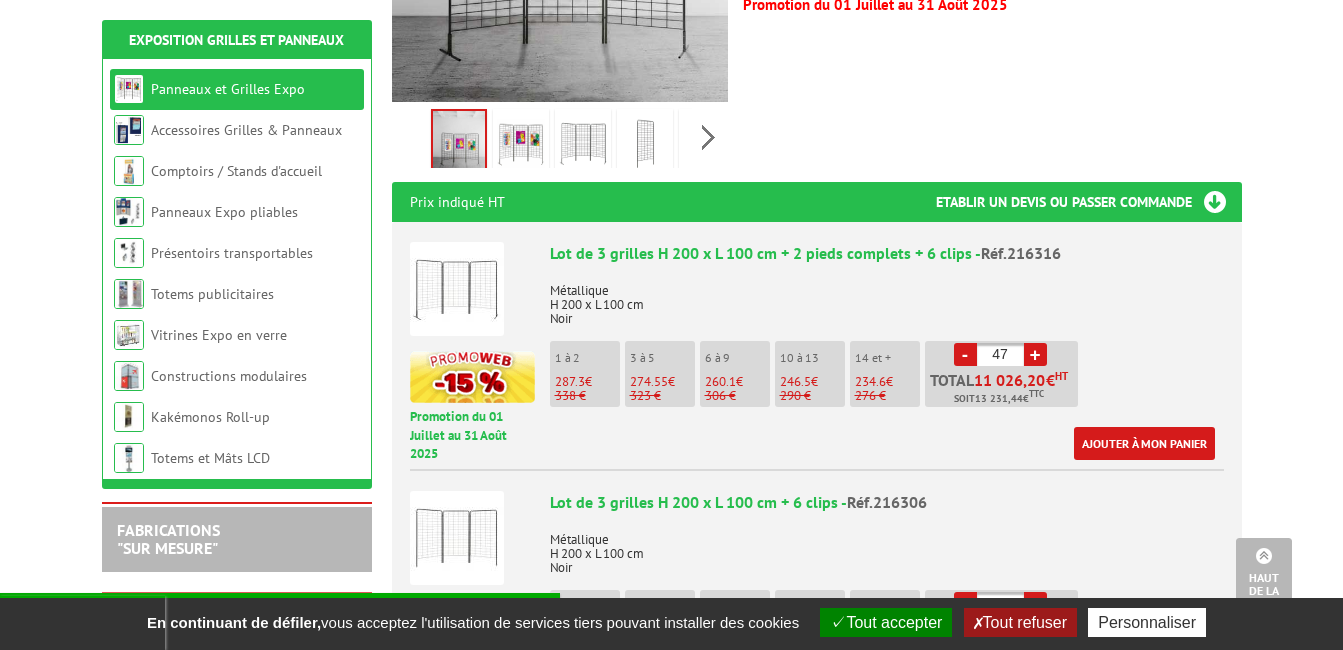click on "+" at bounding box center (1035, 354) 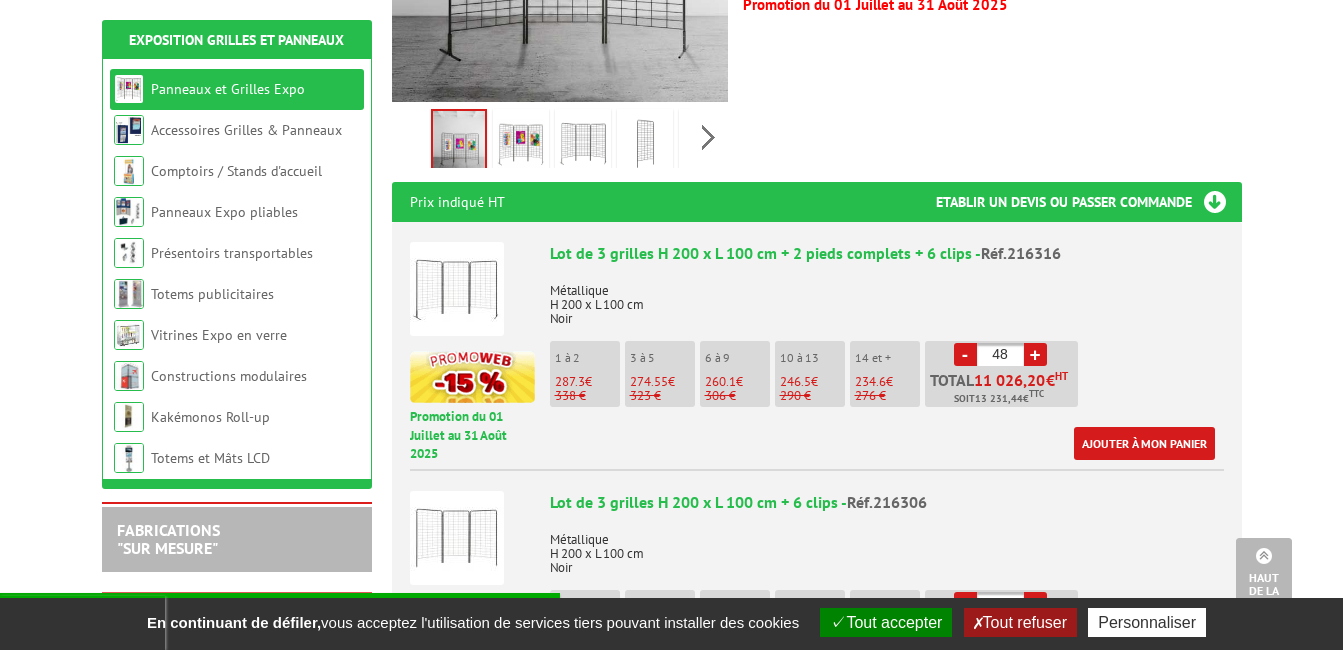 click on "+" at bounding box center [1035, 354] 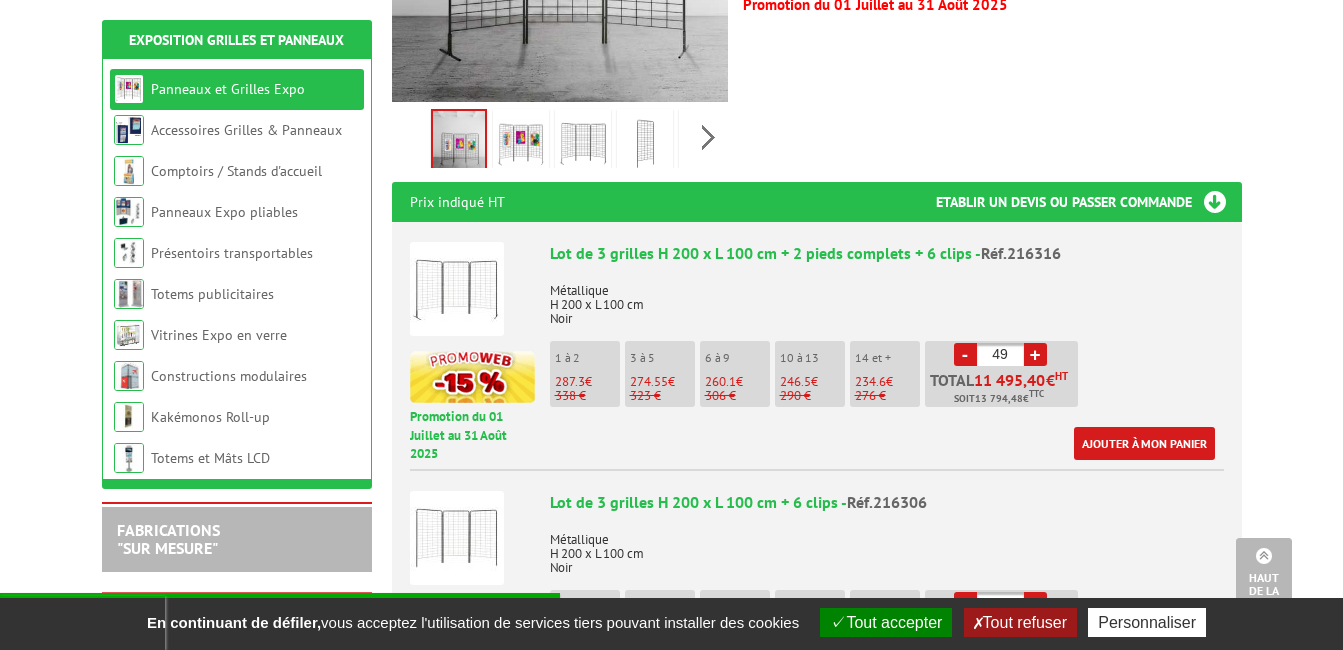 click on "+" at bounding box center (1035, 354) 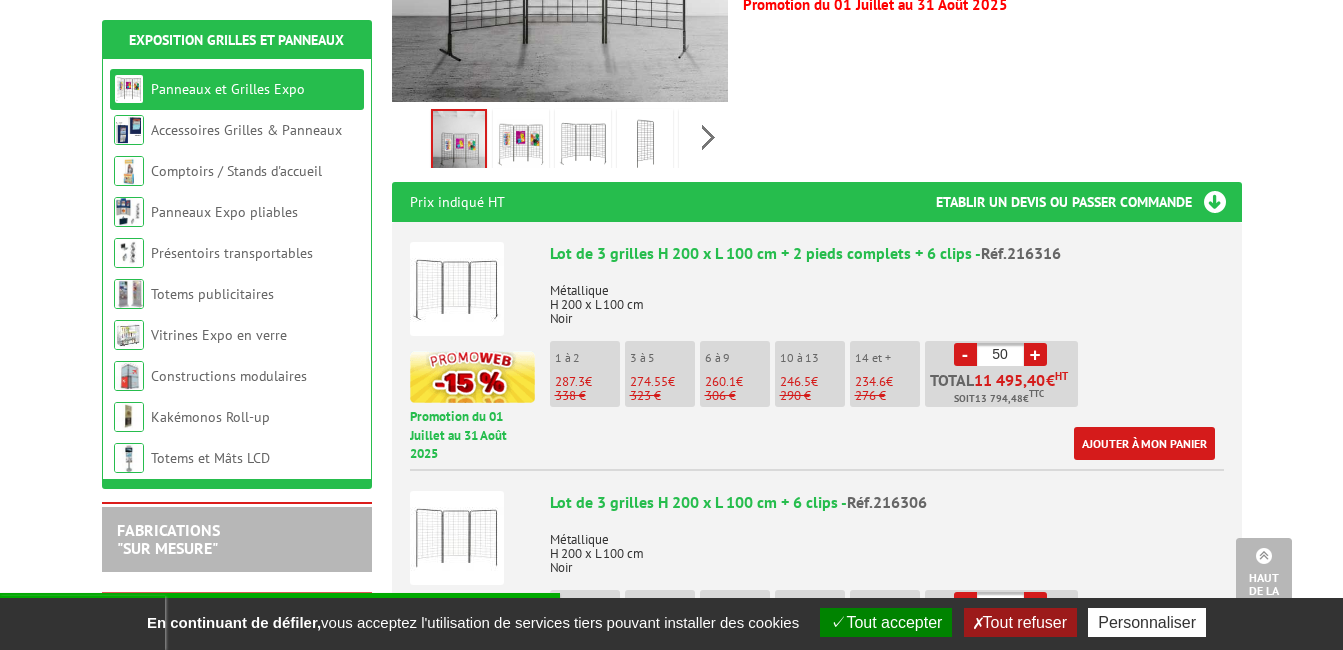 click on "+" at bounding box center [1035, 354] 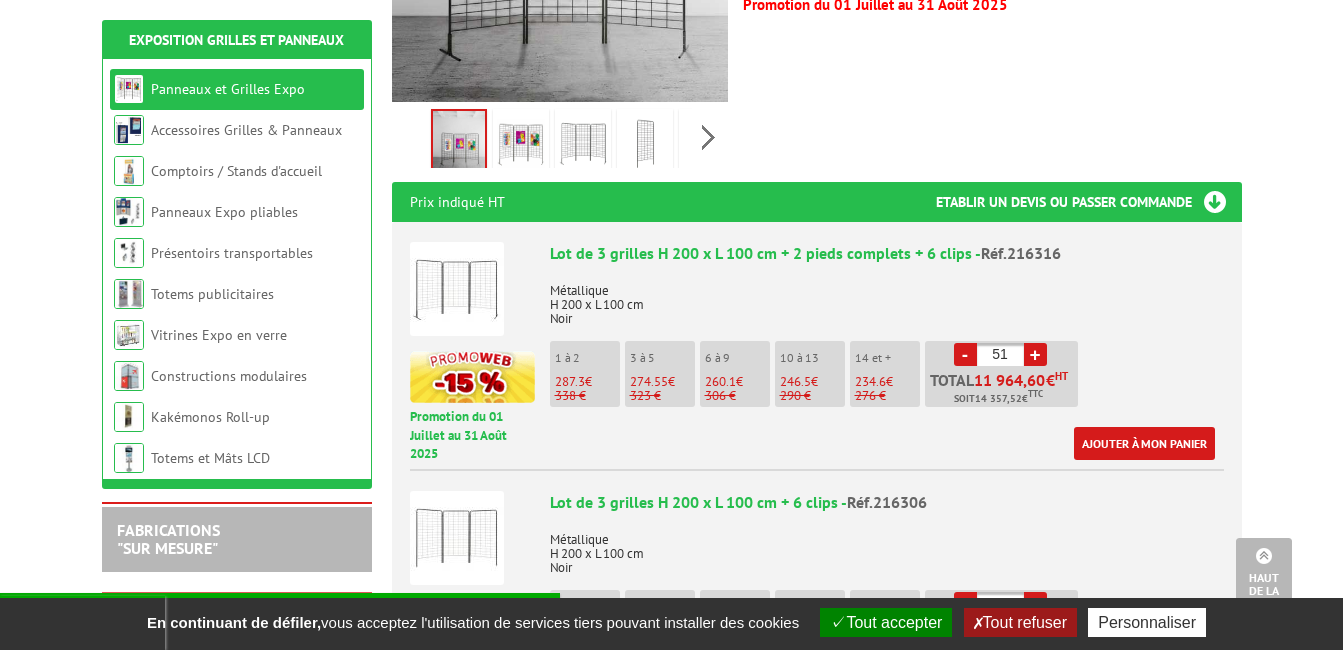 click on "+" at bounding box center [1035, 354] 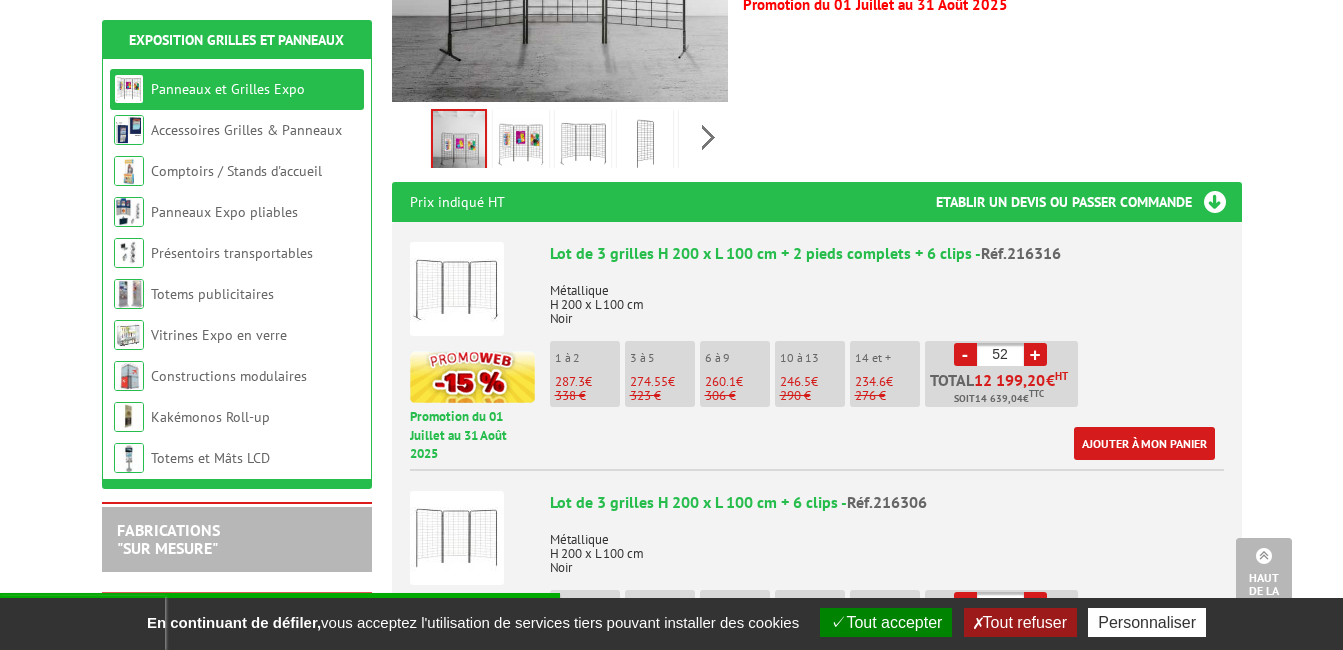 click on "+" at bounding box center [1035, 354] 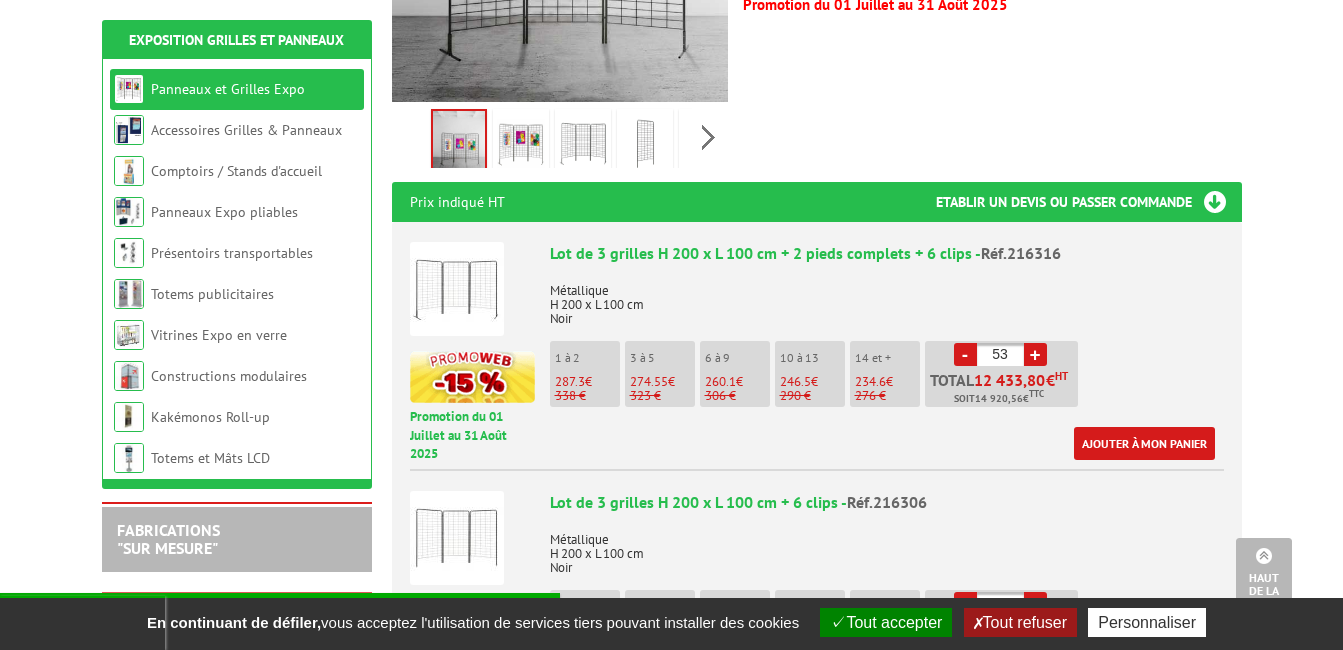 click on "+" at bounding box center [1035, 354] 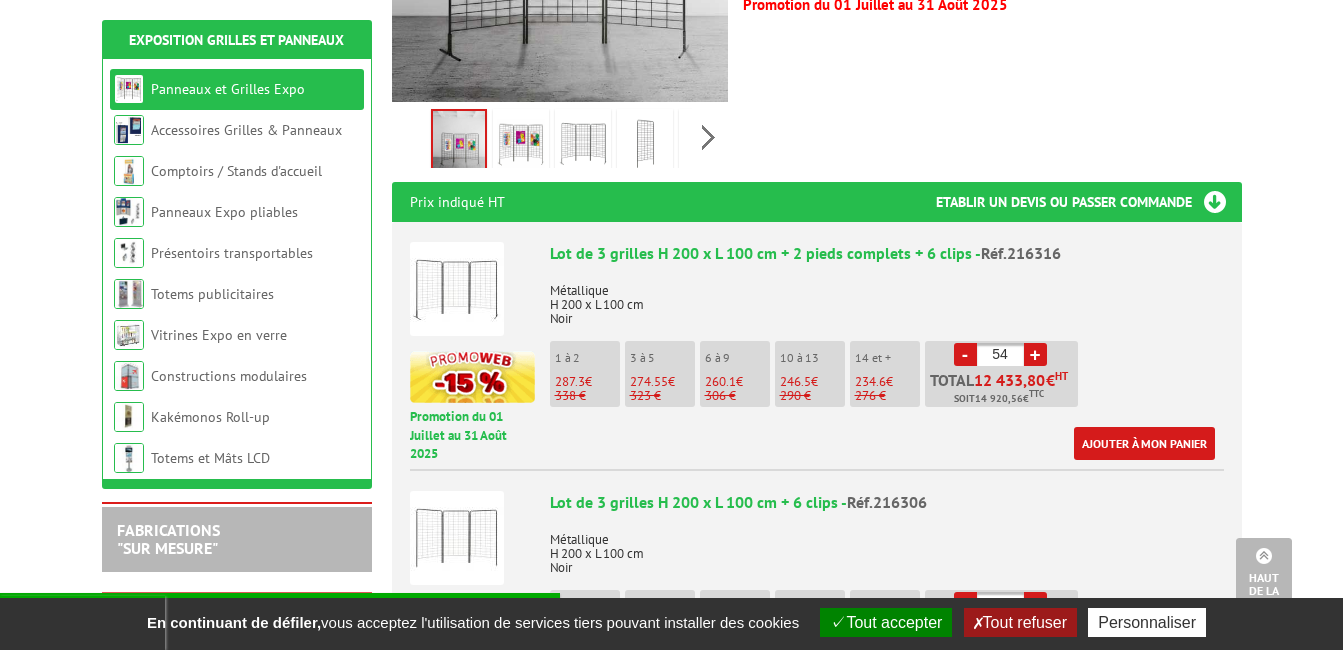 click on "+" at bounding box center [1035, 354] 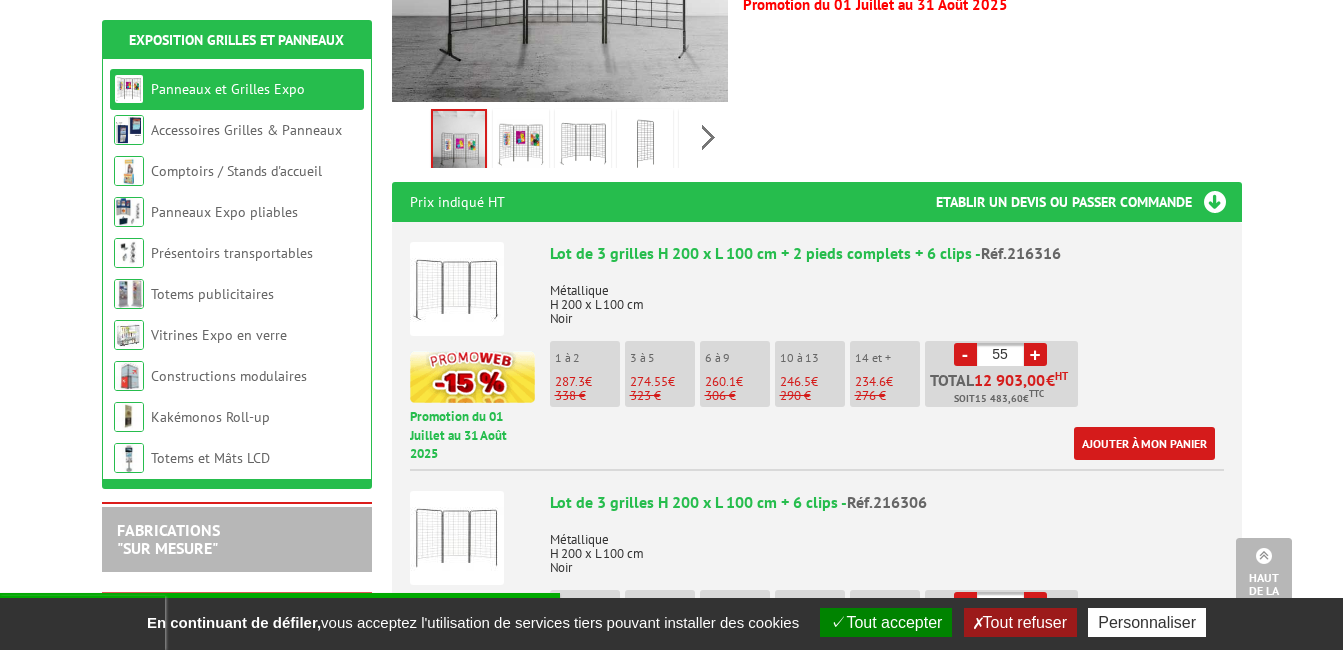 click on "+" at bounding box center (1035, 354) 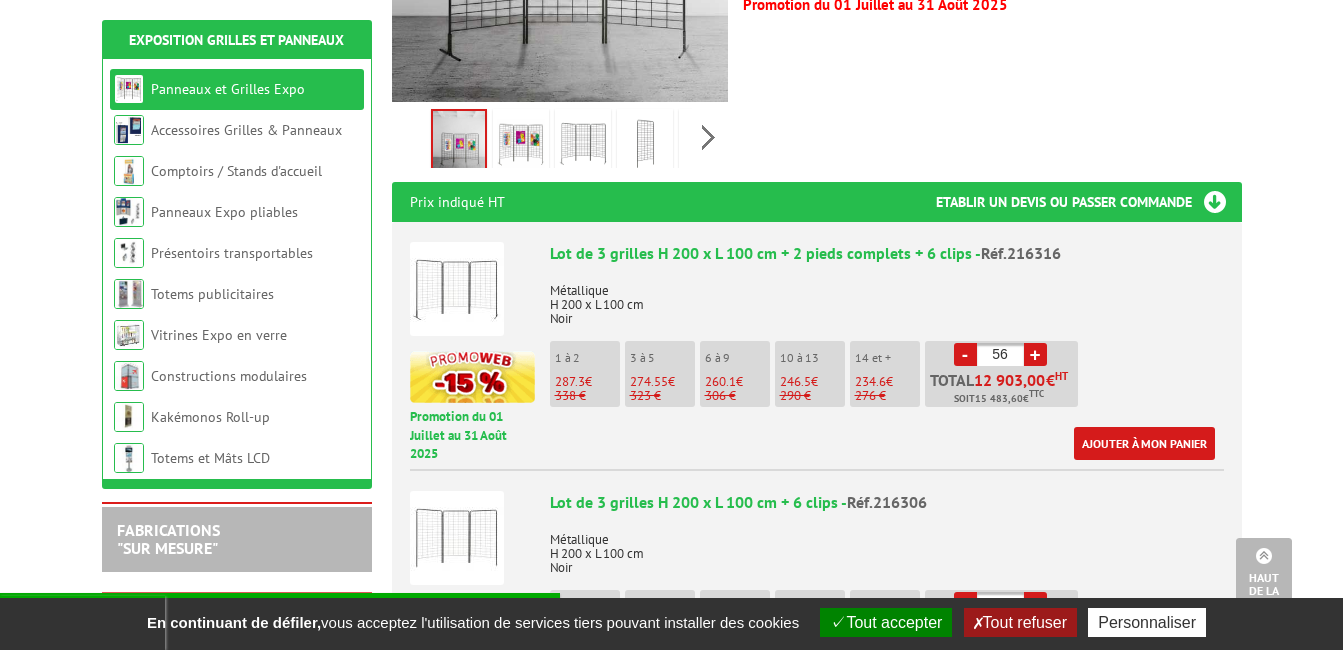 click on "+" at bounding box center [1035, 354] 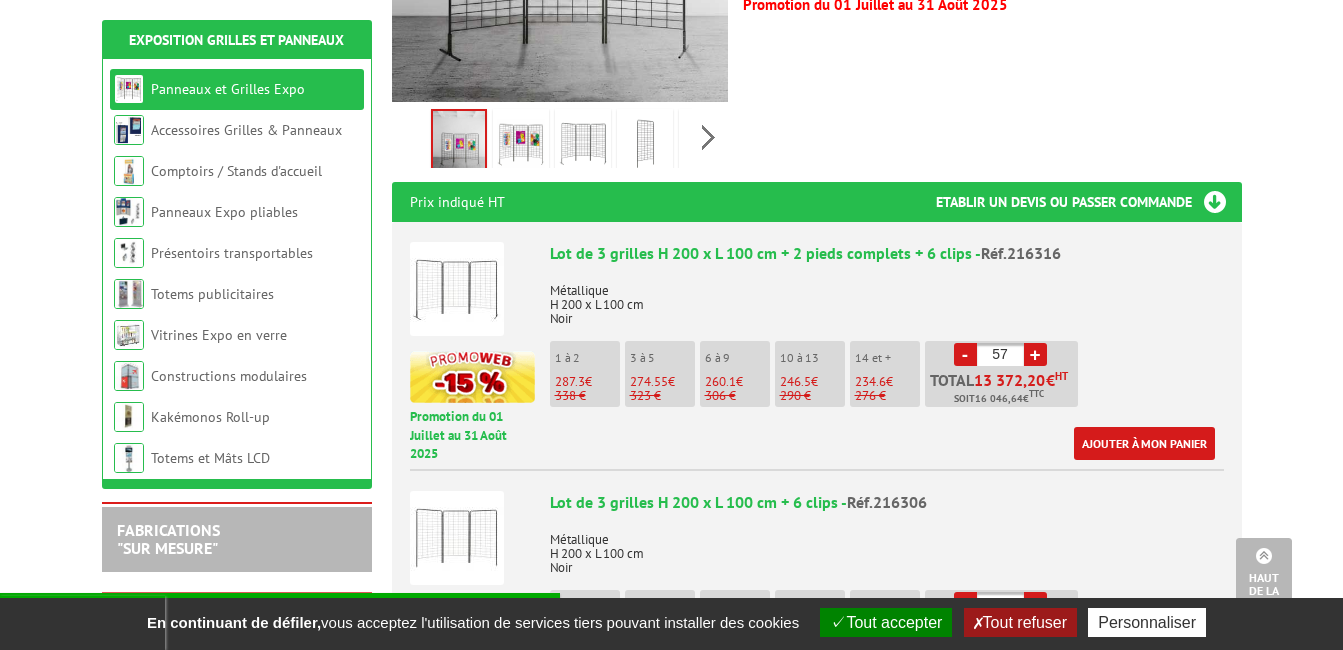 click on "+" at bounding box center [1035, 354] 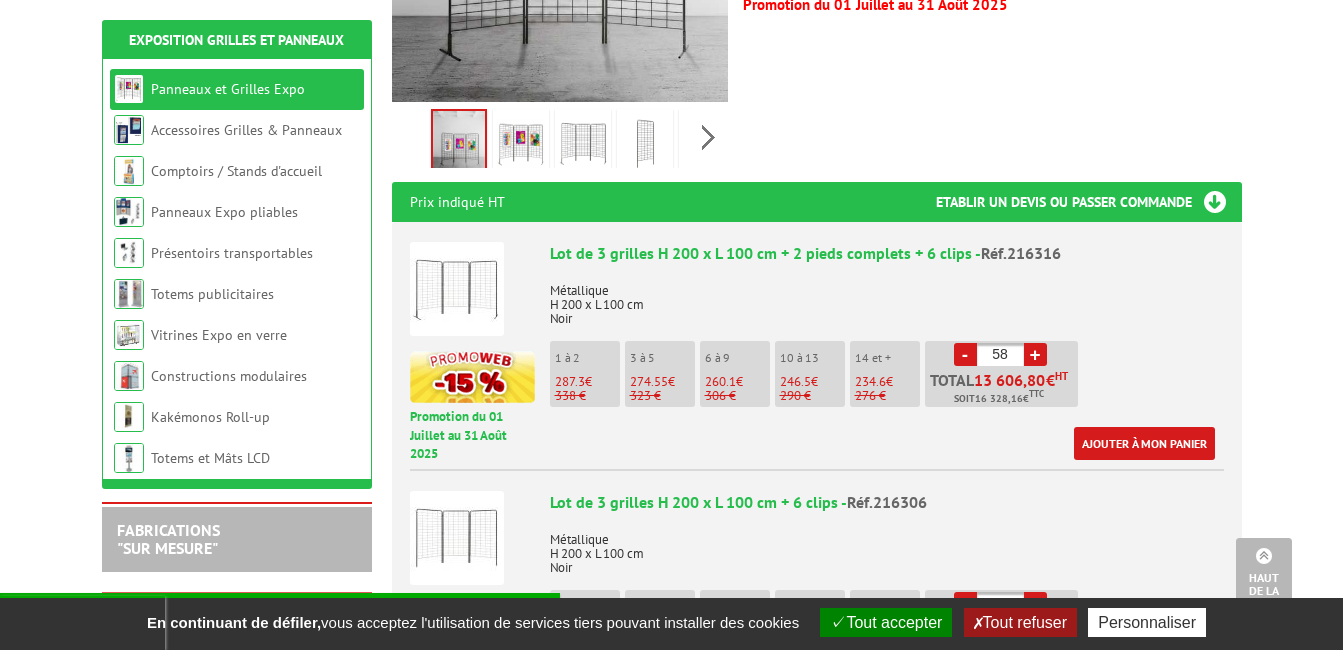 click on "+" at bounding box center (1035, 354) 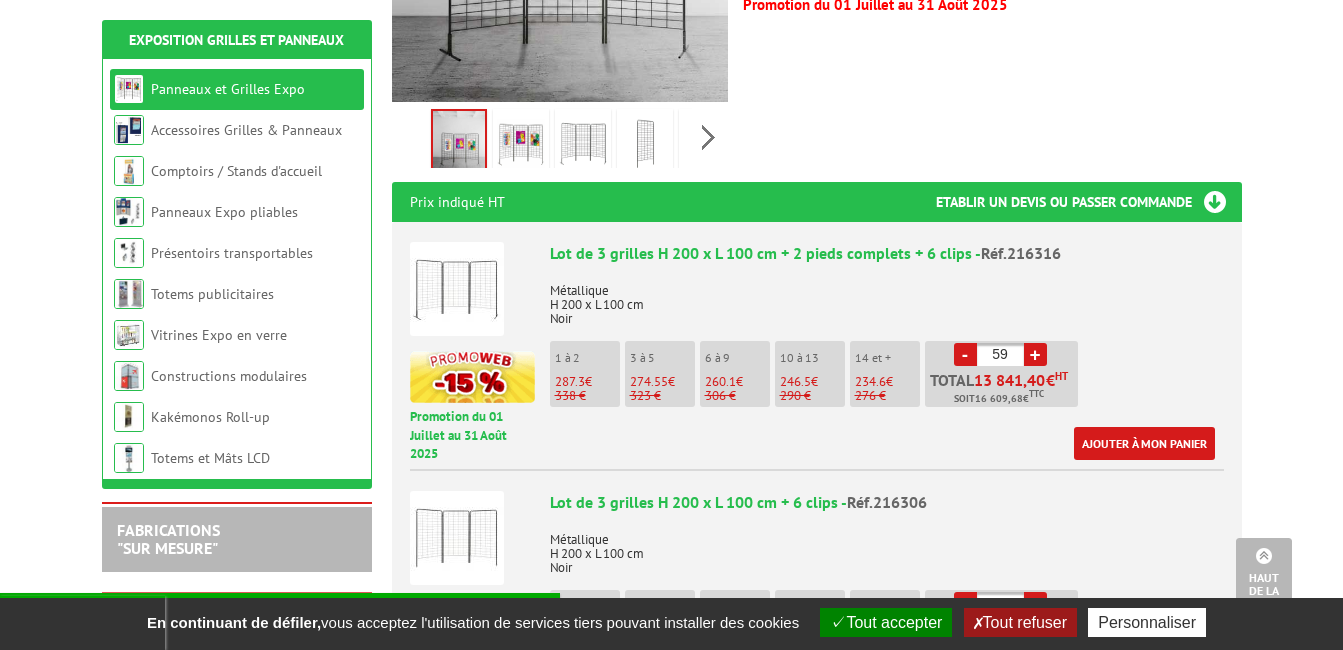click on "+" at bounding box center [1035, 354] 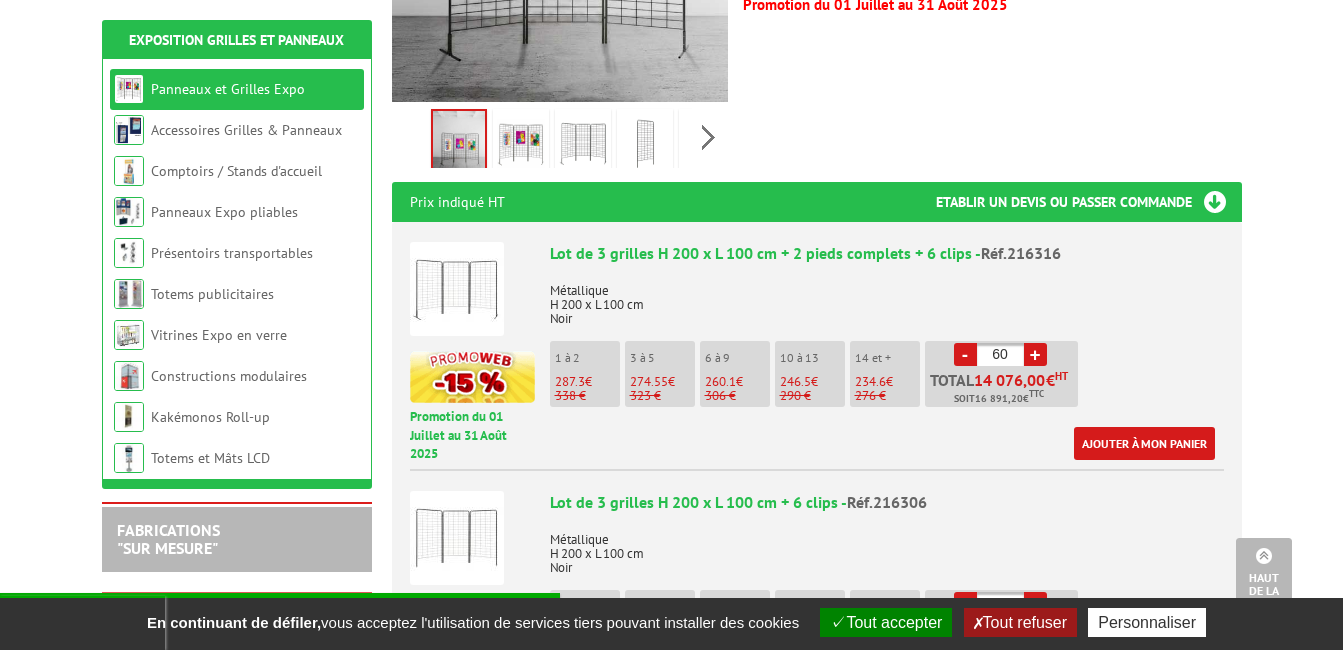 click on "Métallique H 200 x L 100 cm Noir" at bounding box center (887, 547) 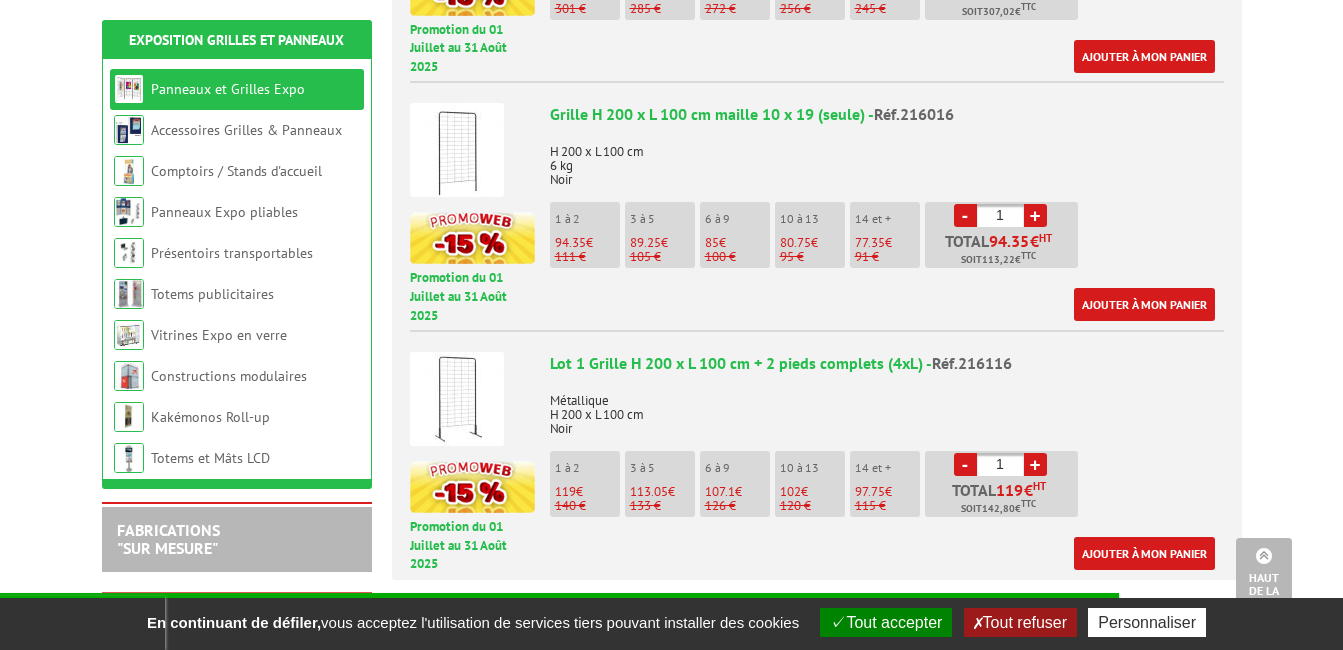 scroll, scrollTop: 1280, scrollLeft: 0, axis: vertical 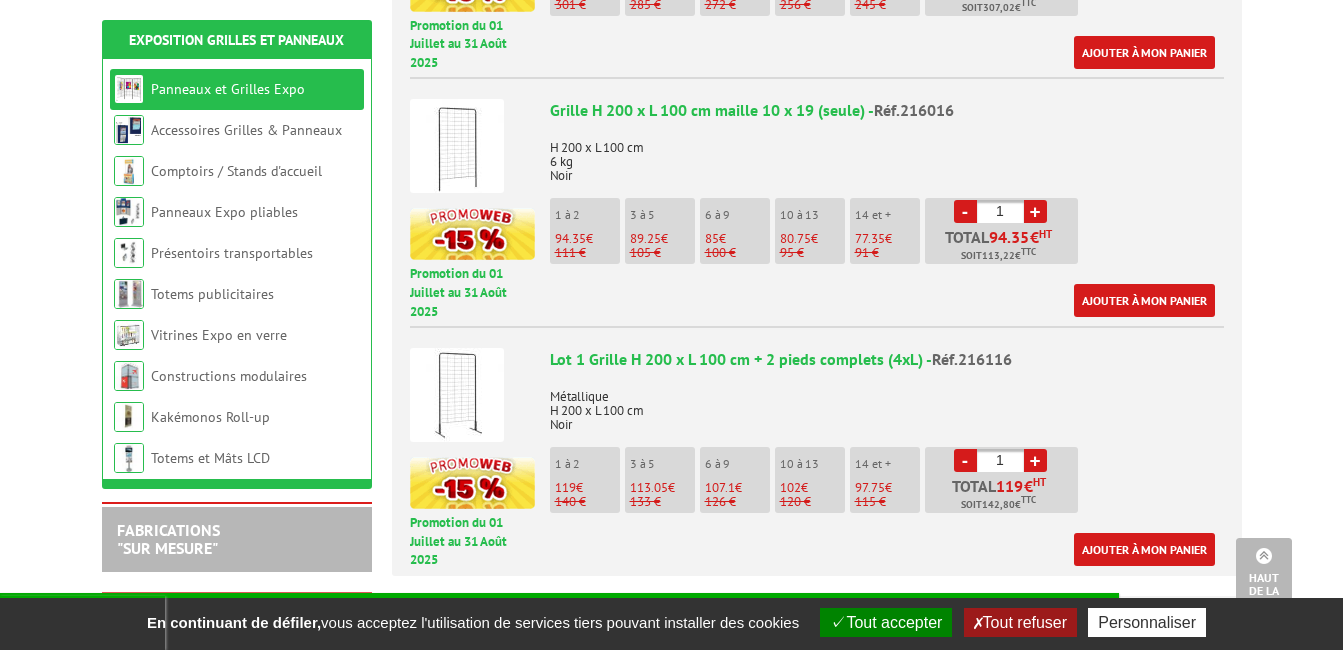 click on "+" at bounding box center (1035, 460) 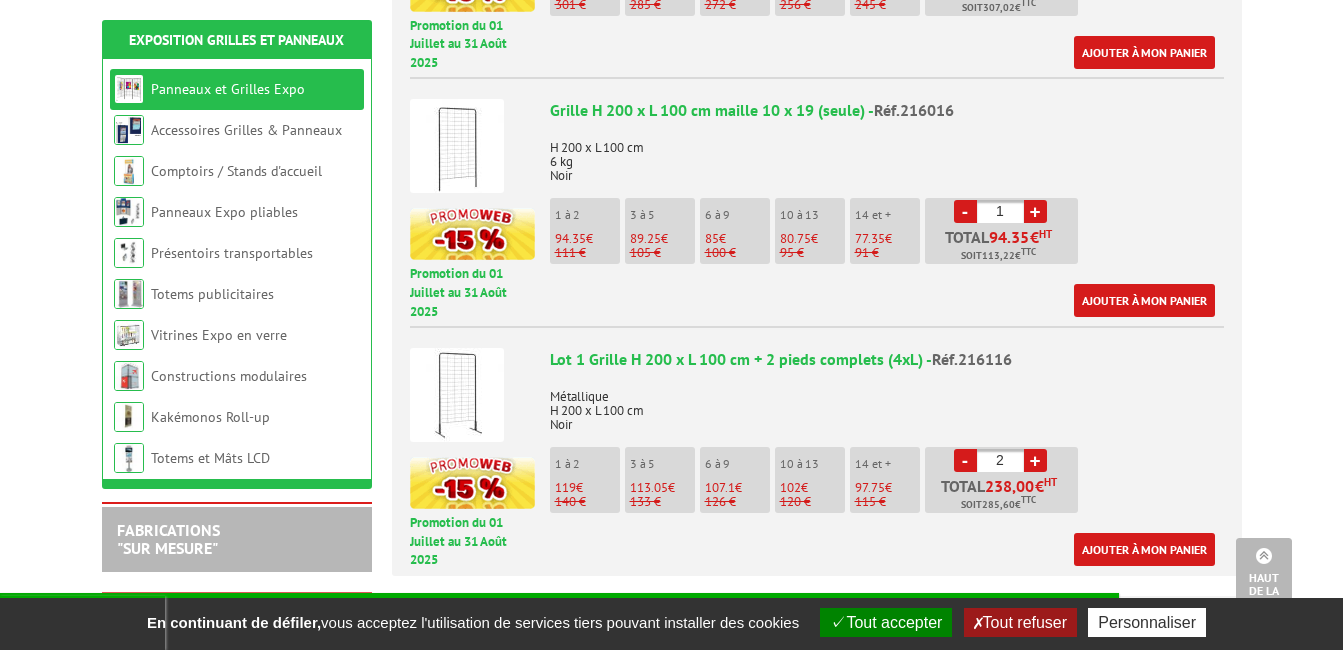 click on "+" at bounding box center [1035, 460] 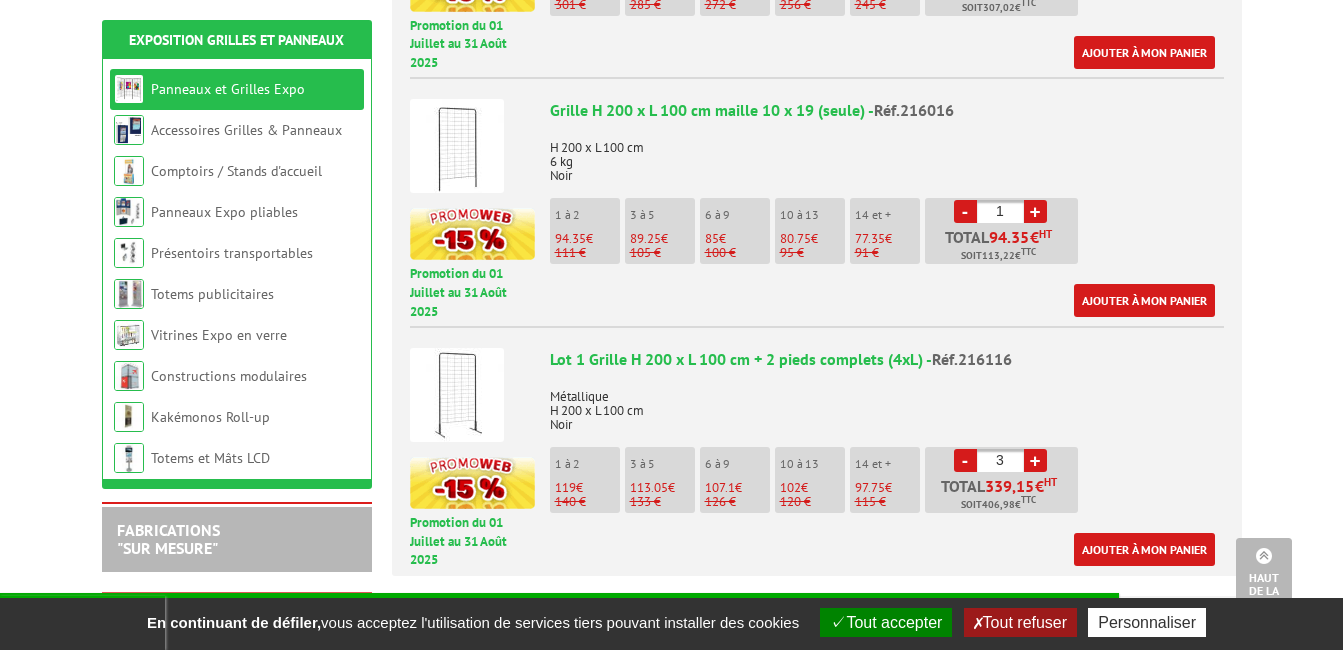click on "+" at bounding box center [1035, 460] 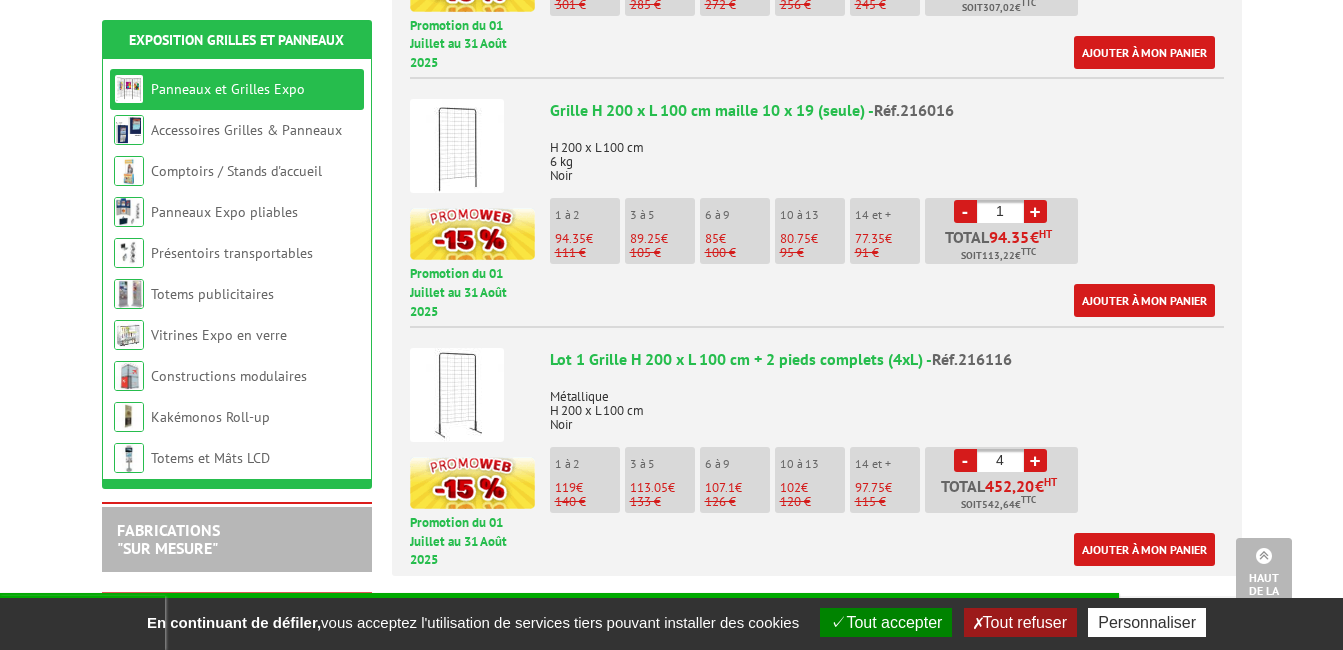 click on "+" at bounding box center [1035, 460] 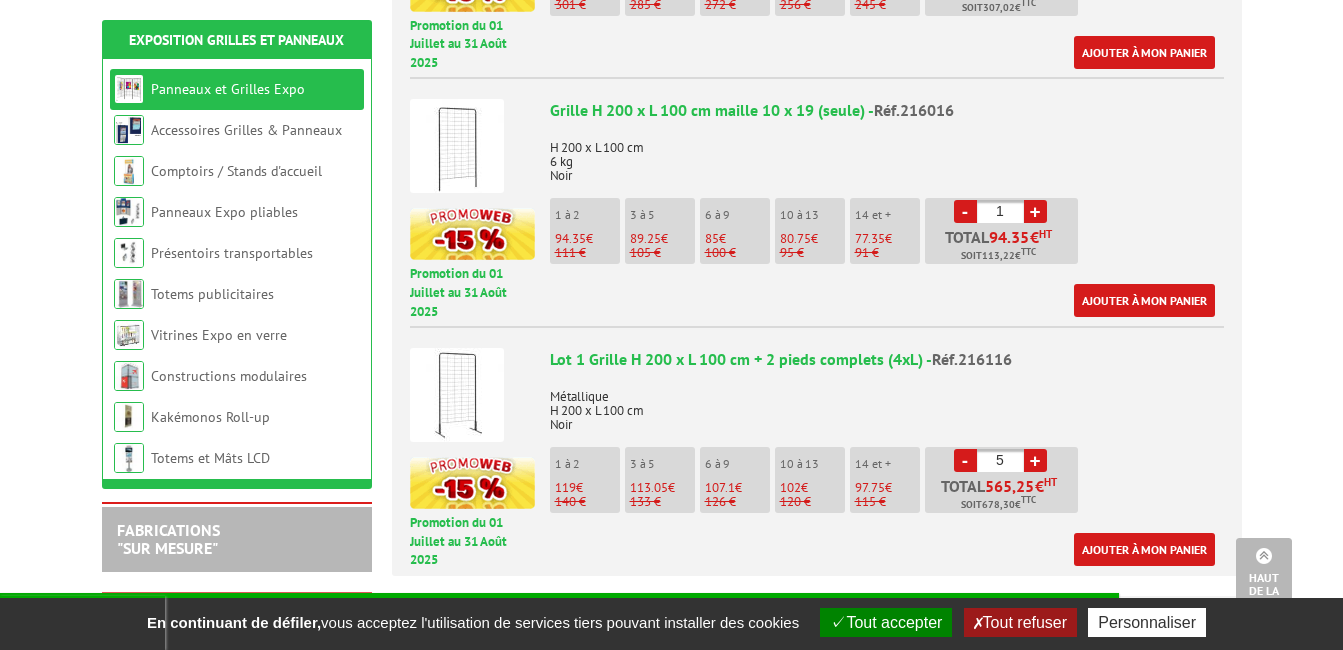 click on "+" at bounding box center (1035, 460) 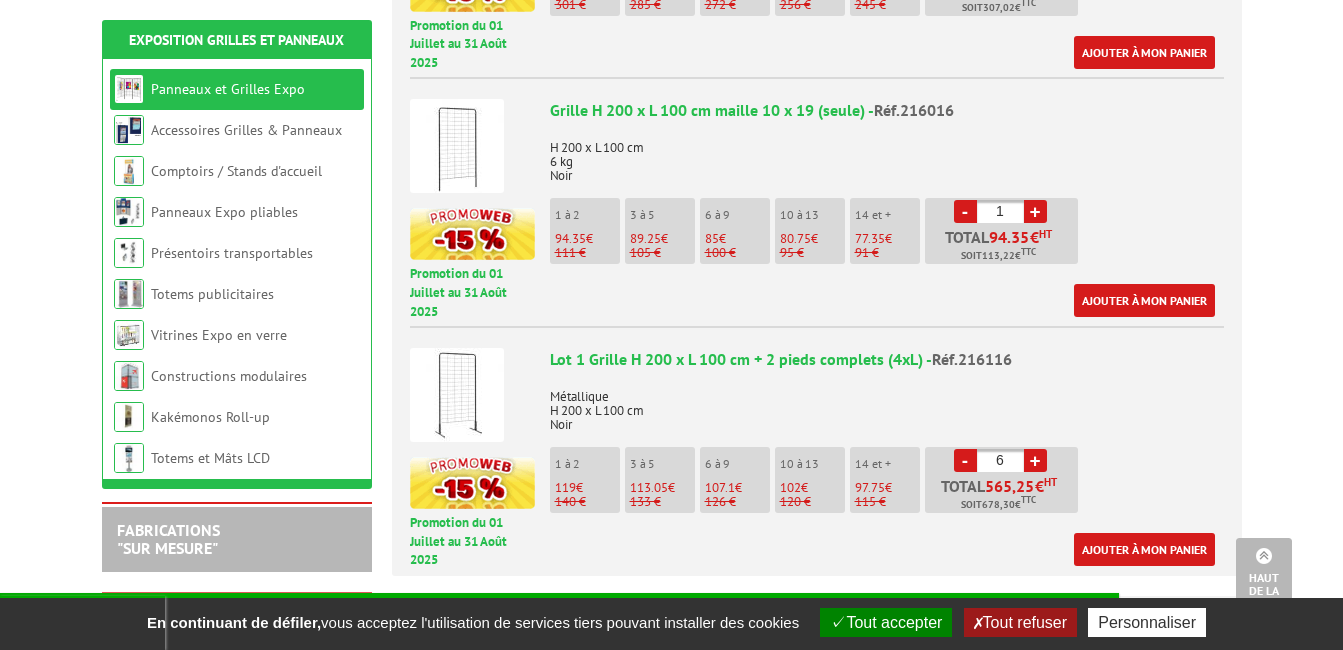 click on "+" at bounding box center [1035, 460] 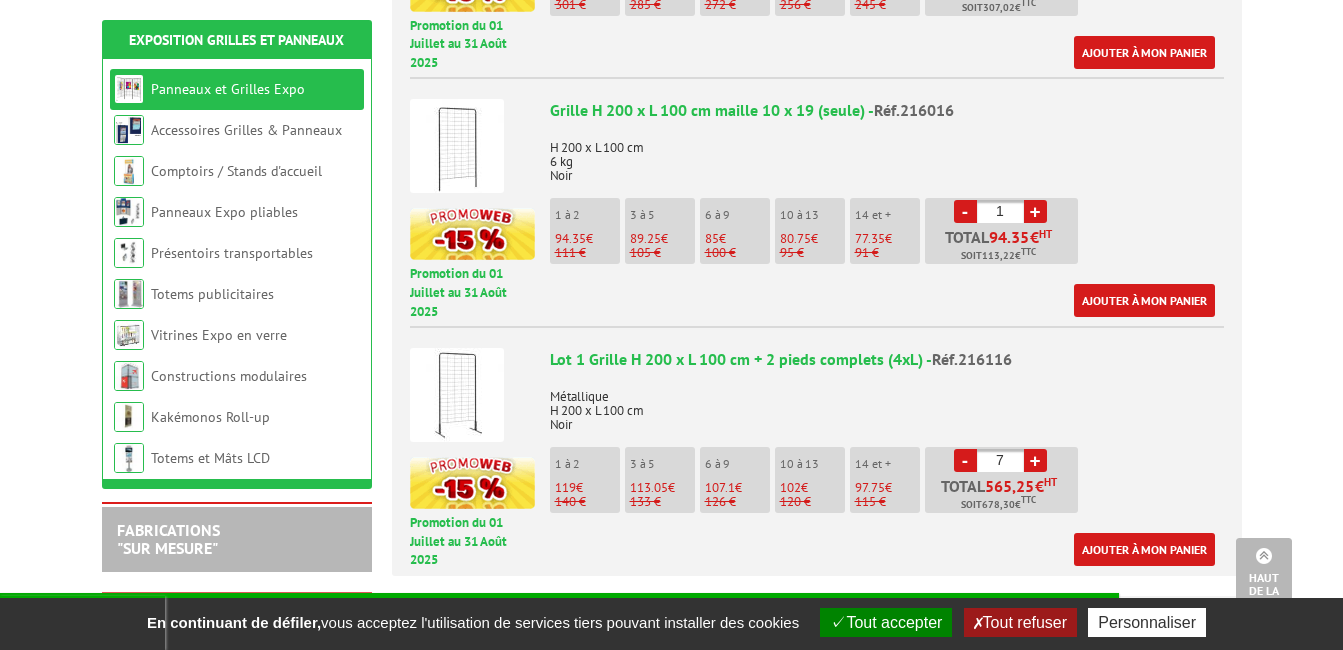 click on "+" at bounding box center [1035, 460] 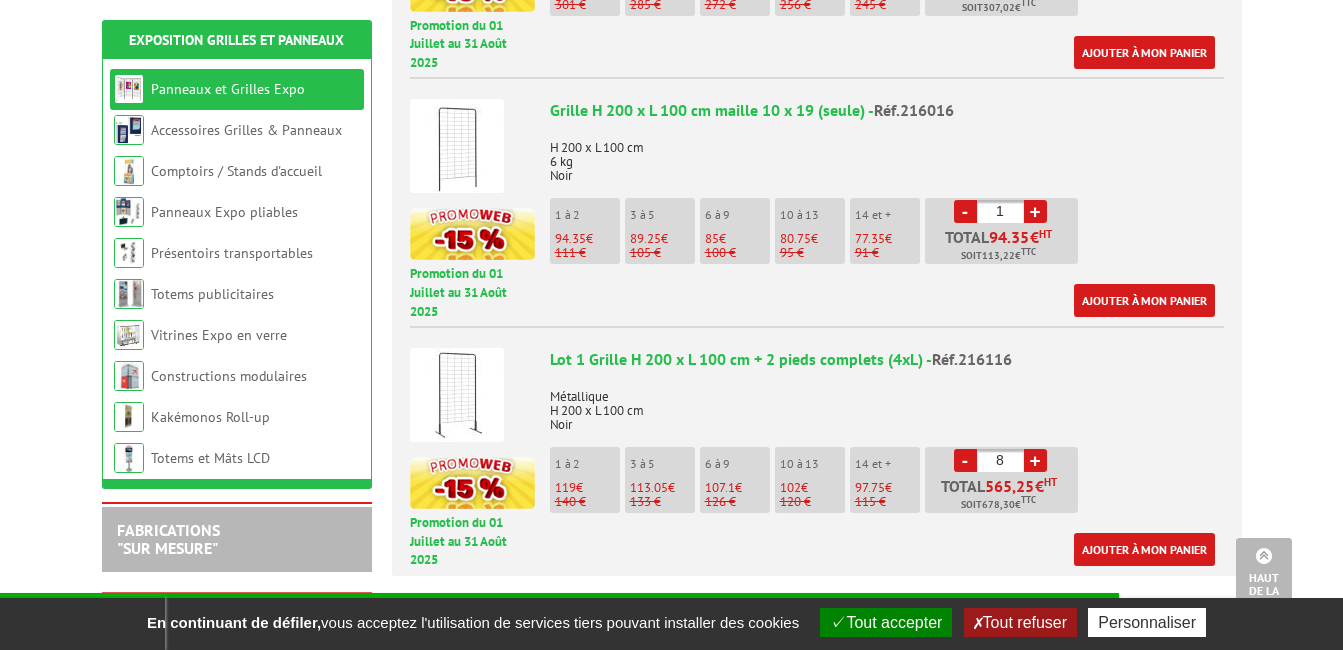 click on "+" at bounding box center (1035, 460) 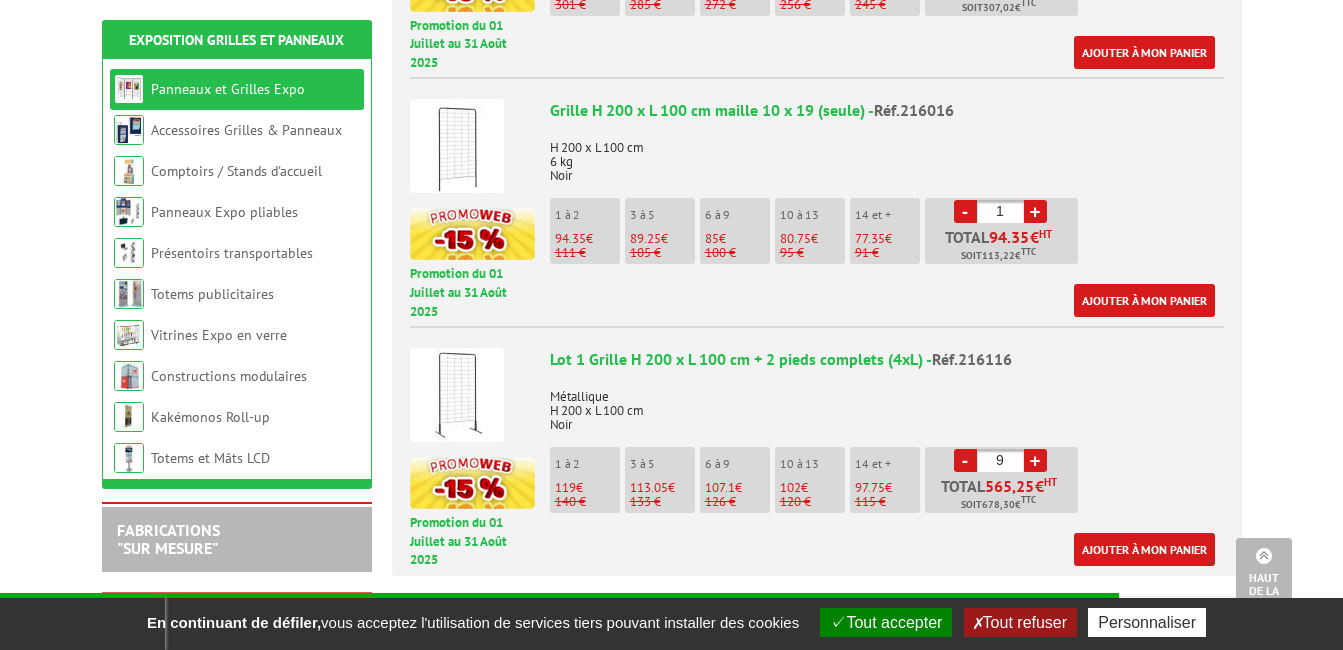 click on "+" at bounding box center (1035, 460) 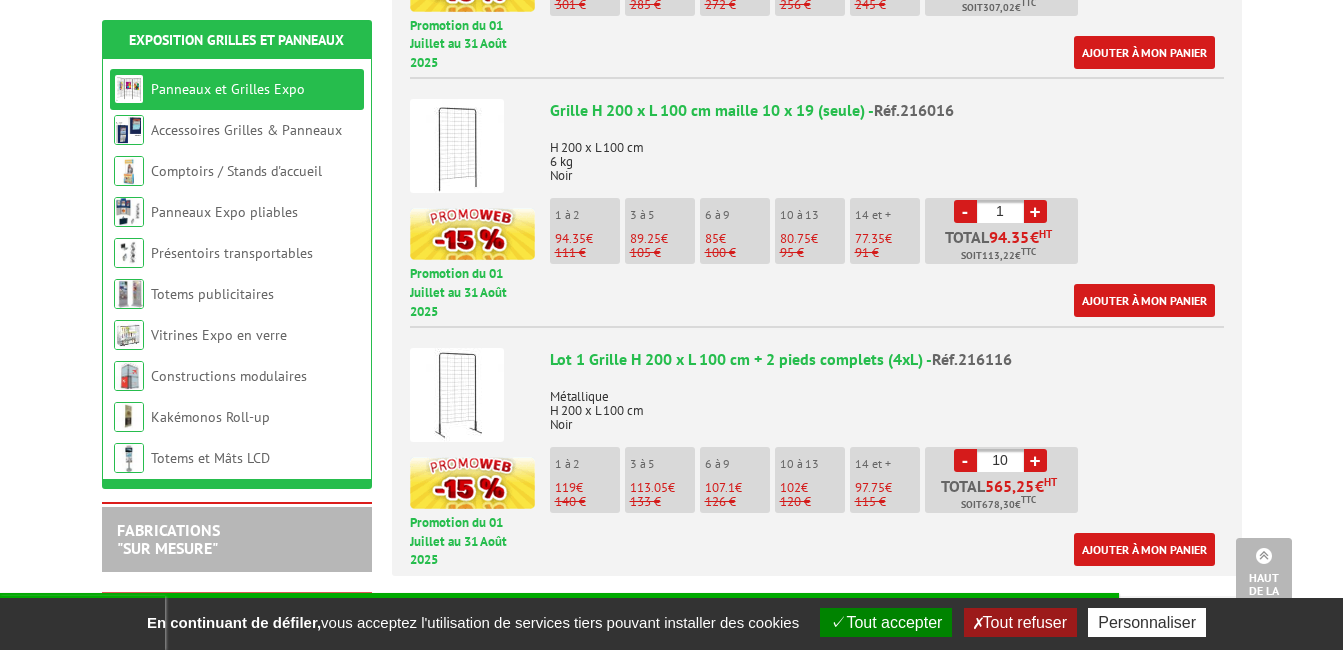 click on "+" at bounding box center [1035, 460] 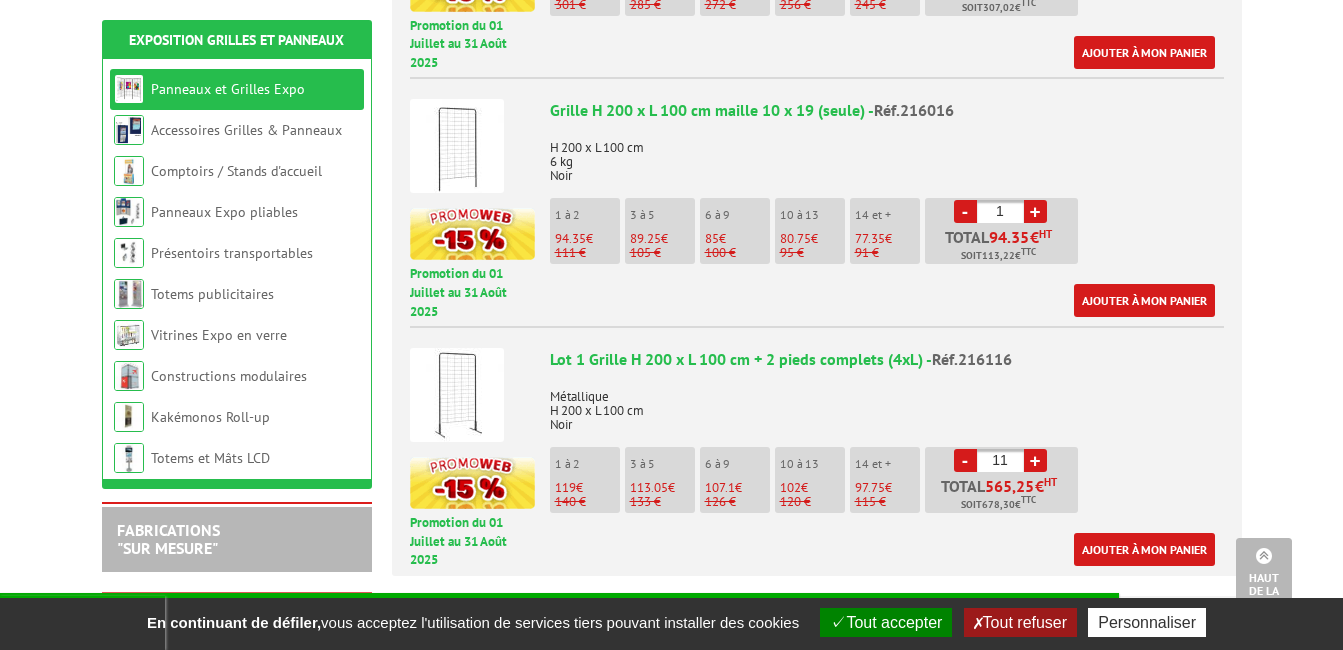 click on "+" at bounding box center [1035, 460] 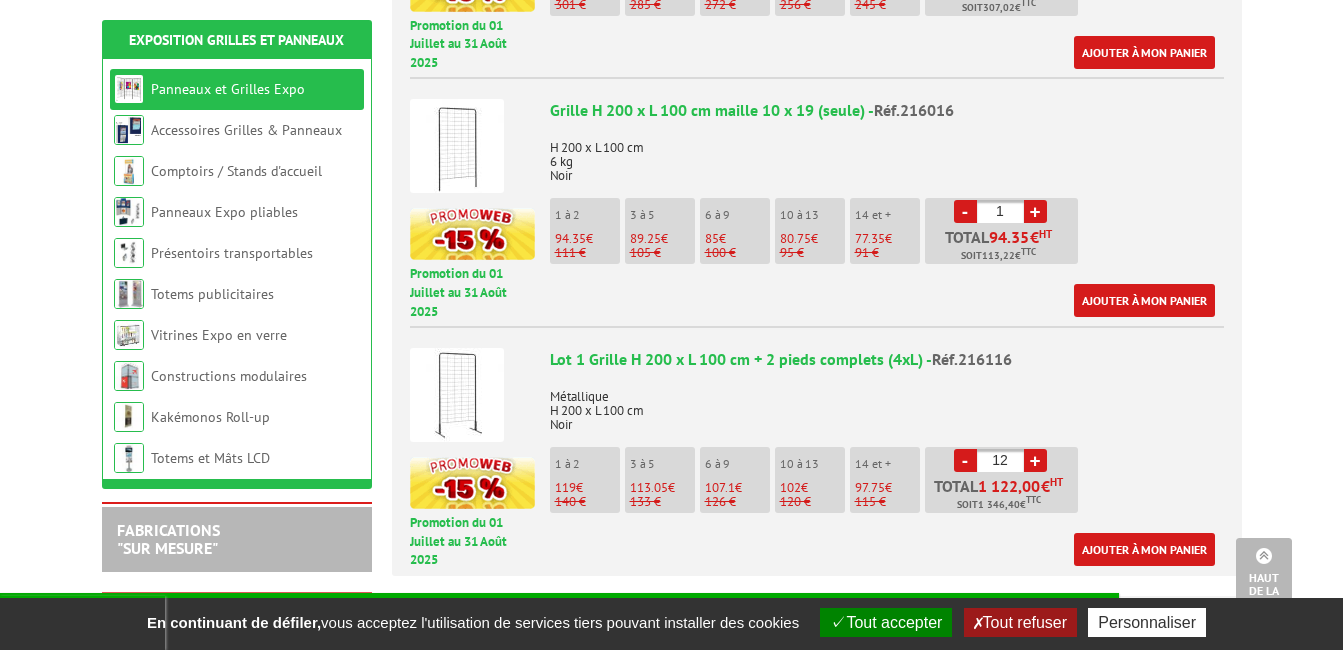 click on "+" at bounding box center [1035, 460] 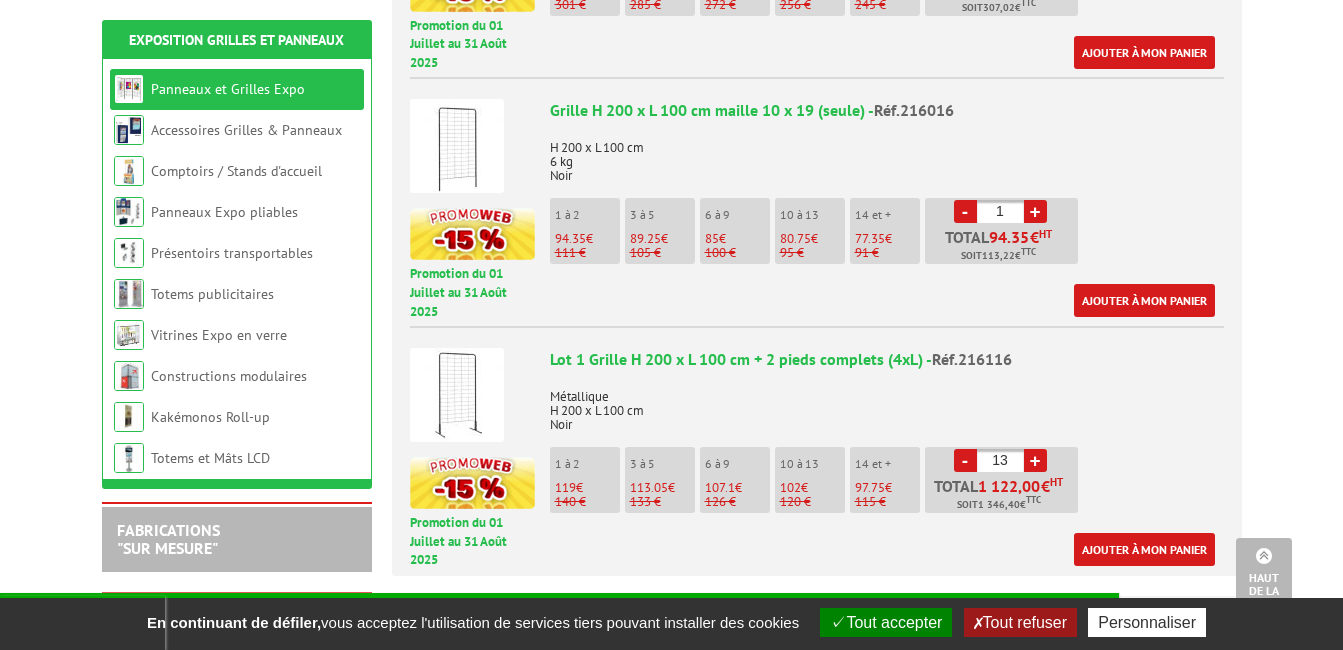 click on "+" at bounding box center (1035, 460) 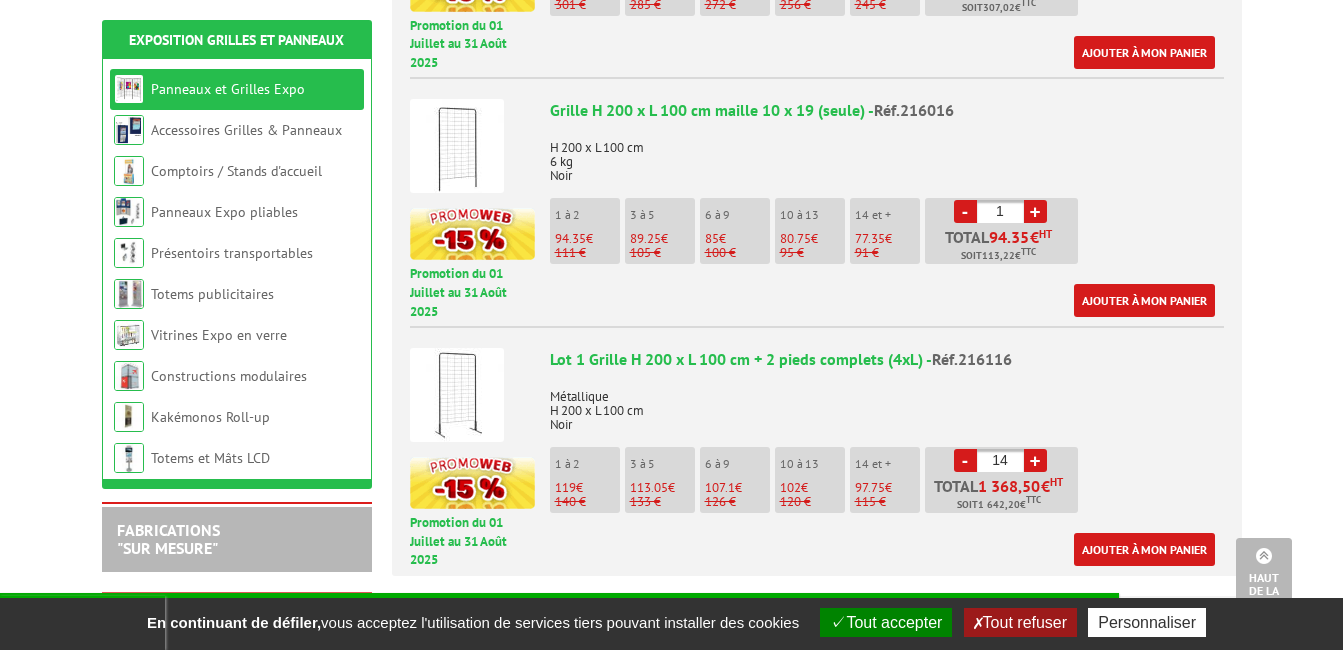 click on "+" at bounding box center (1035, 460) 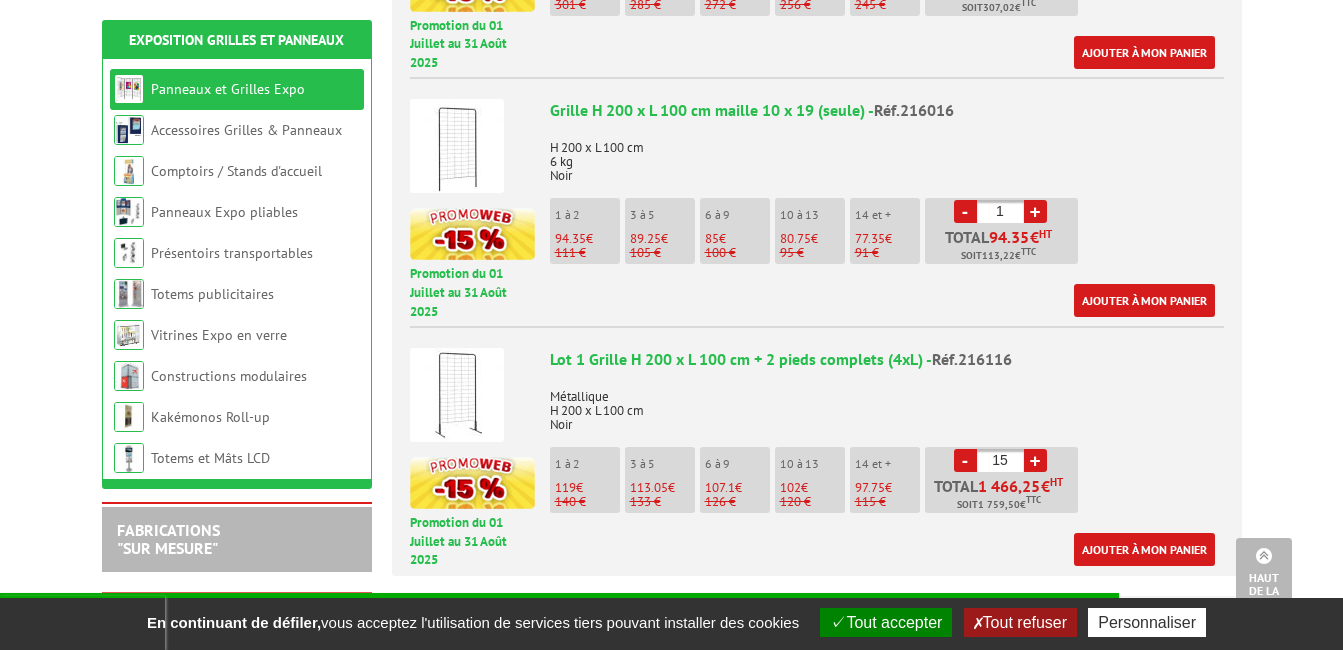 click on "+" at bounding box center (1035, 460) 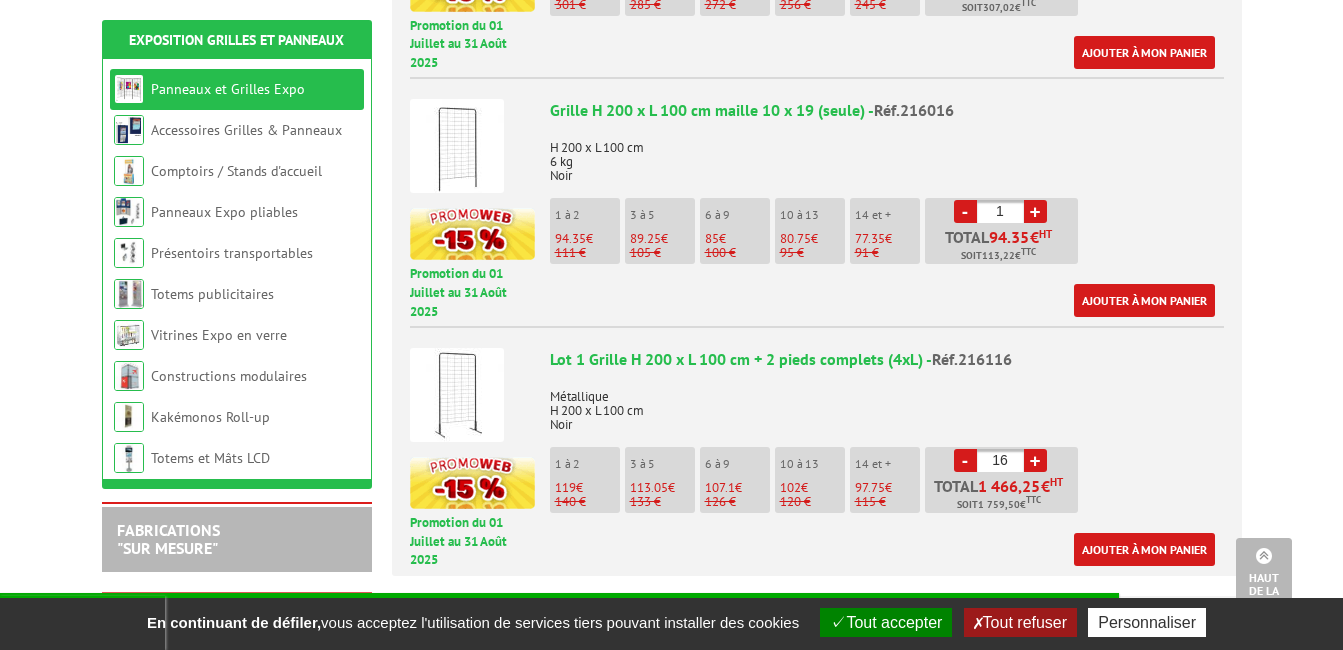 click on "+" at bounding box center (1035, 460) 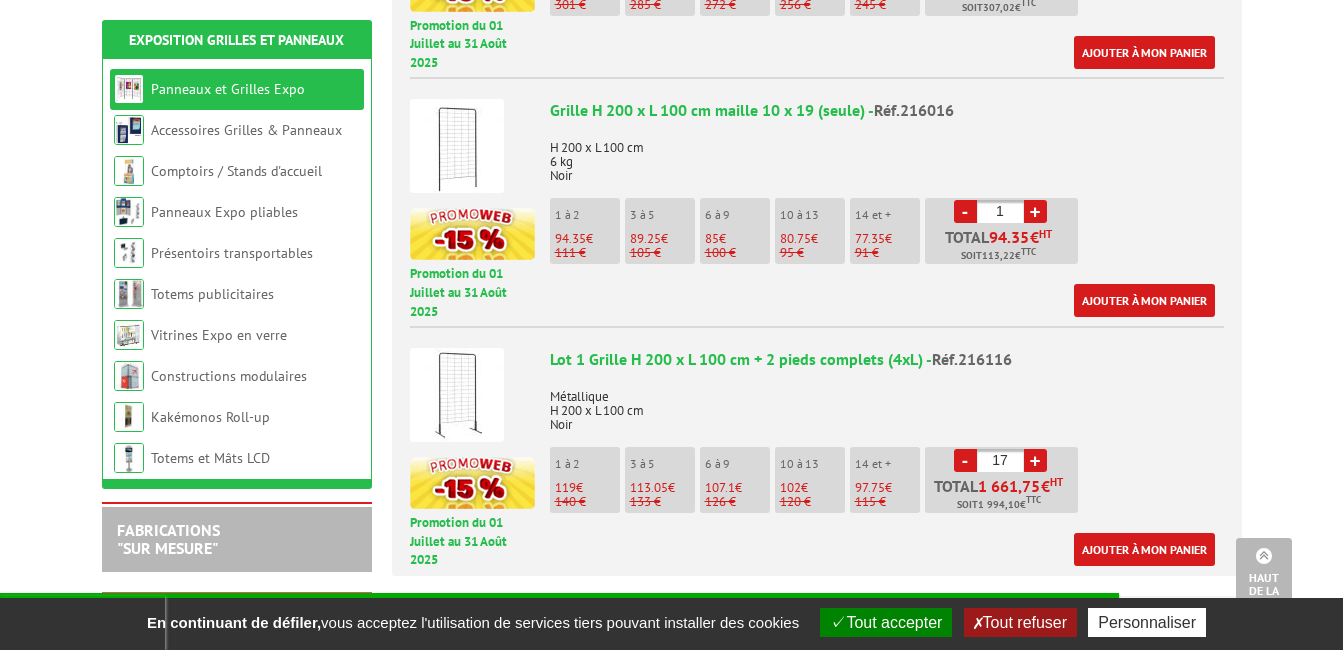 click on "+" at bounding box center (1035, 460) 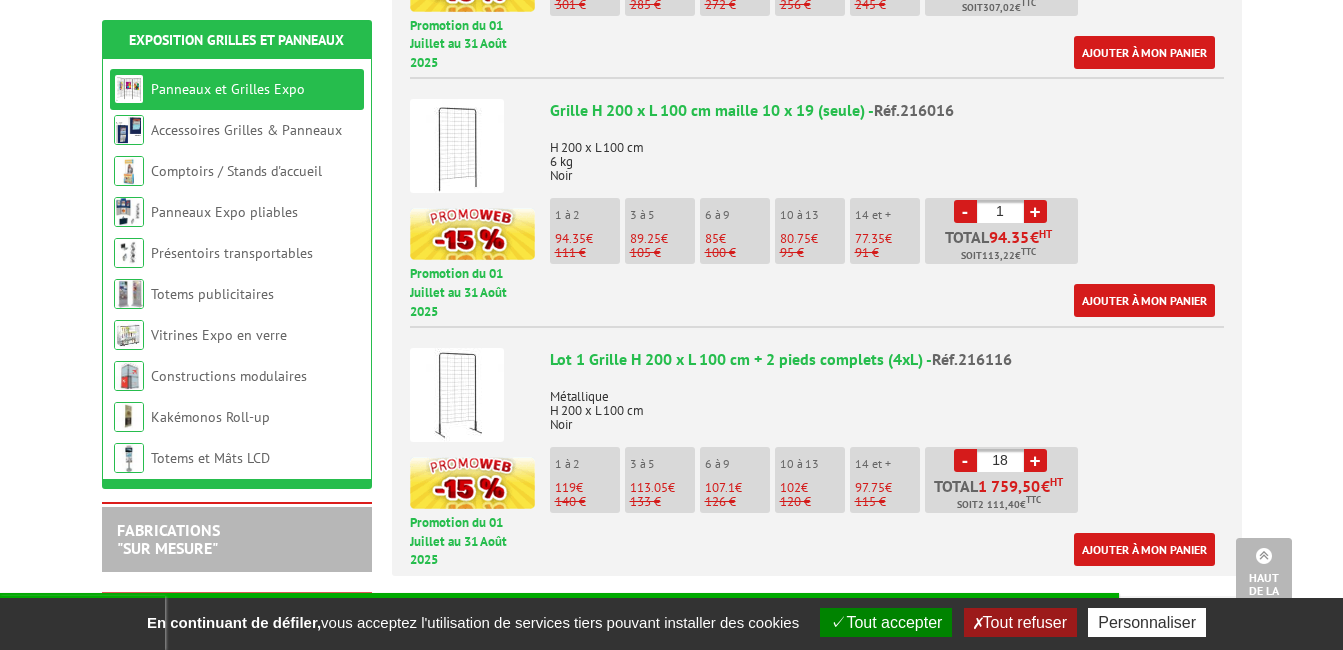 click on "+" at bounding box center (1035, 460) 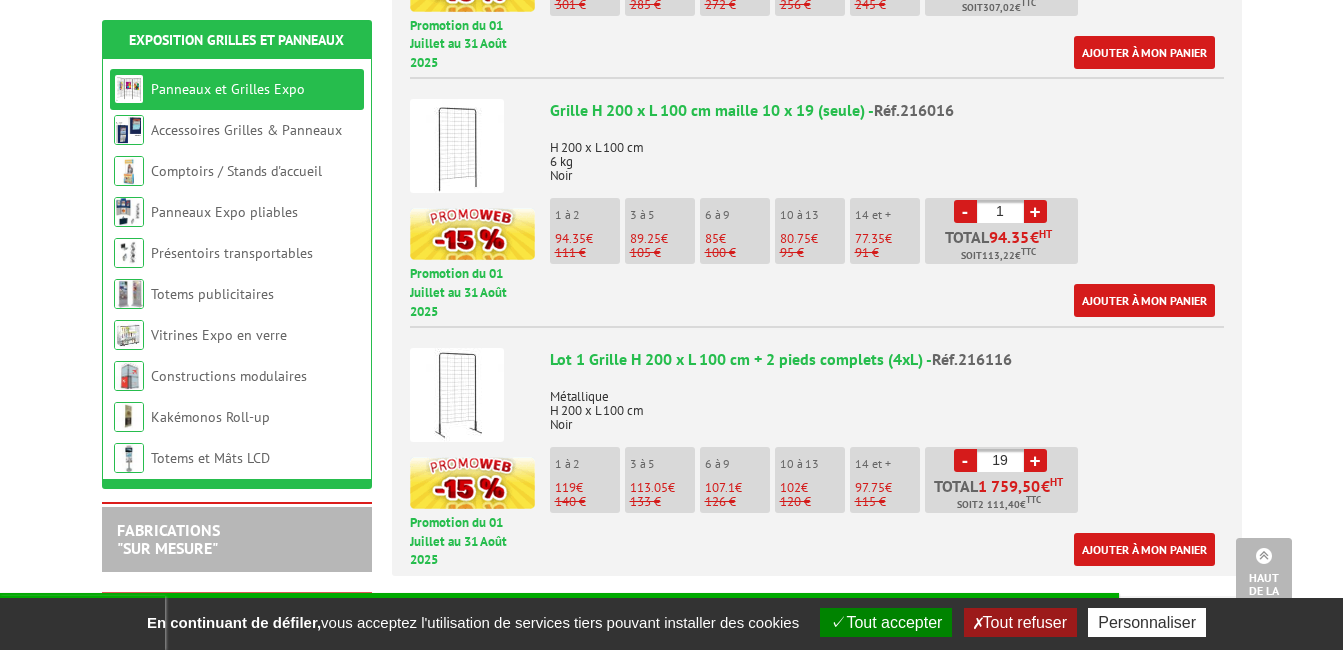 click on "+" at bounding box center [1035, 460] 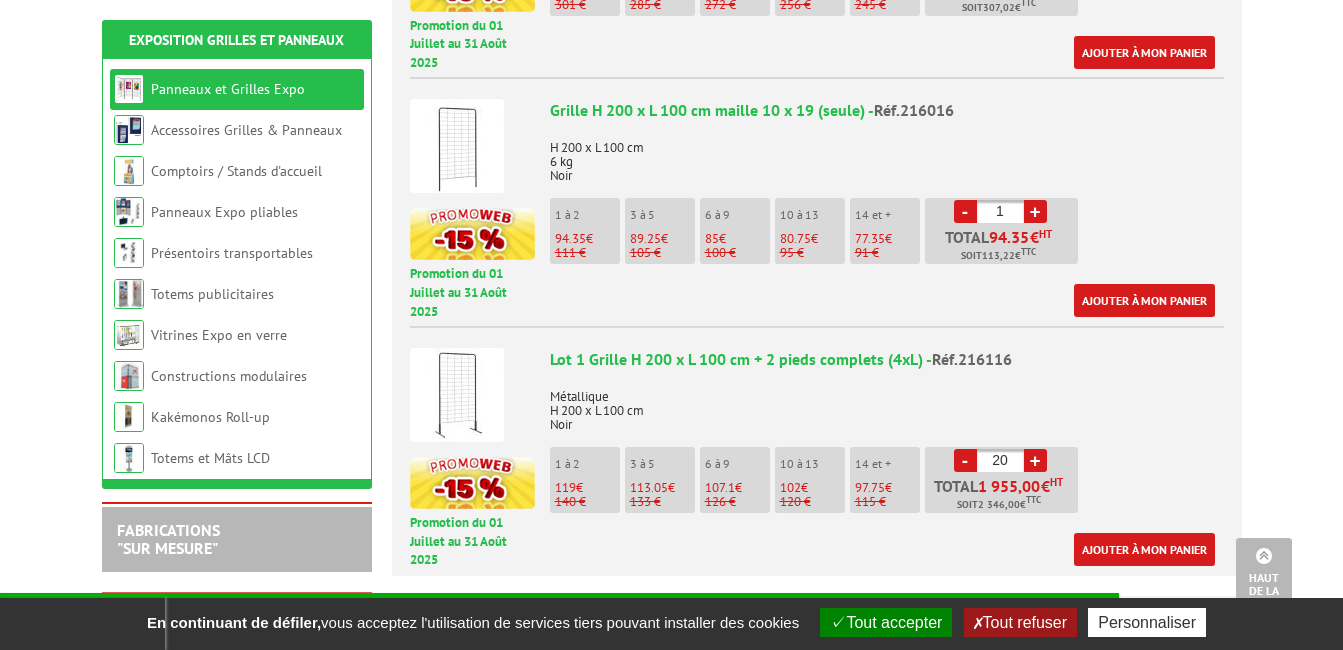 click on "+" at bounding box center [1035, 460] 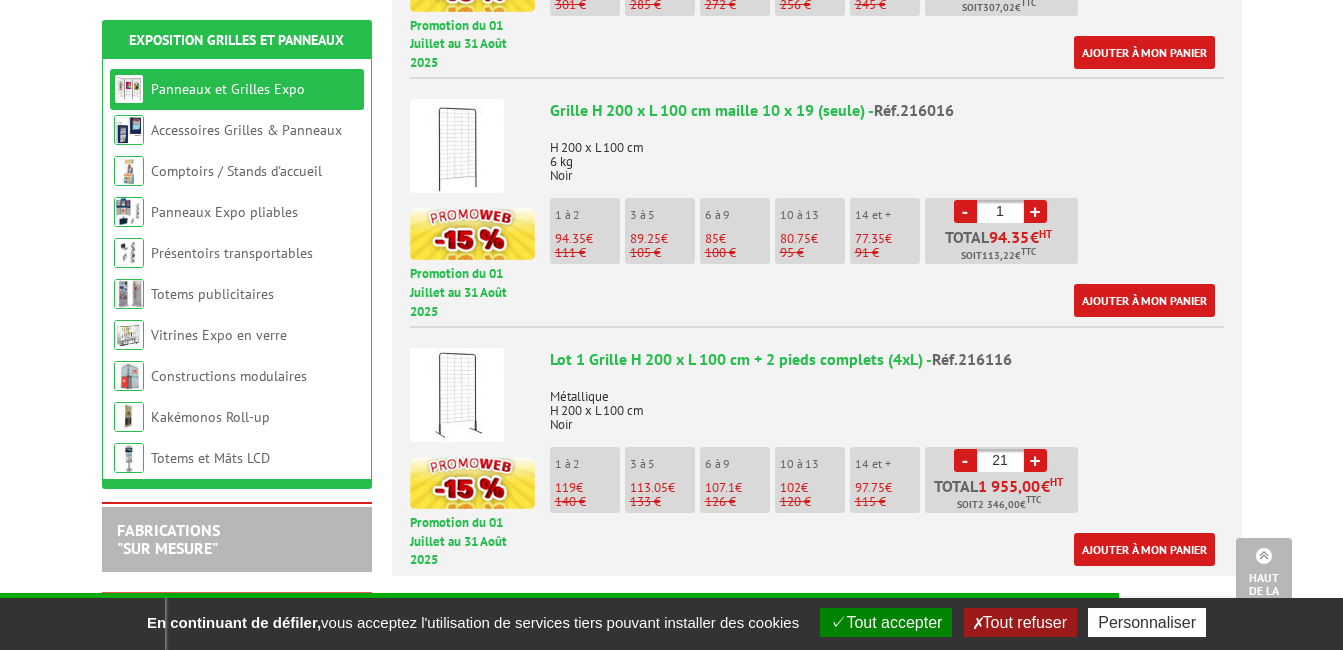 click on "+" at bounding box center [1035, 460] 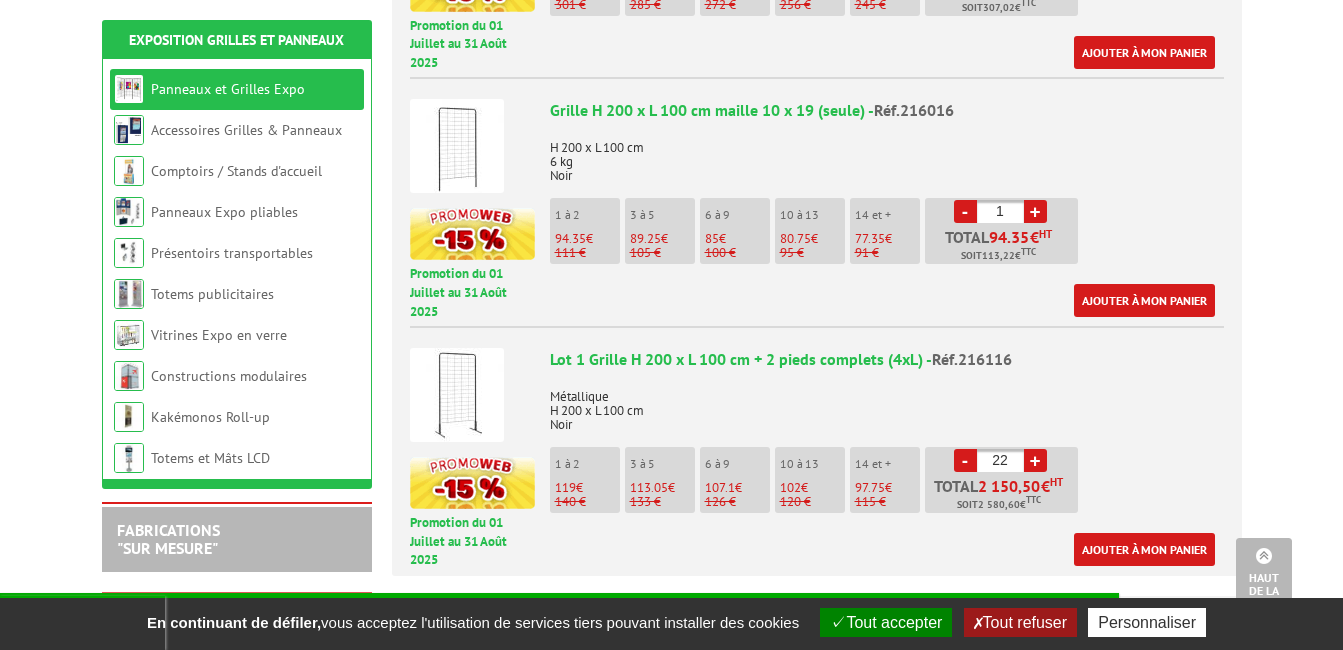 click on "+" at bounding box center [1035, 460] 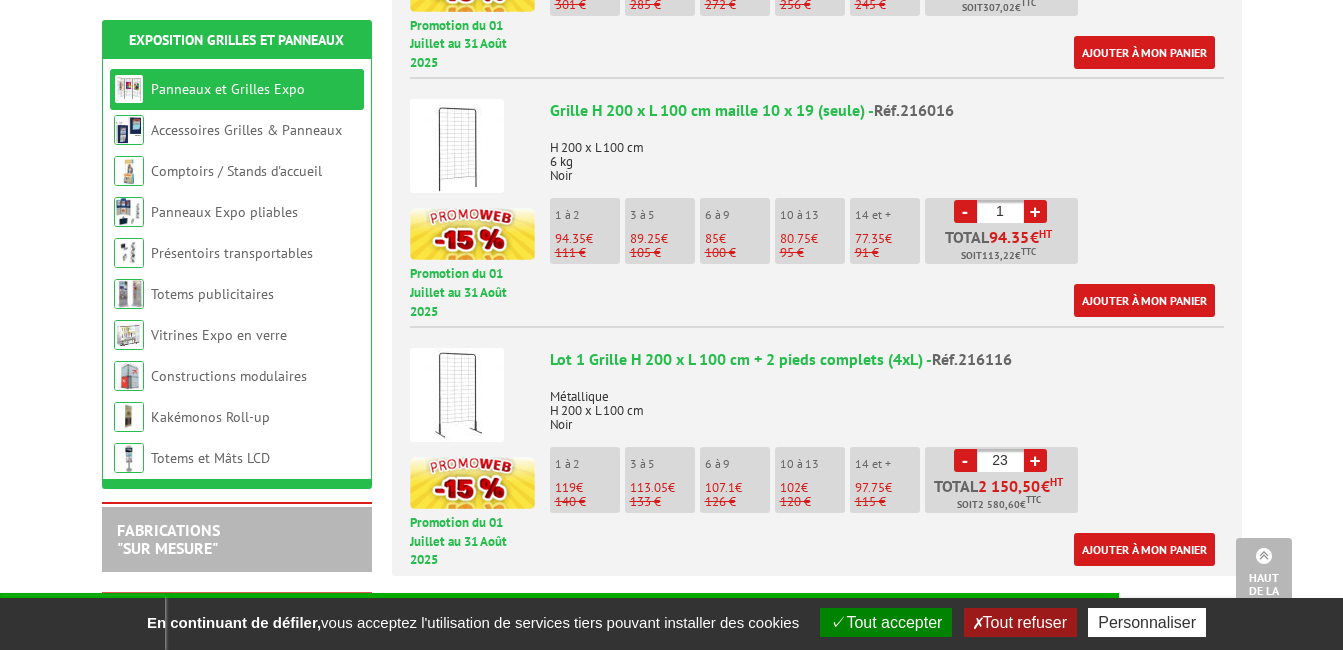click on "+" at bounding box center (1035, 460) 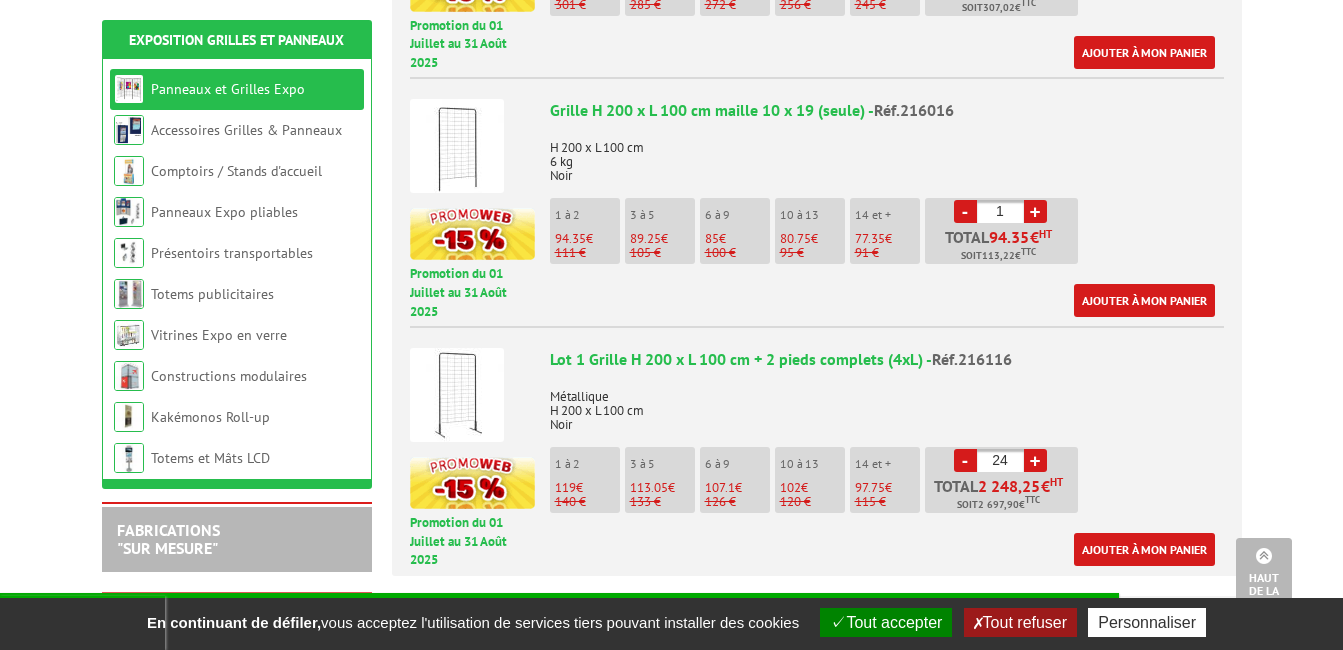 click on "+" at bounding box center (1035, 460) 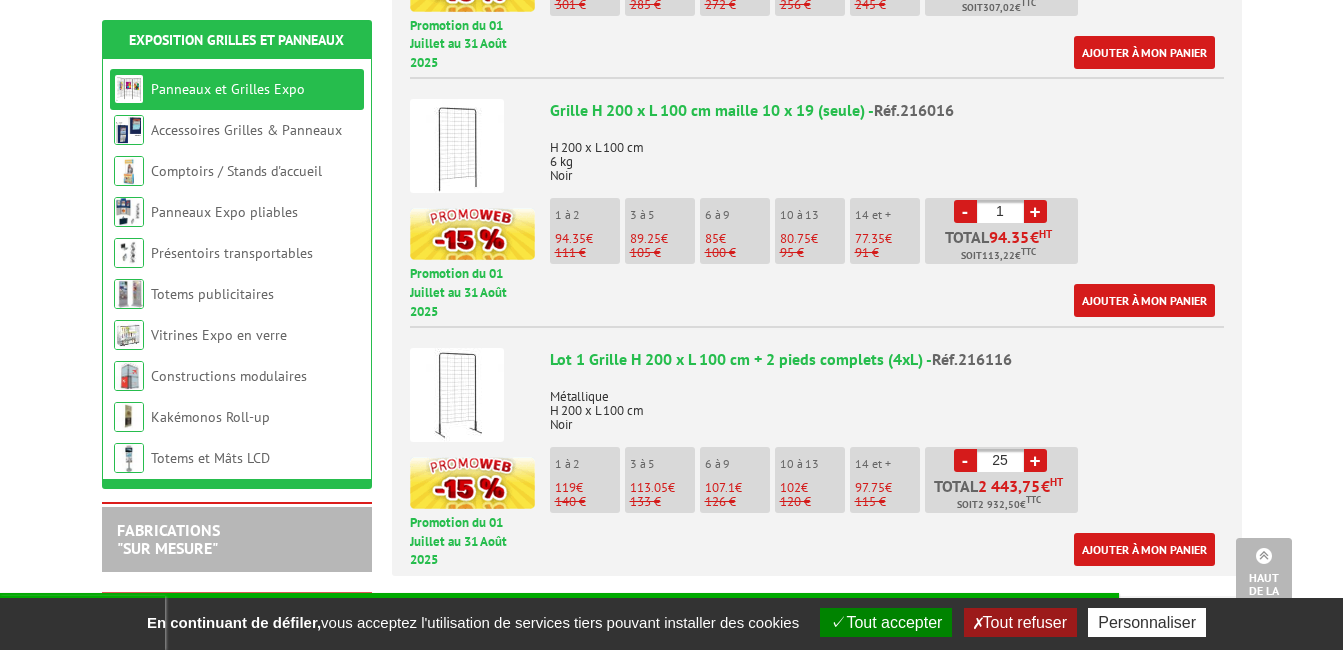 click on "+" at bounding box center (1035, 460) 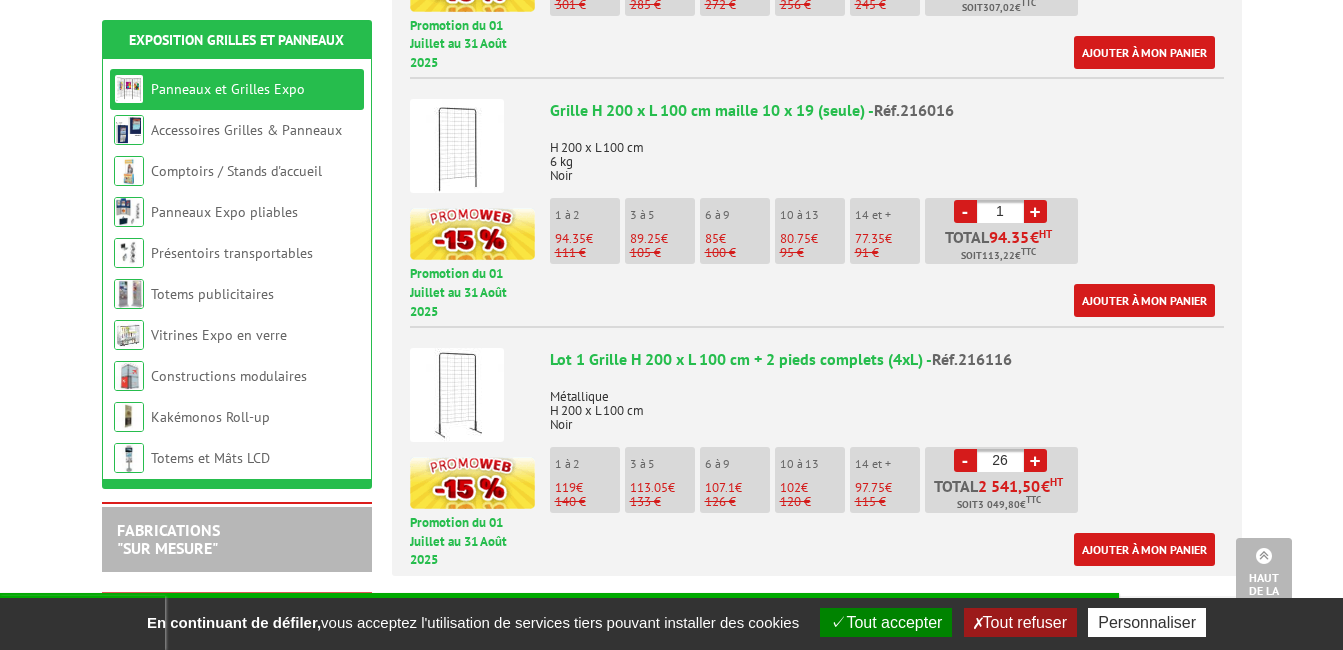 click on "+" at bounding box center (1035, 460) 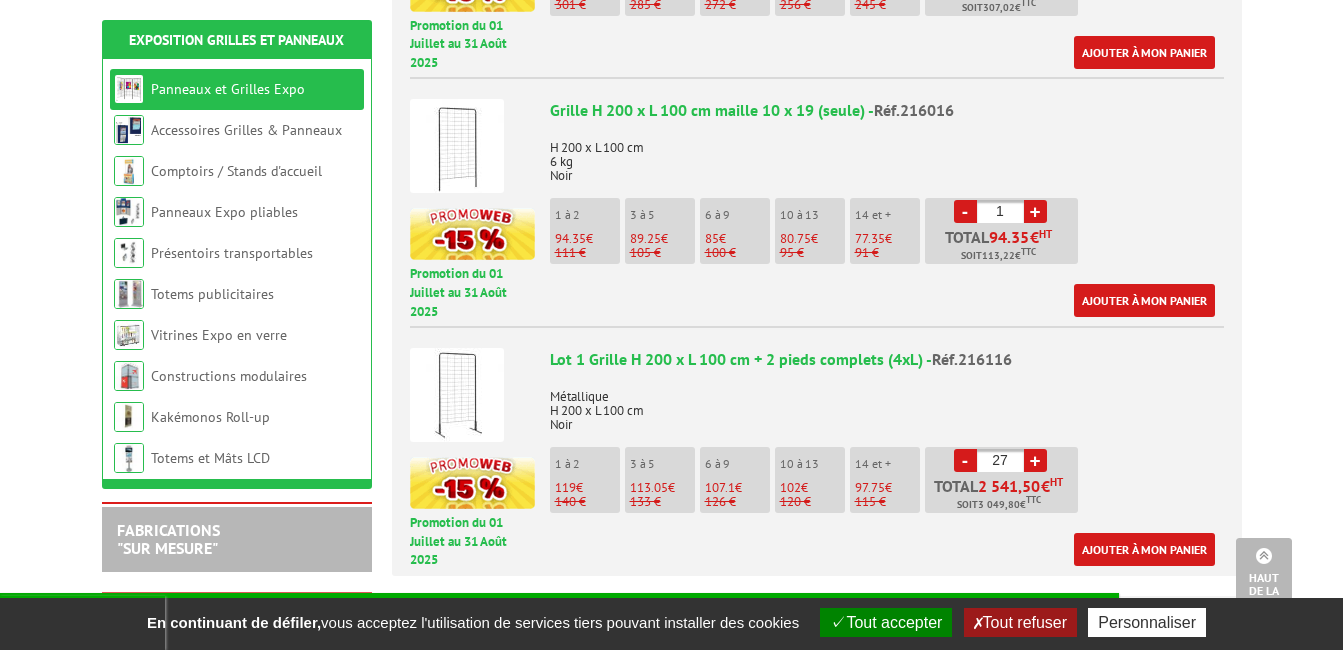 click on "+" at bounding box center (1035, 460) 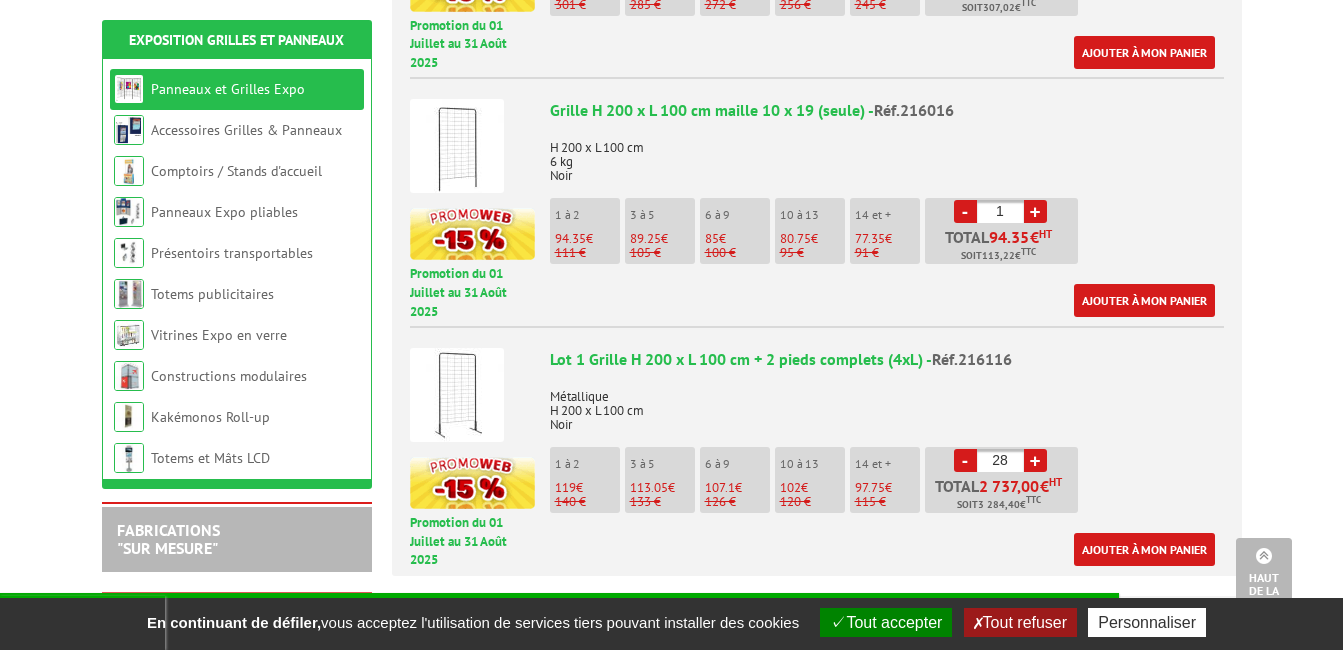 click on "+" at bounding box center [1035, 460] 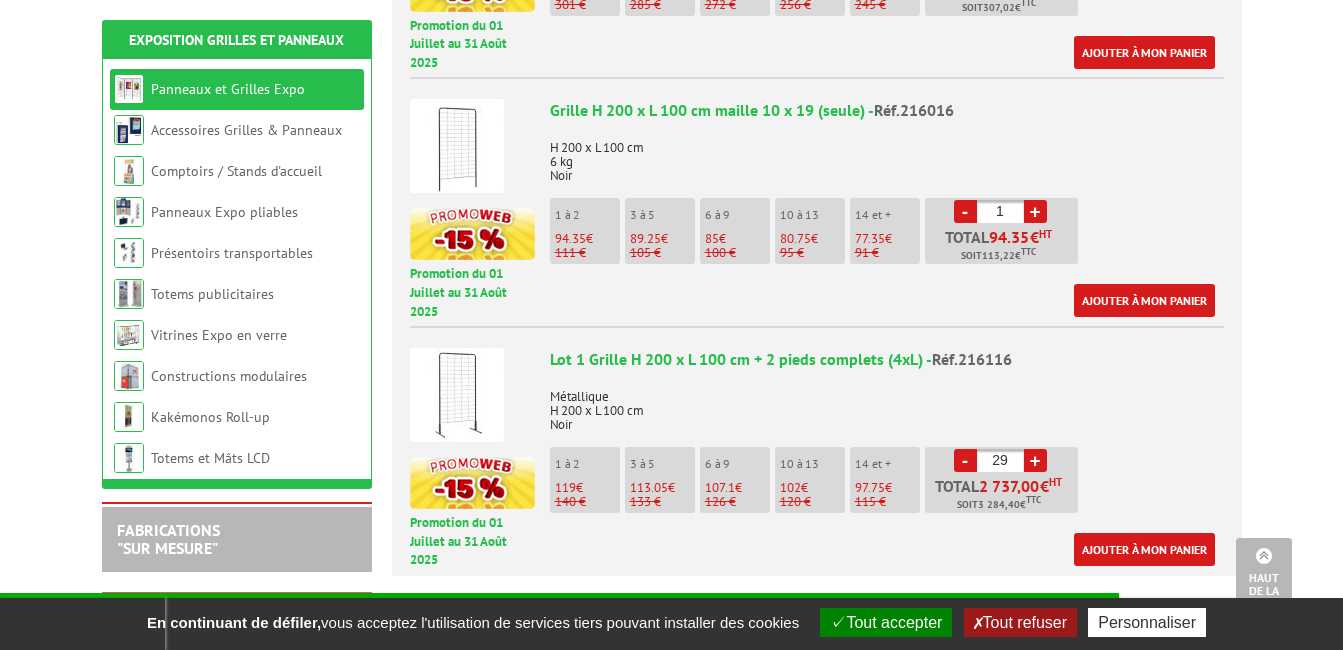click on "+" at bounding box center (1035, 460) 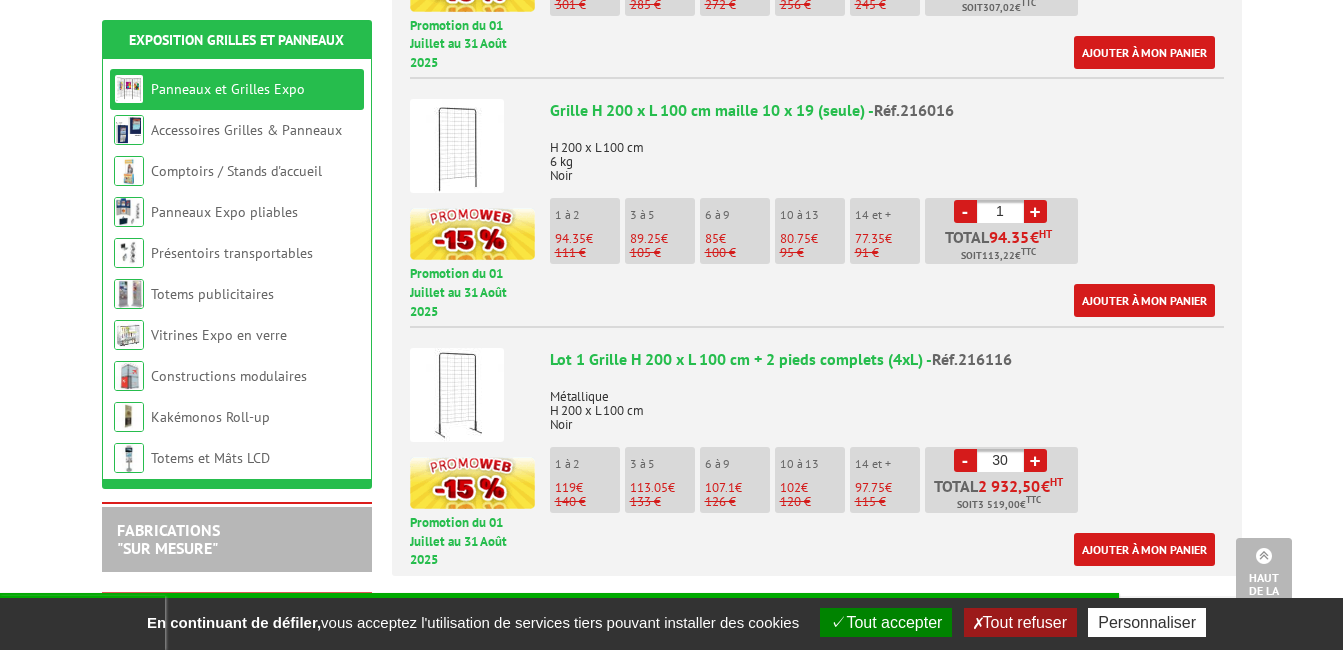 click on "+" at bounding box center [1035, 460] 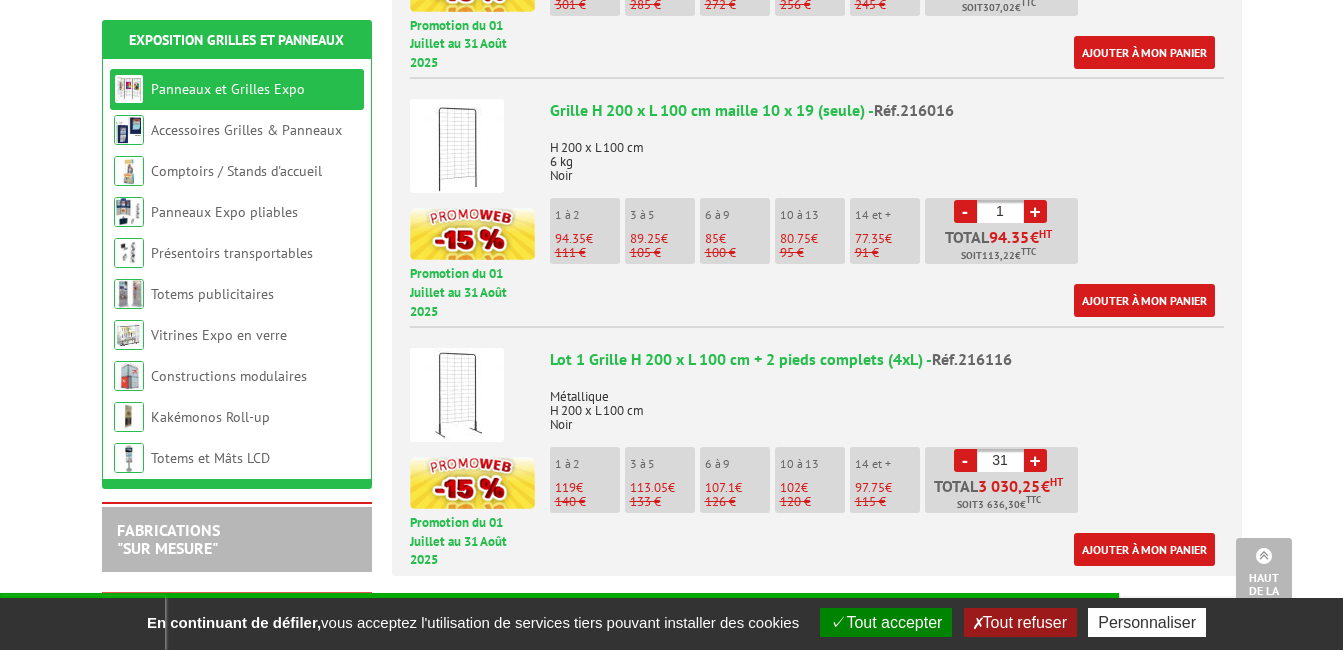 click on "+" at bounding box center [1035, 460] 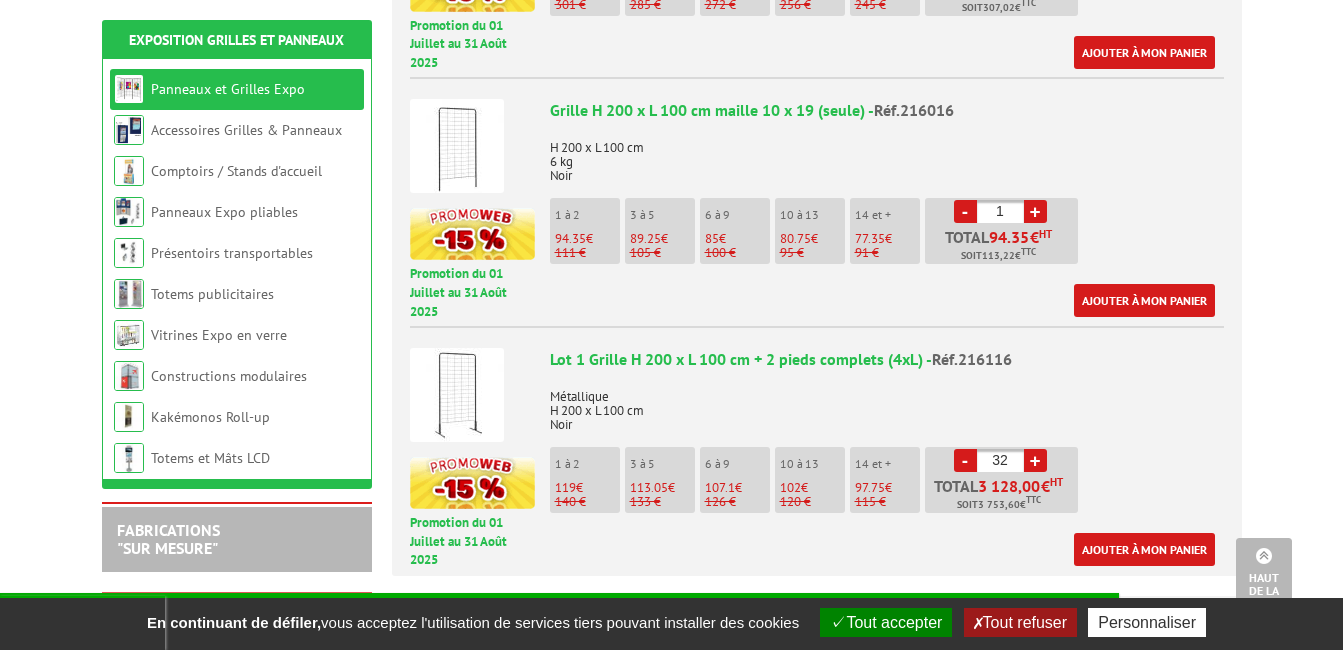click on "+" at bounding box center (1035, 460) 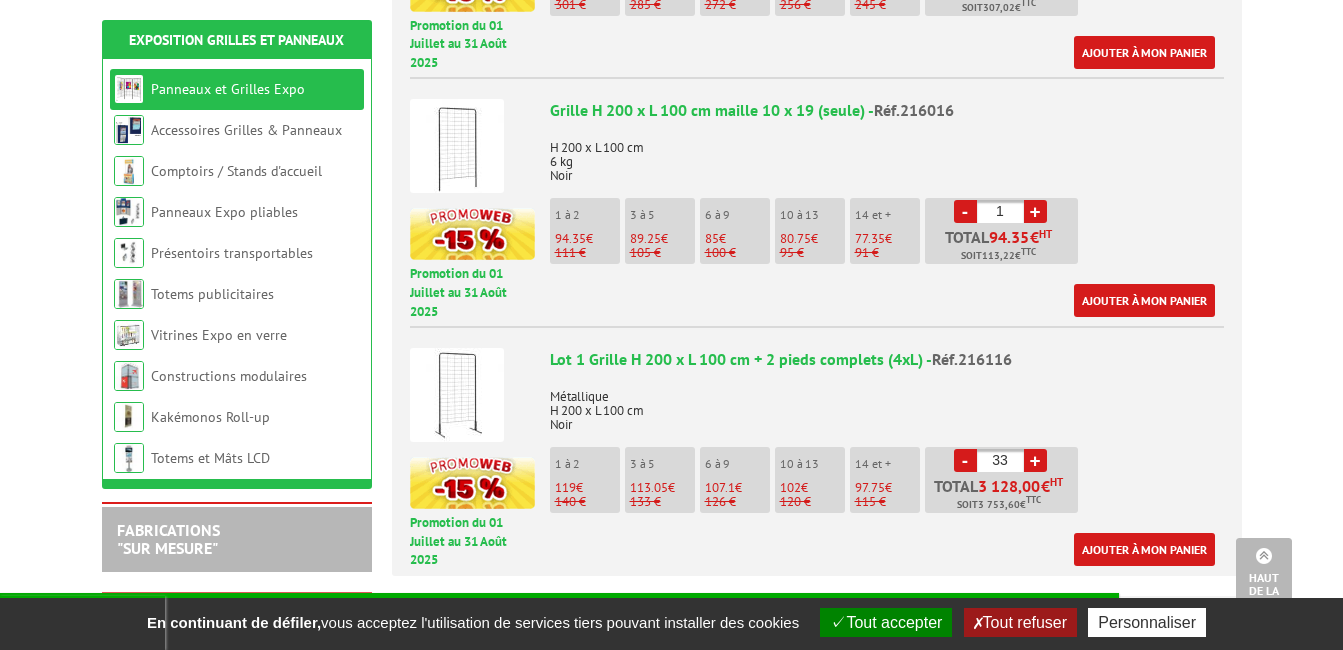 click on "+" at bounding box center (1035, 460) 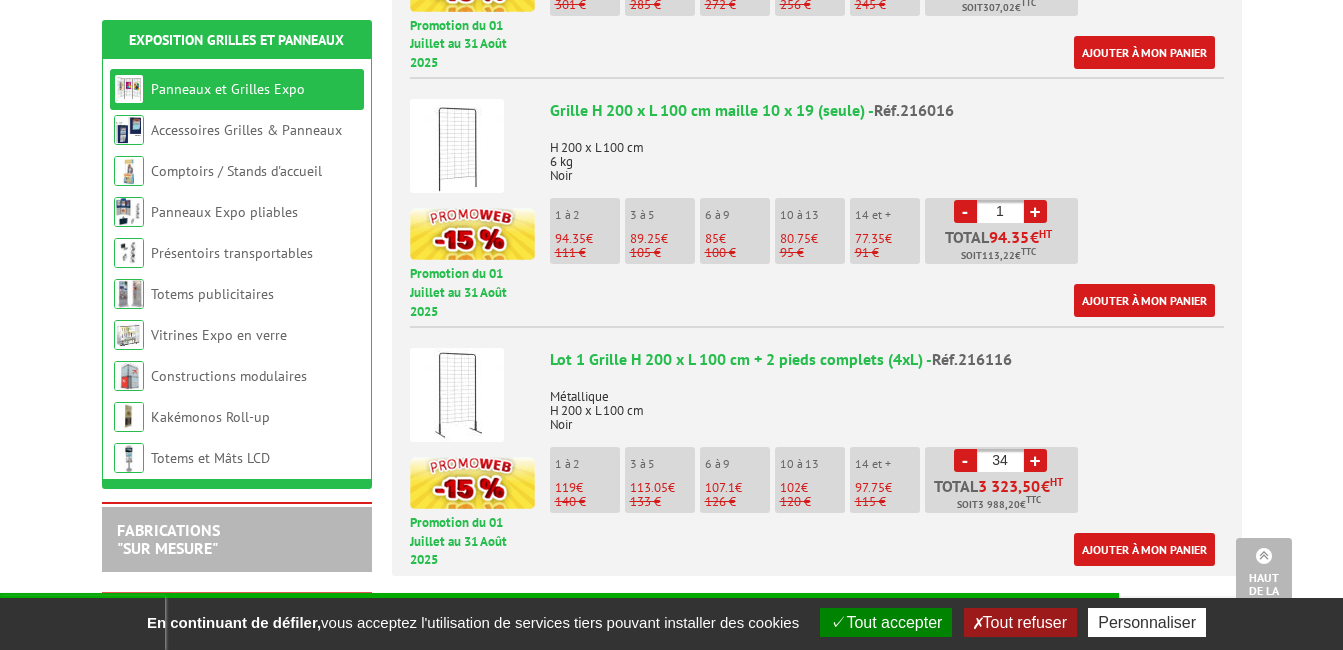 click on "+" at bounding box center [1035, 460] 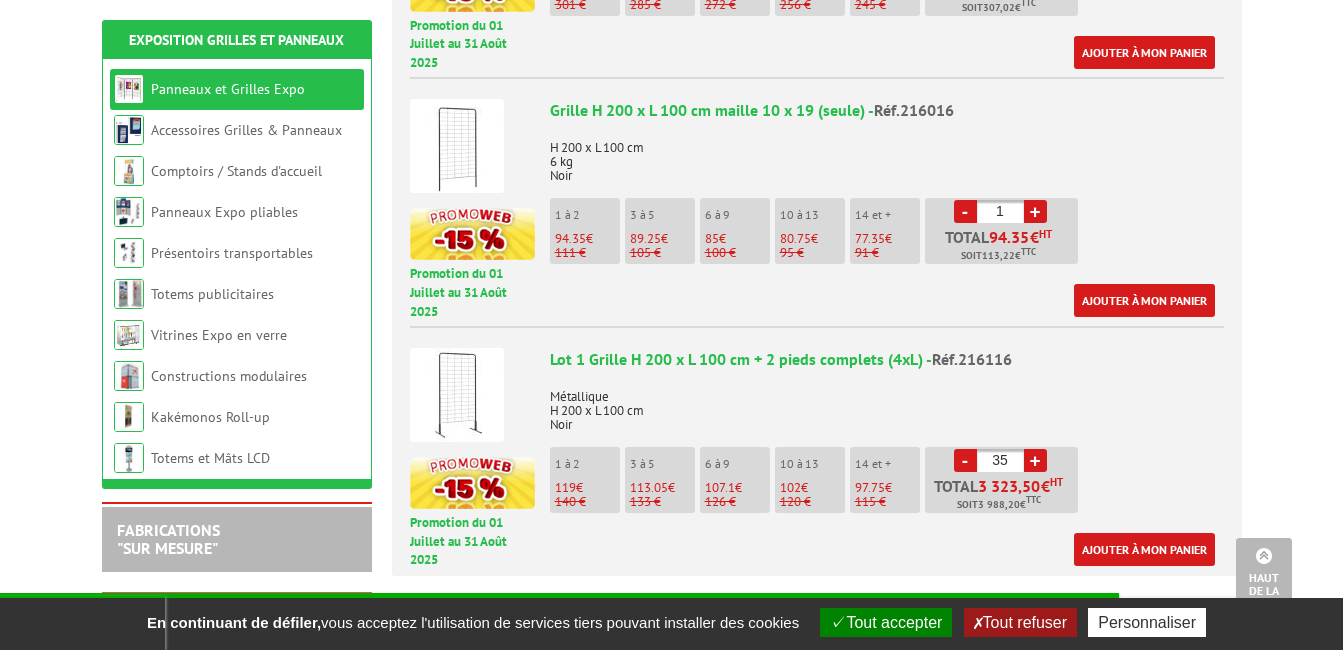 click on "+" at bounding box center (1035, 460) 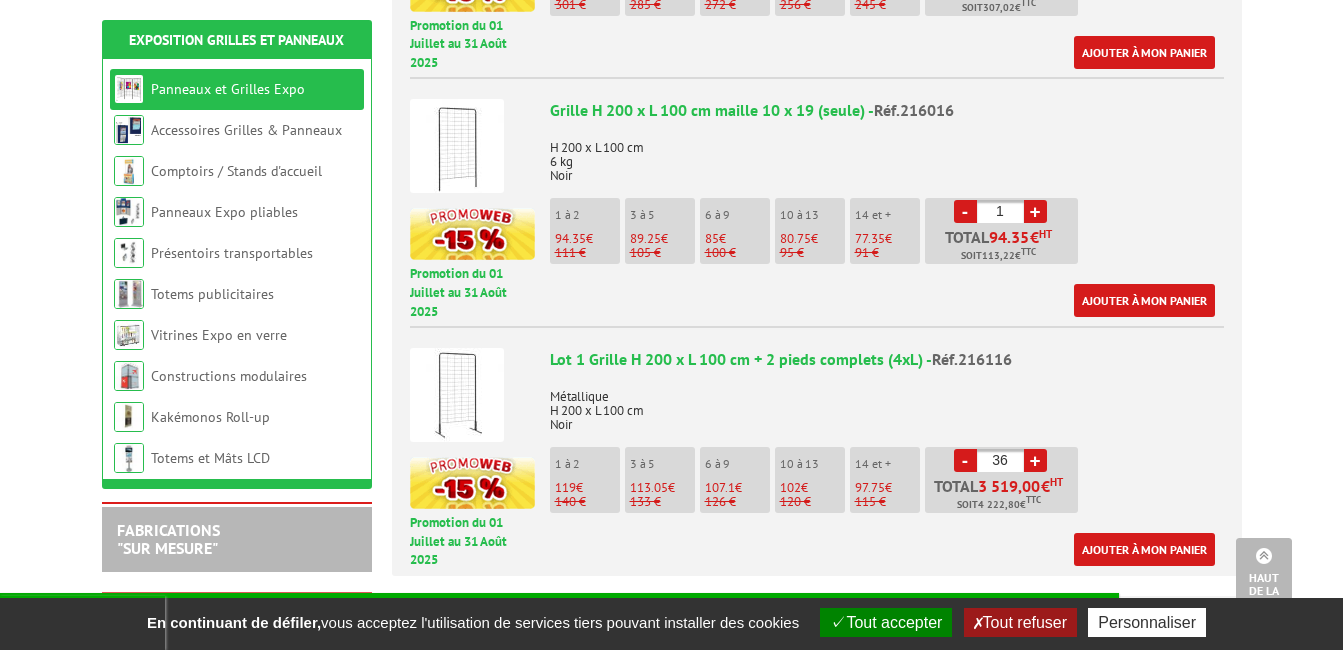 click on "+" at bounding box center (1035, 460) 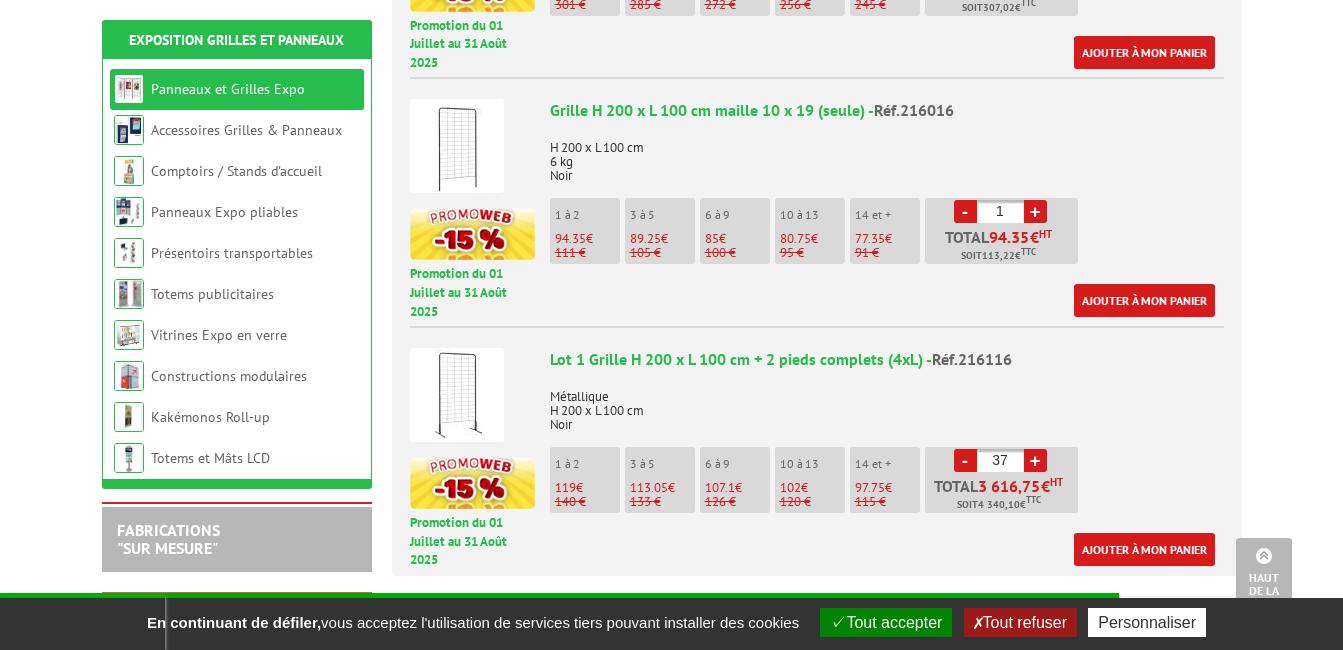 click on "+" at bounding box center [1035, 460] 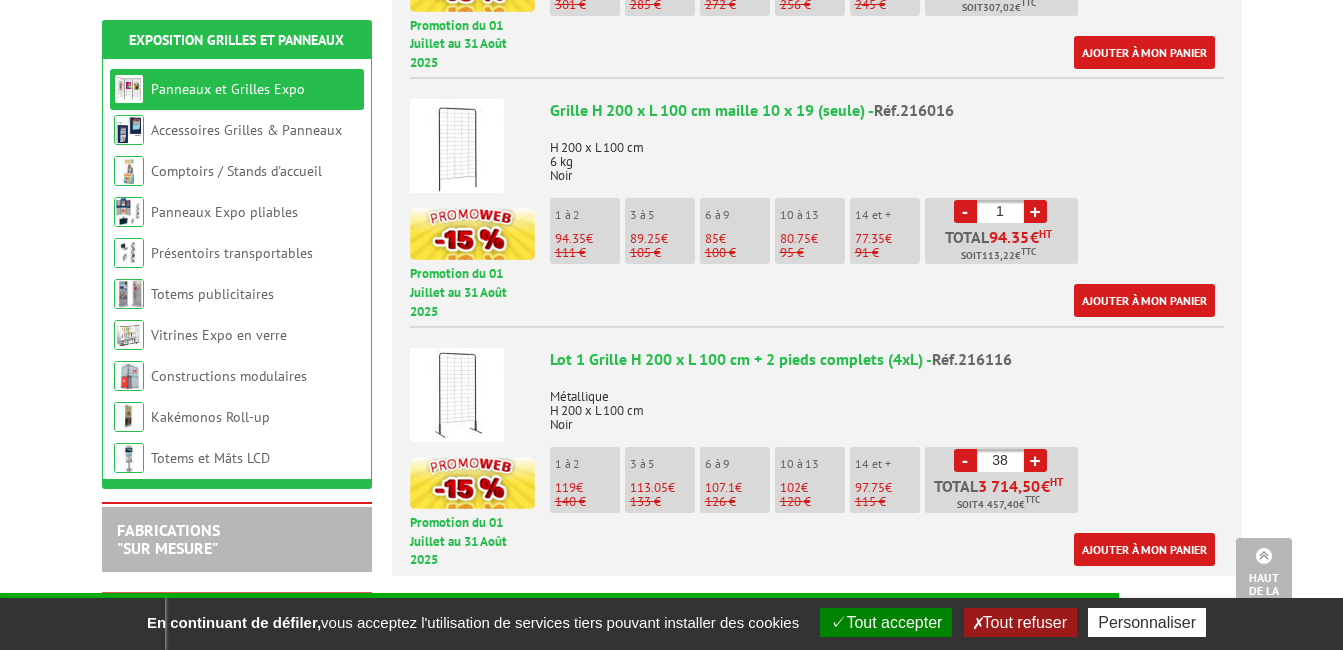 click on "+" at bounding box center (1035, 460) 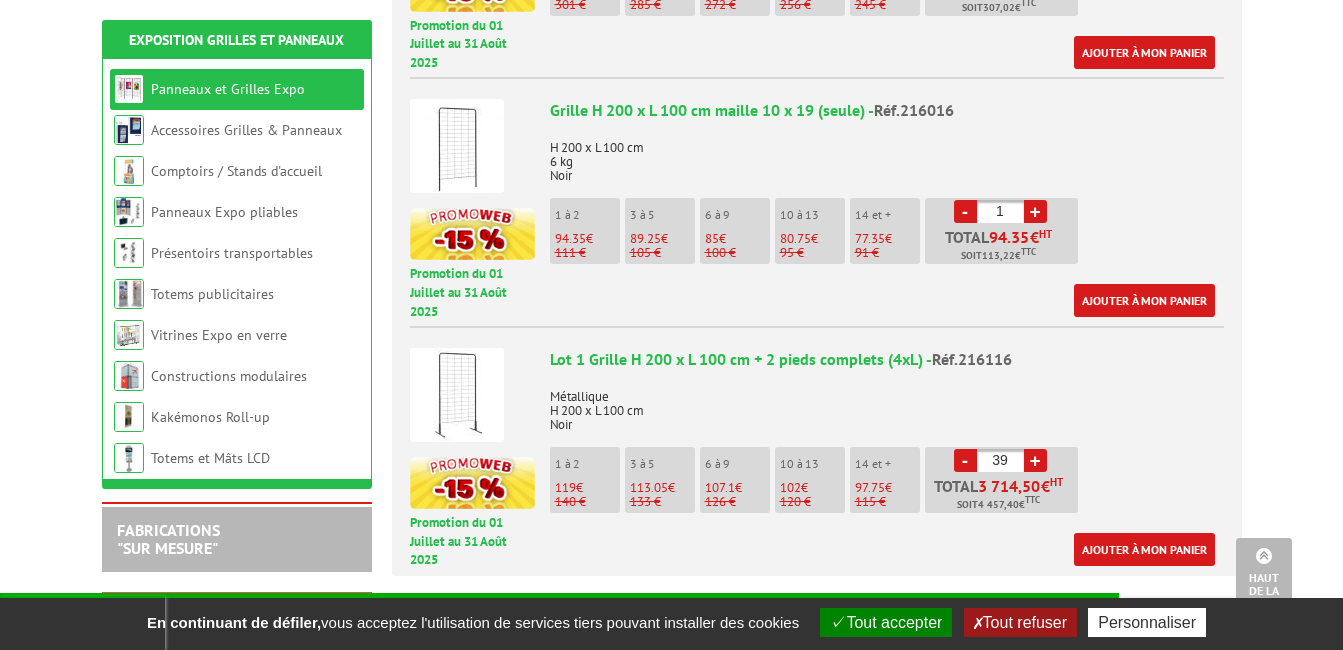 click on "+" at bounding box center [1035, 460] 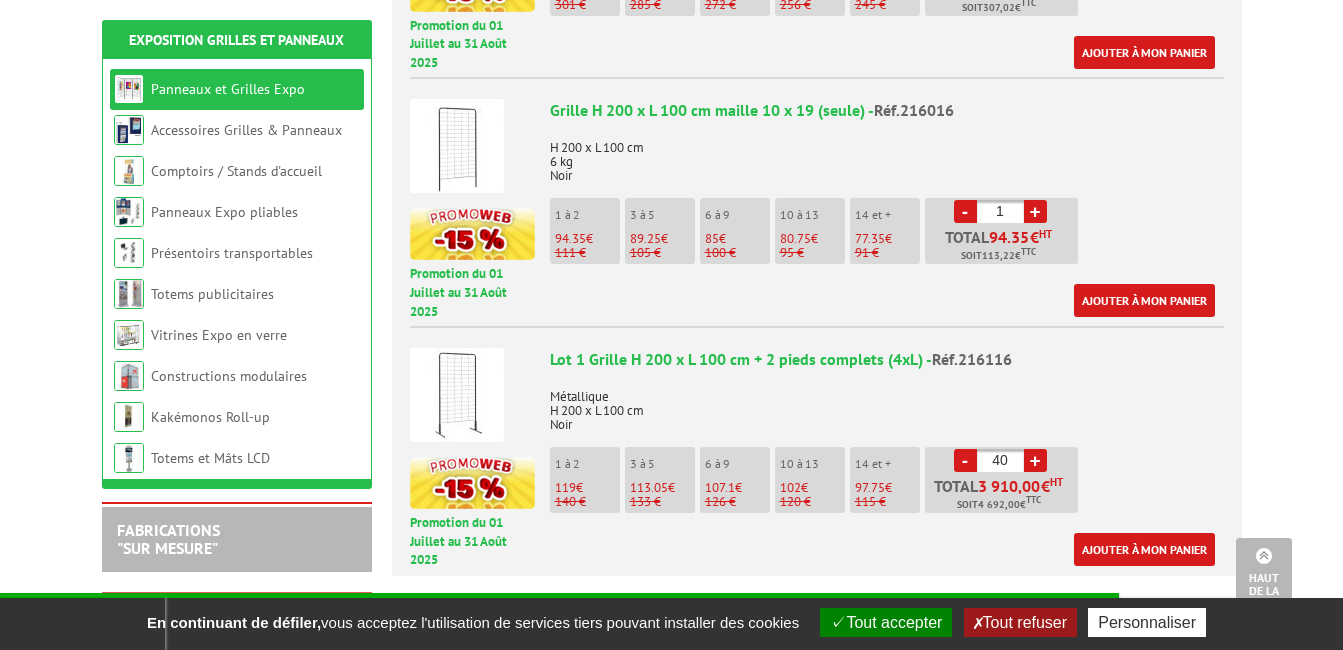 click on "+" at bounding box center (1035, 460) 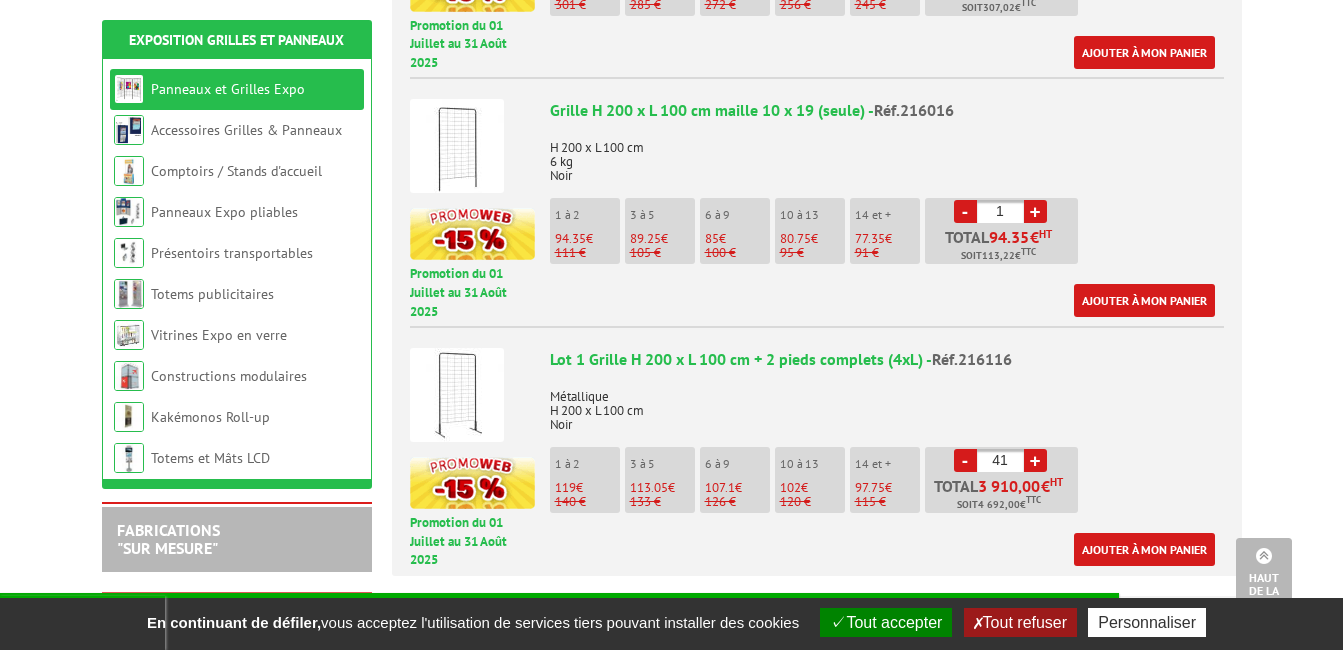 click on "+" at bounding box center [1035, 460] 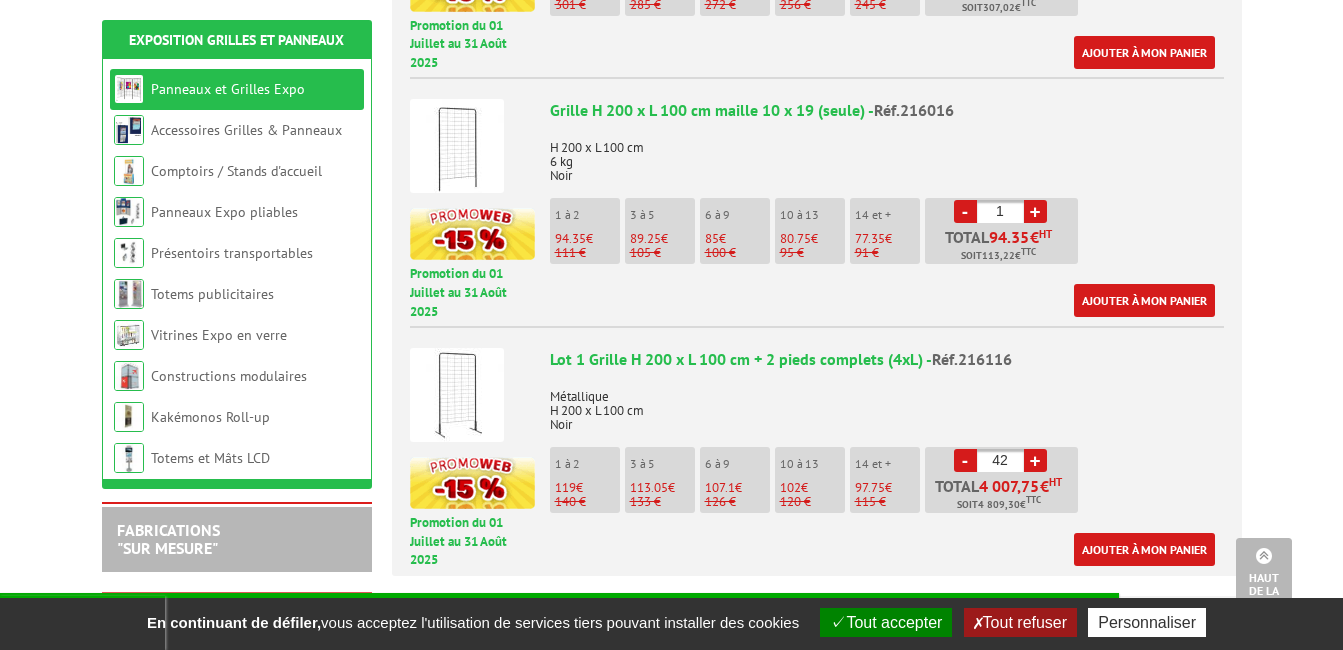 click on "+" at bounding box center [1035, 460] 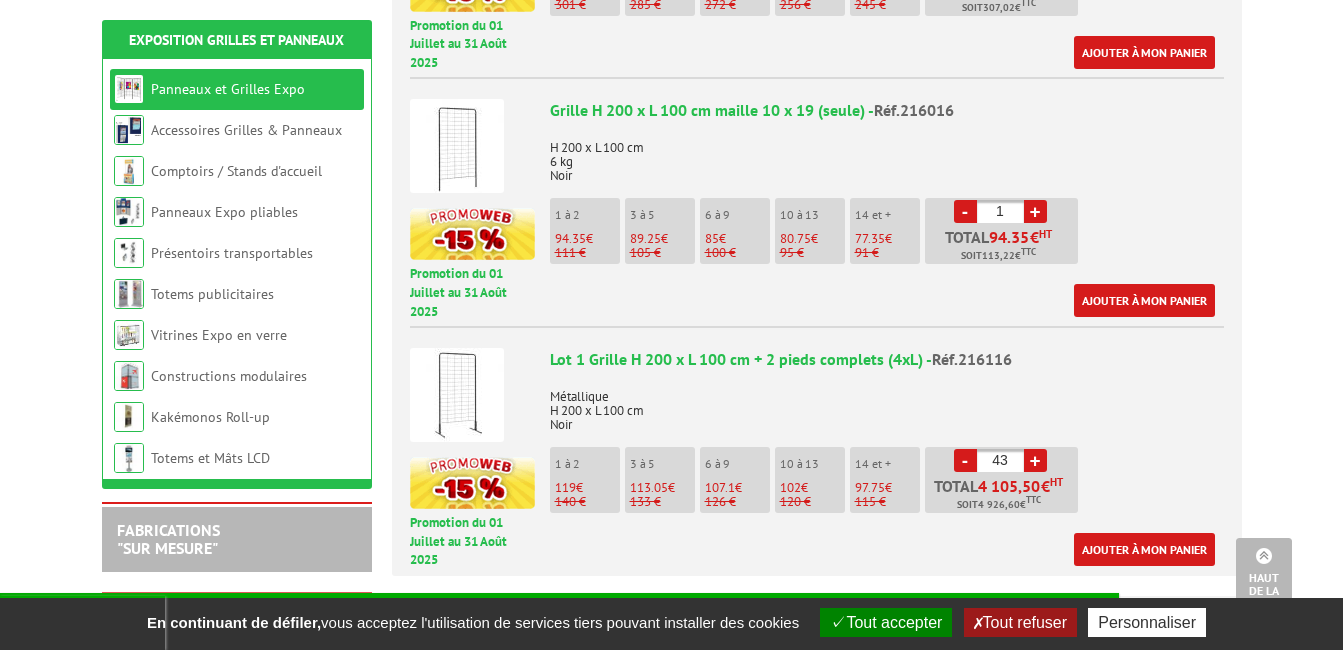 click on "+" at bounding box center (1035, 460) 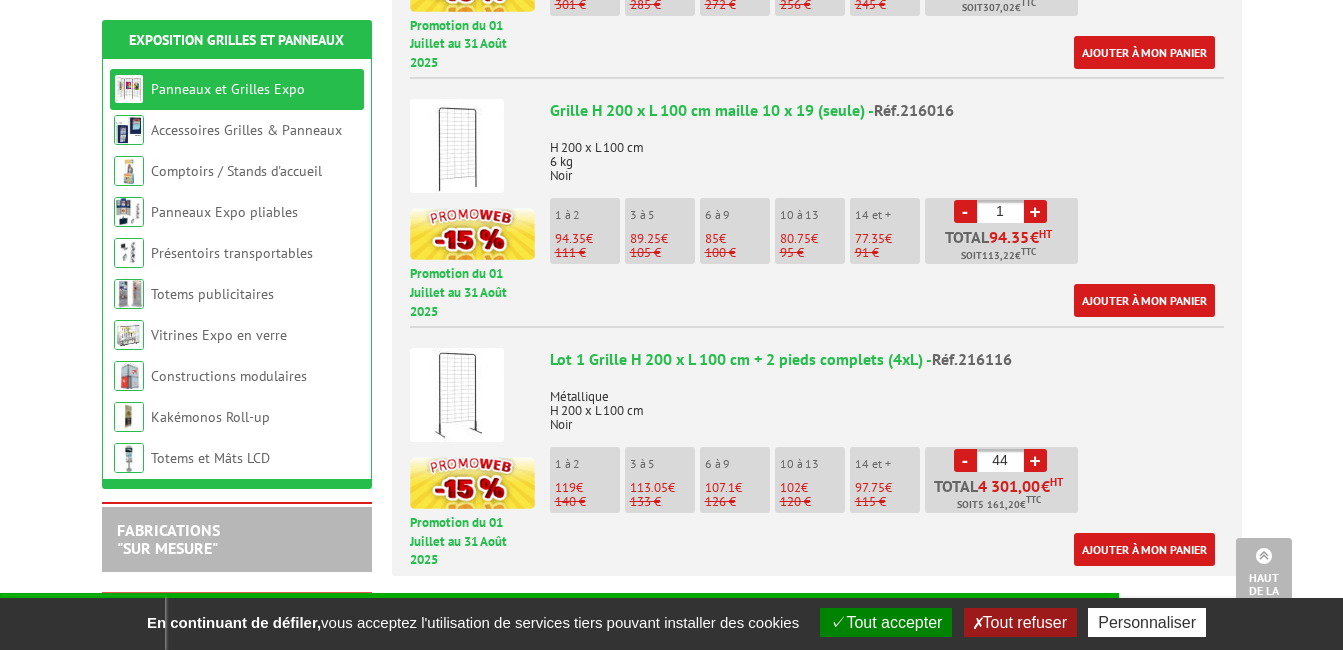 click on "+" at bounding box center (1035, 460) 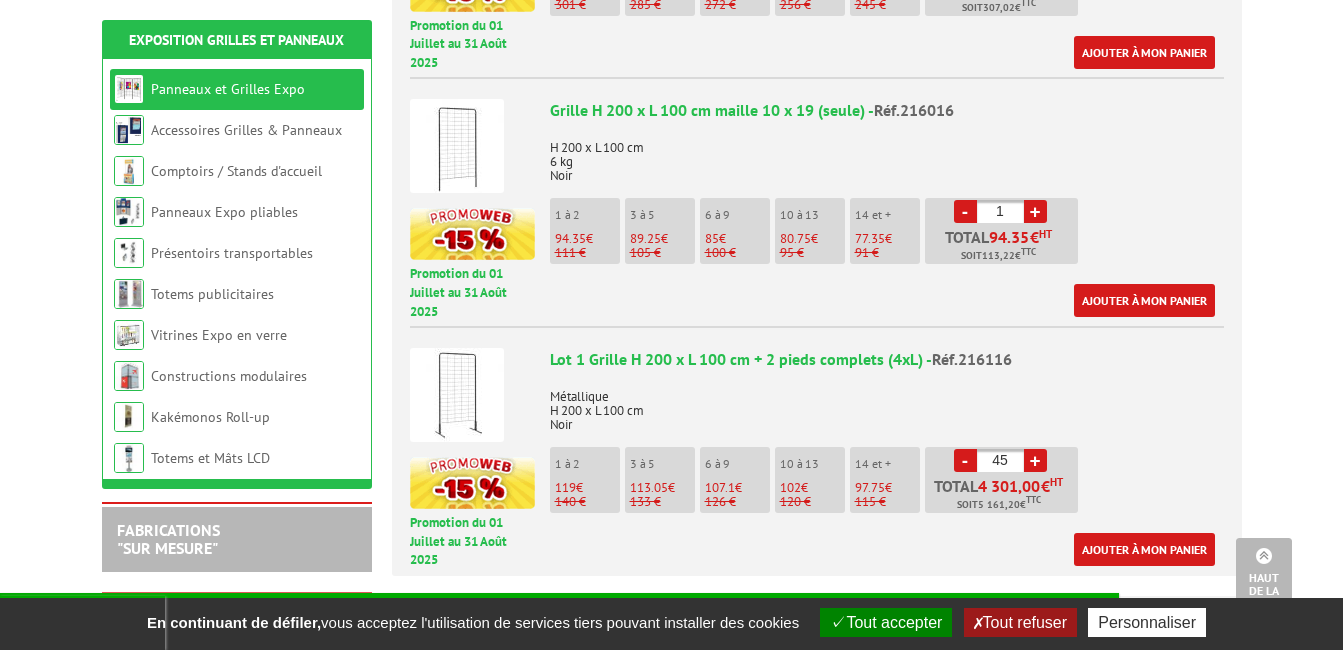 click on "+" at bounding box center [1035, 460] 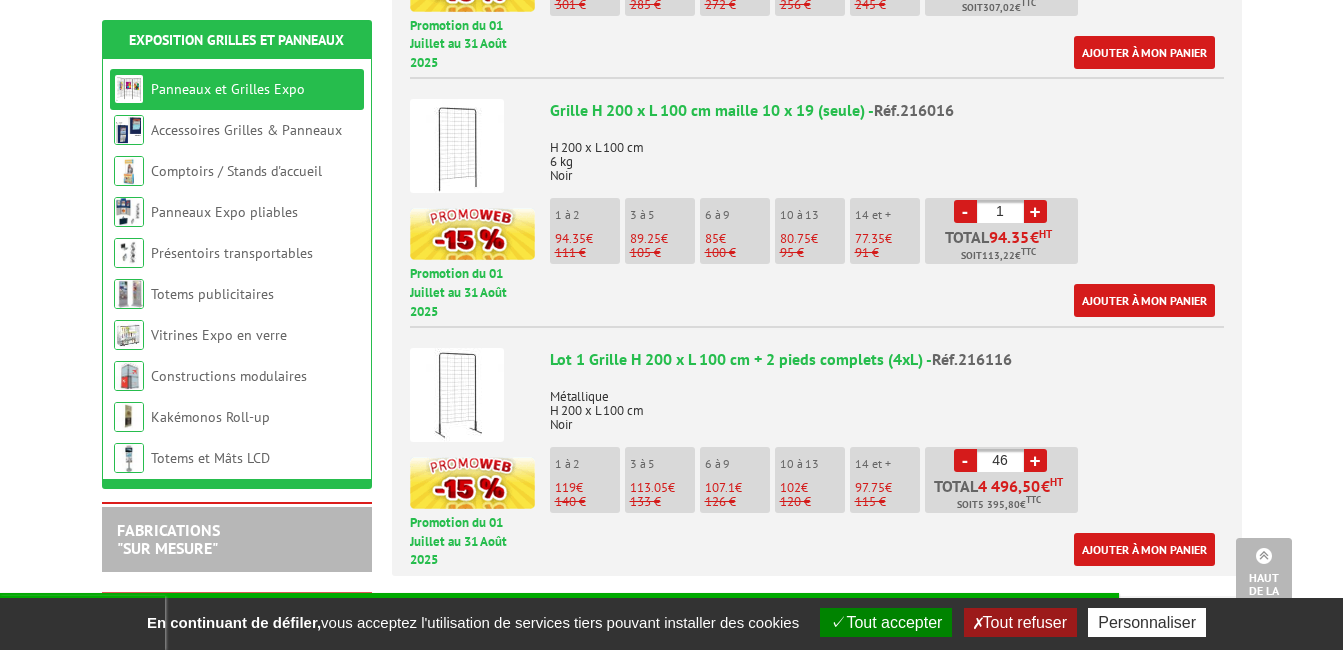 click on "+" at bounding box center (1035, 460) 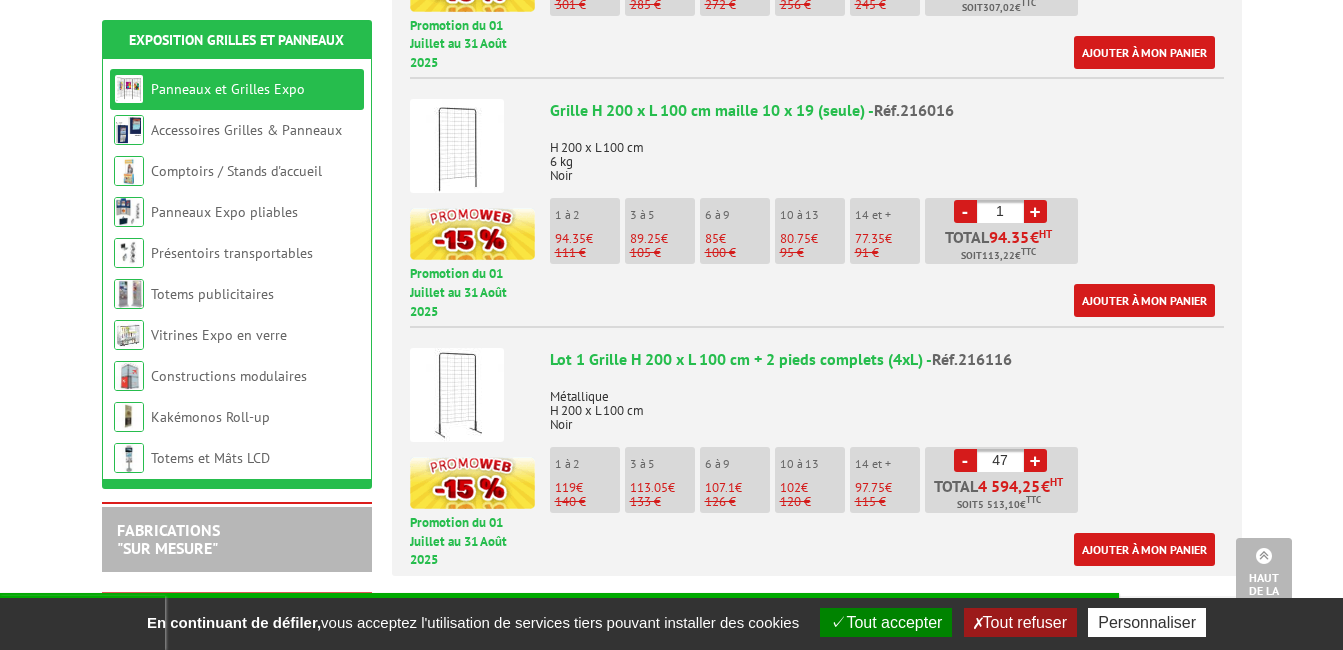click on "+" at bounding box center (1035, 460) 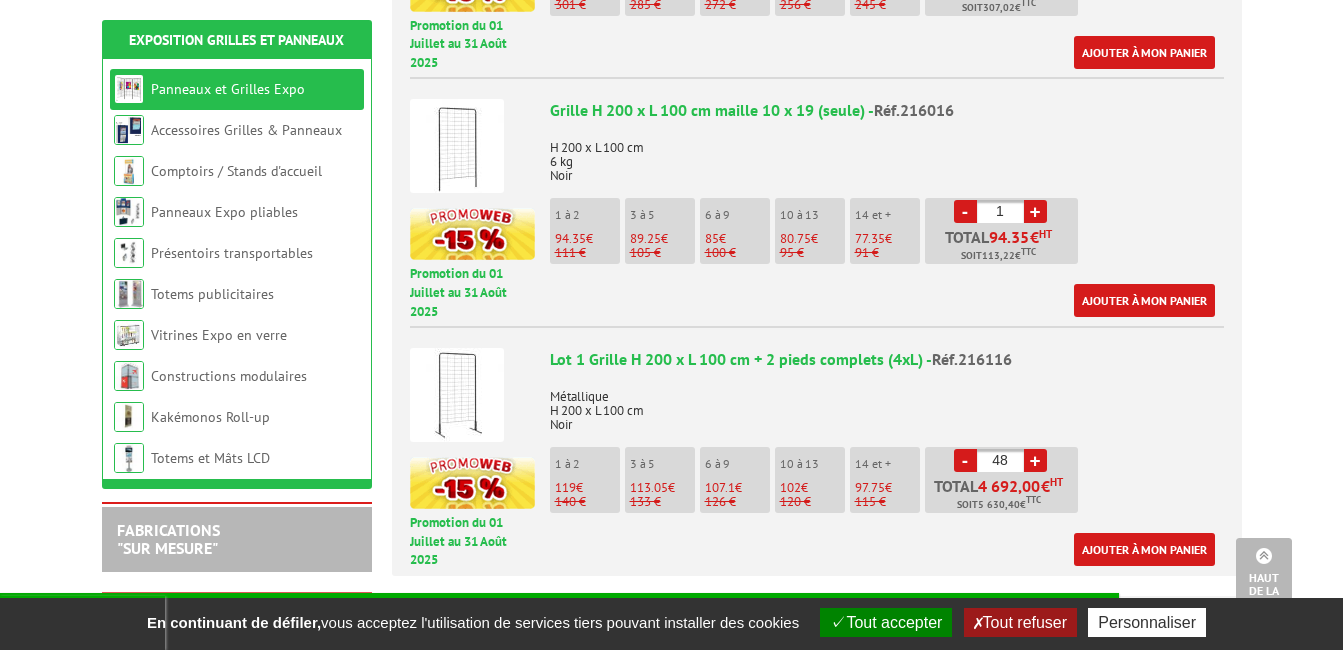 click on "+" at bounding box center (1035, 460) 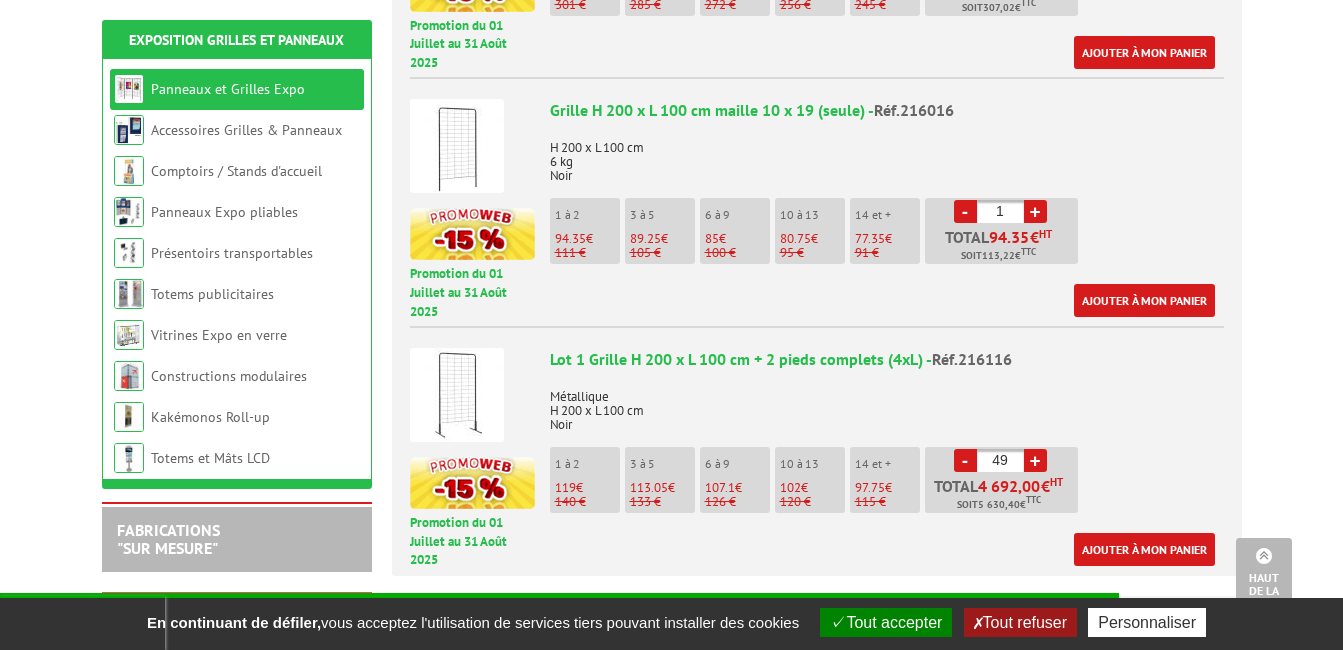 click on "+" at bounding box center (1035, 460) 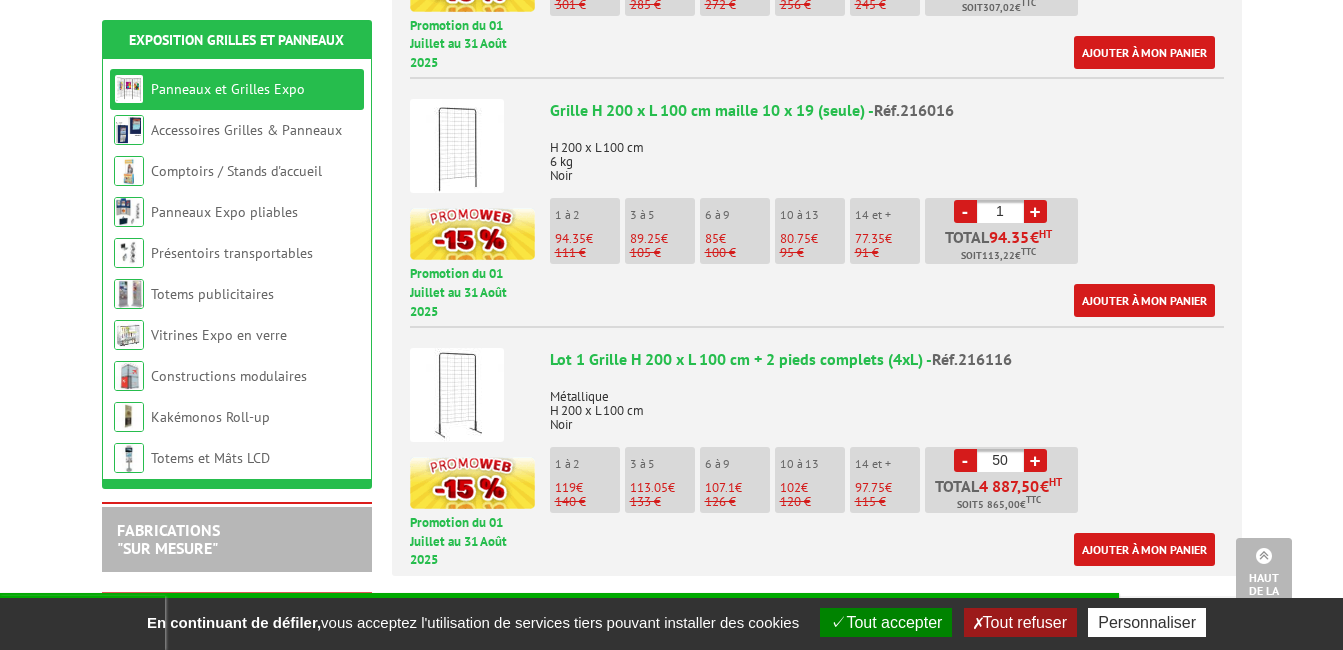 click on "+" at bounding box center (1035, 460) 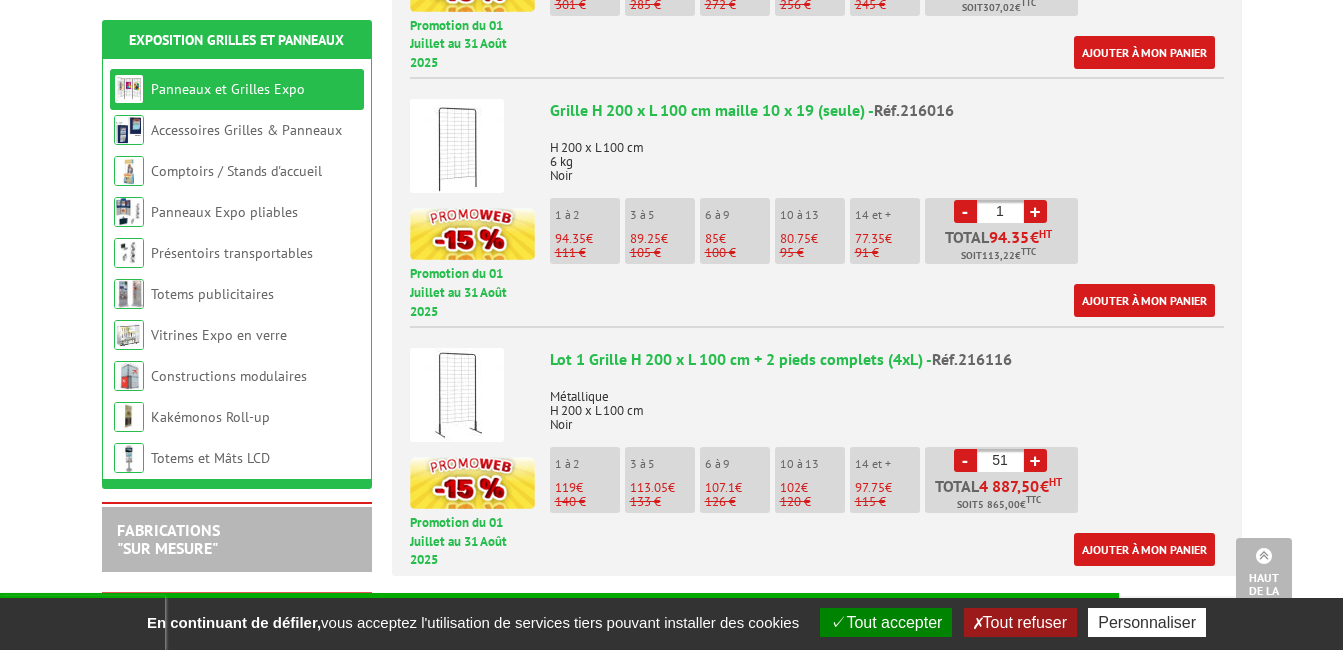 click on "+" at bounding box center (1035, 460) 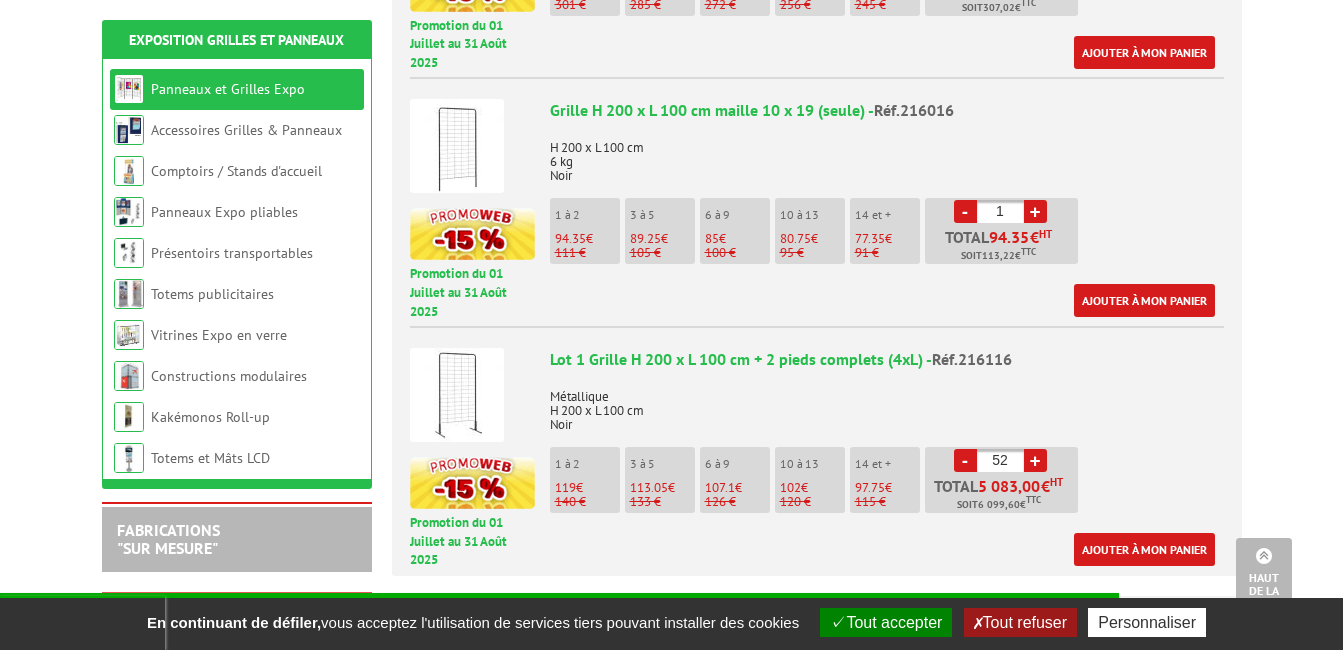 click on "+" at bounding box center (1035, 460) 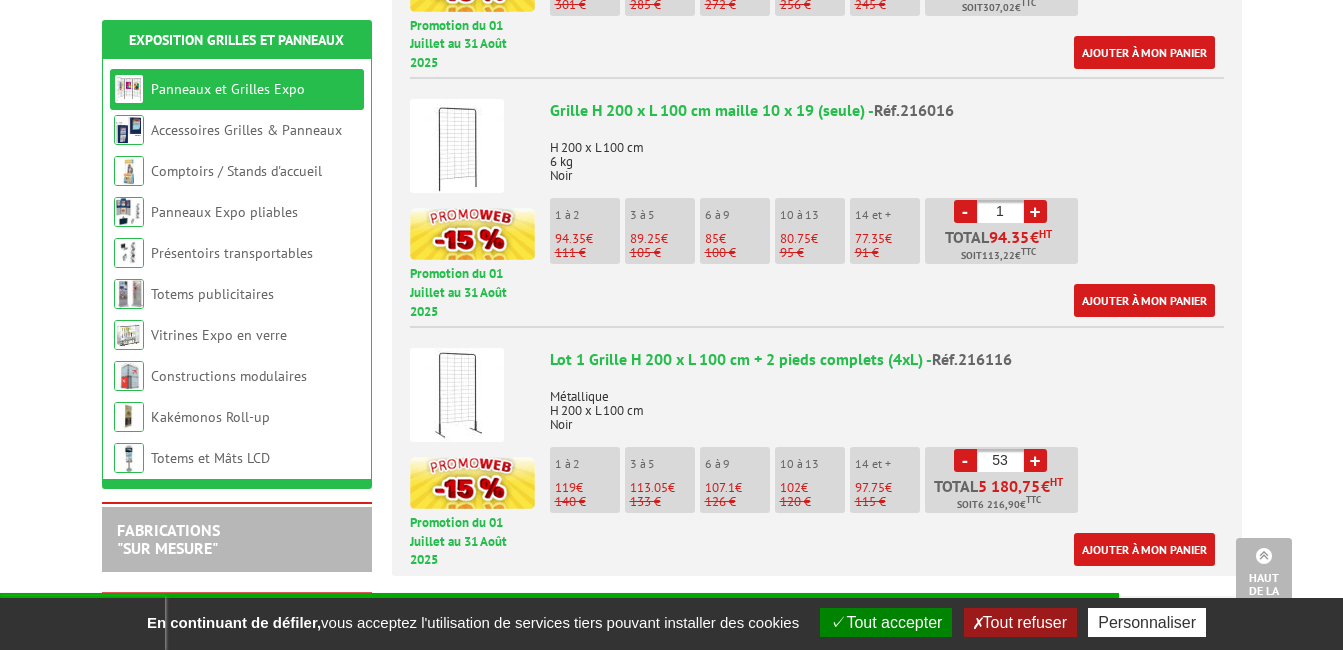click on "+" at bounding box center (1035, 460) 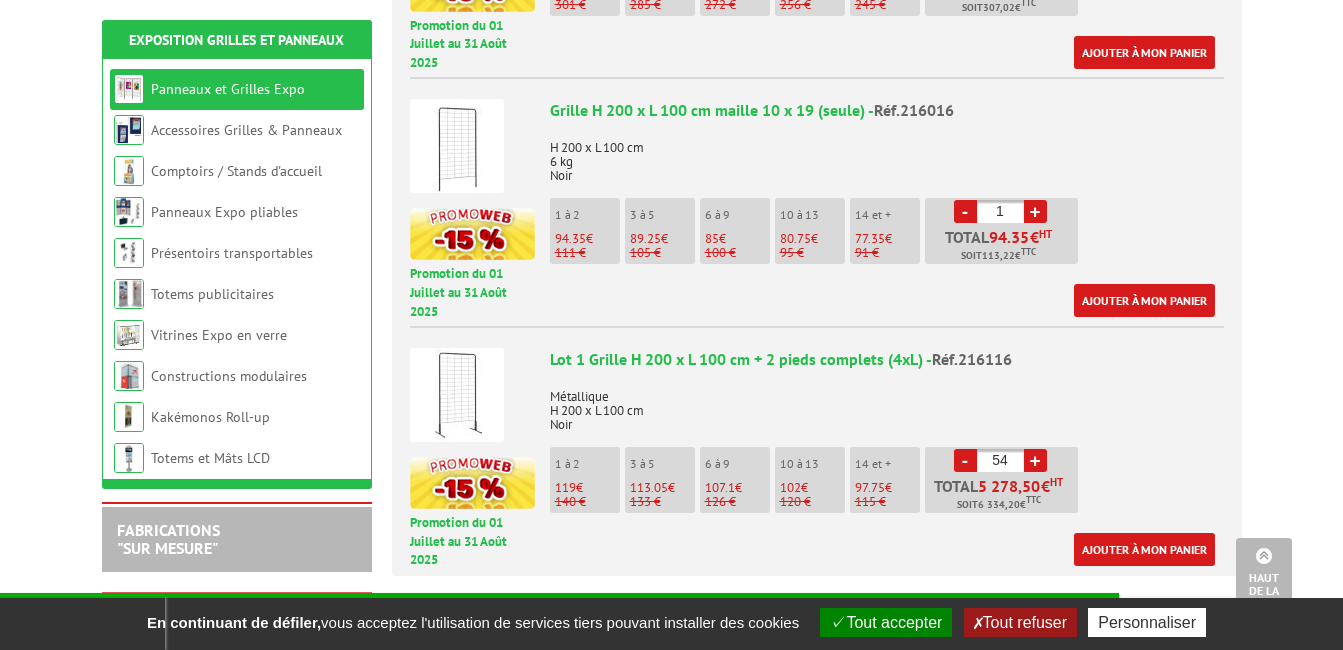 click on "+" at bounding box center [1035, 460] 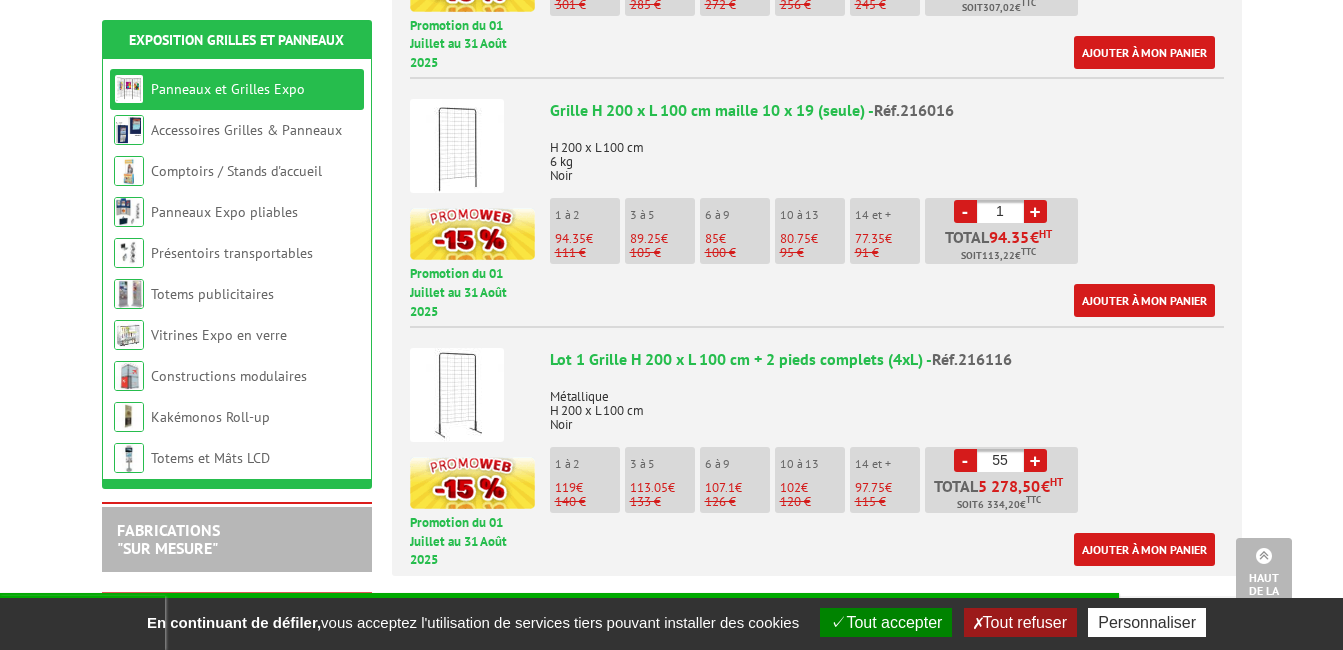 click on "+" at bounding box center (1035, 460) 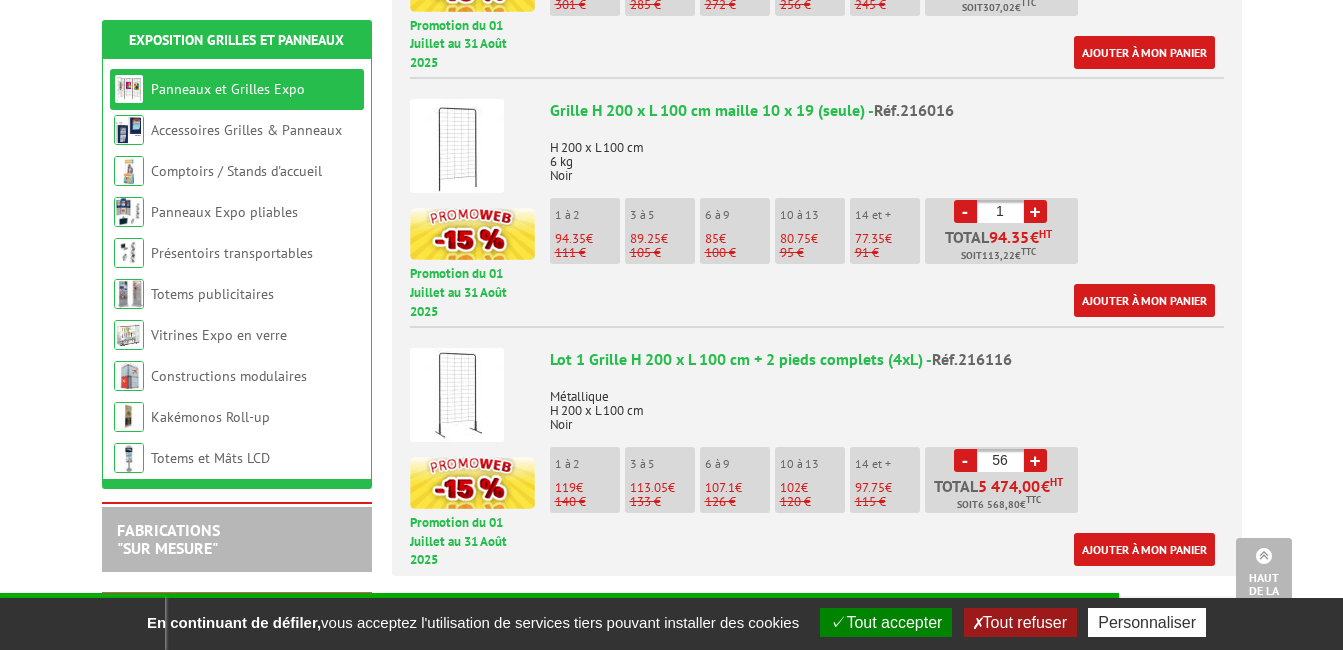 click on "+" at bounding box center [1035, 460] 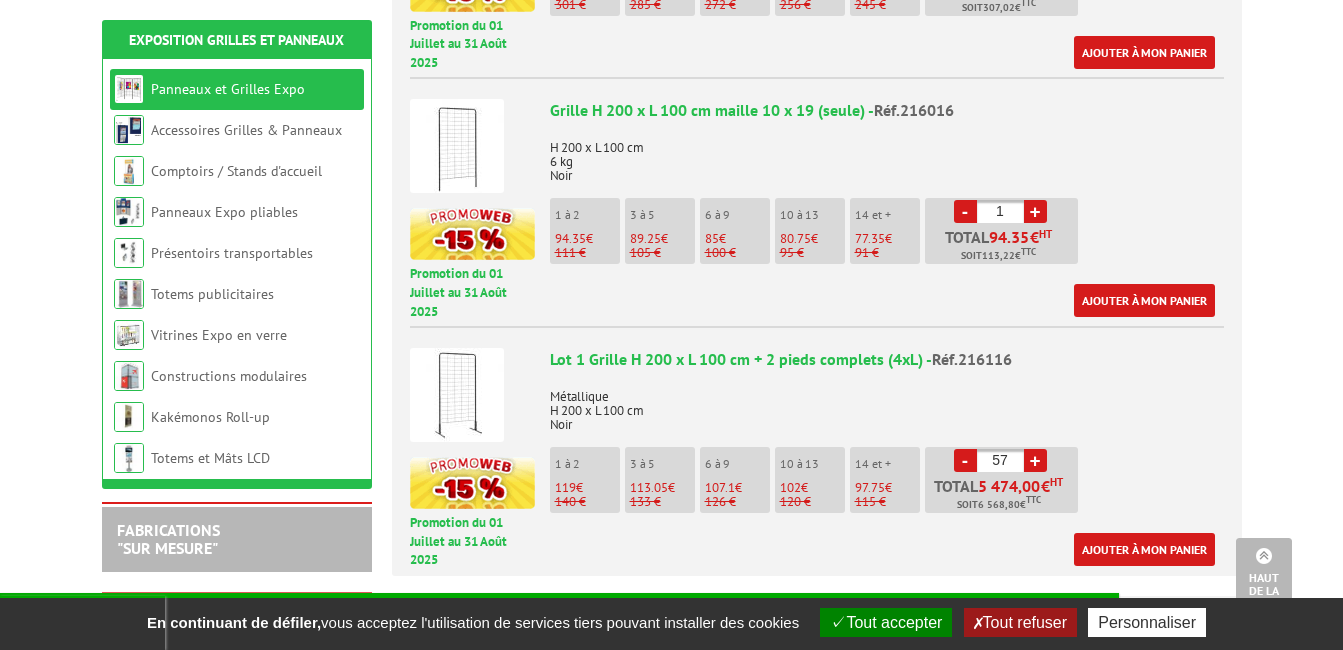 click on "+" at bounding box center [1035, 460] 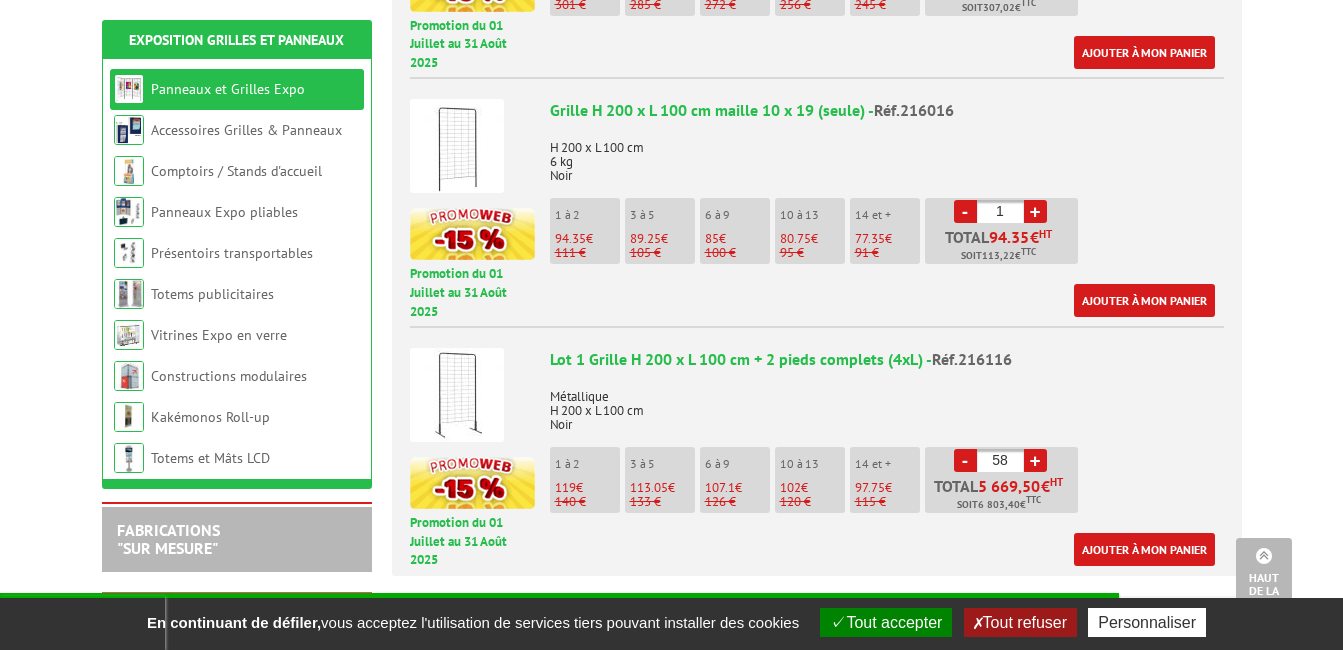 click on "+" at bounding box center [1035, 460] 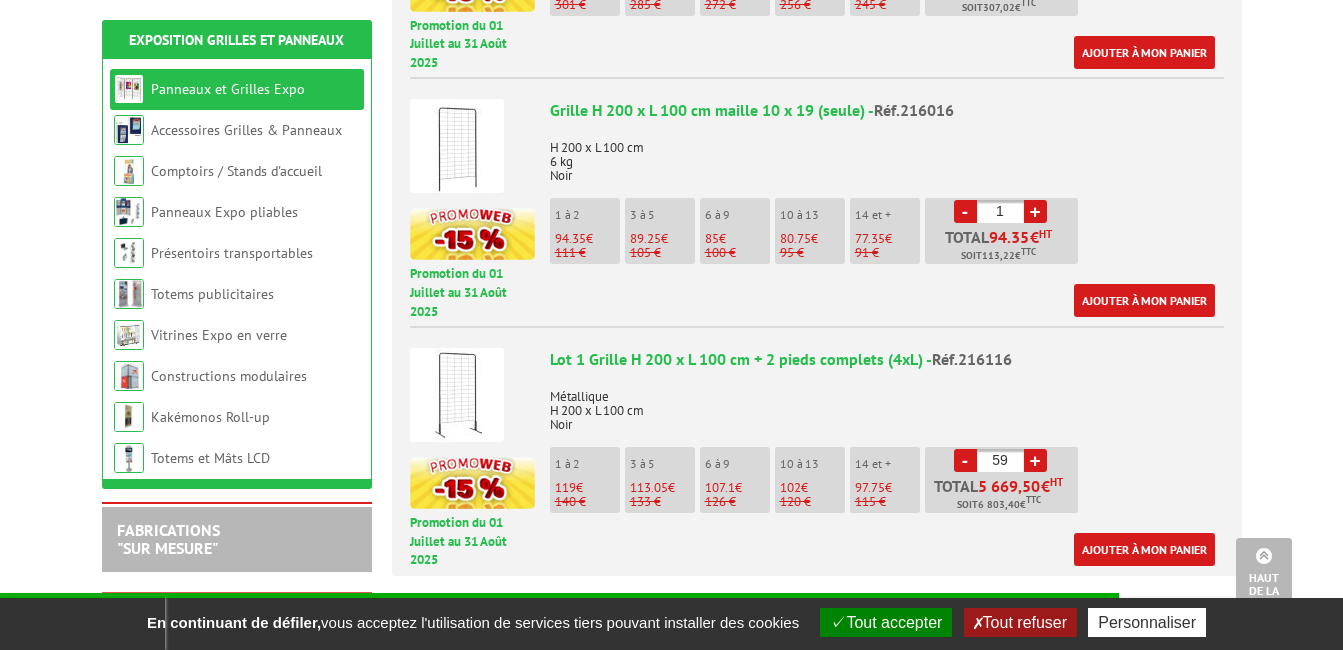 click on "+" at bounding box center [1035, 460] 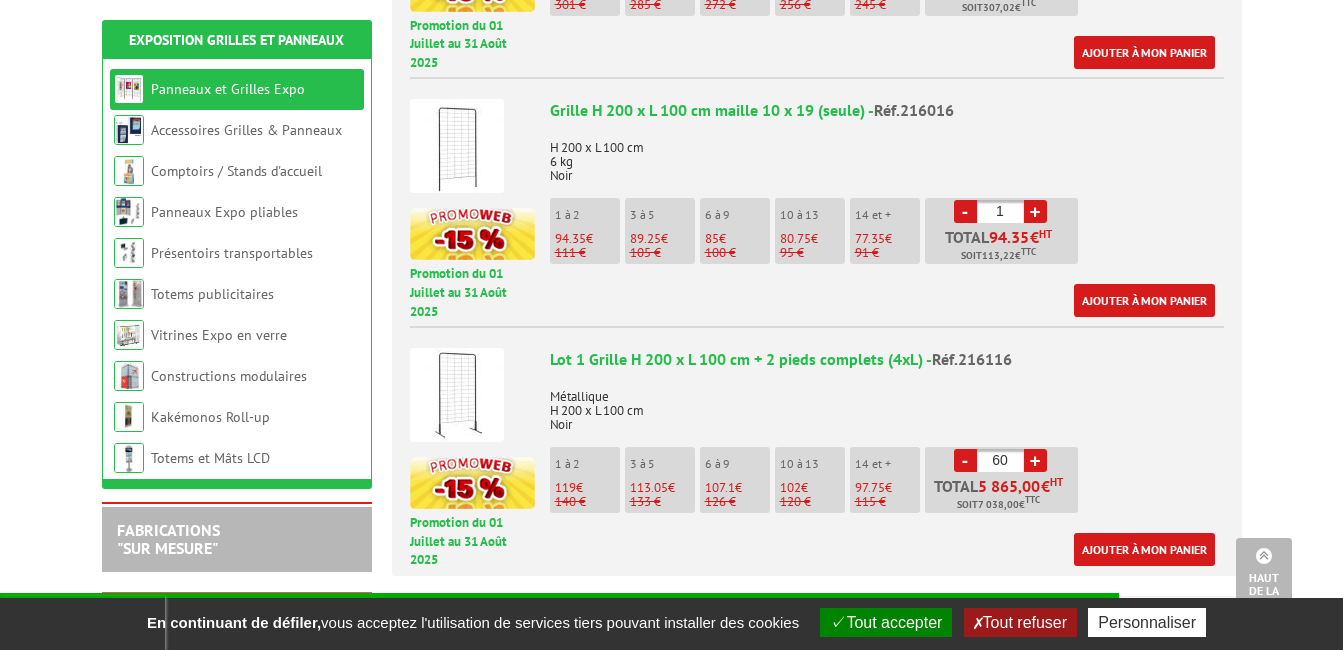 click on "+" at bounding box center (1035, 460) 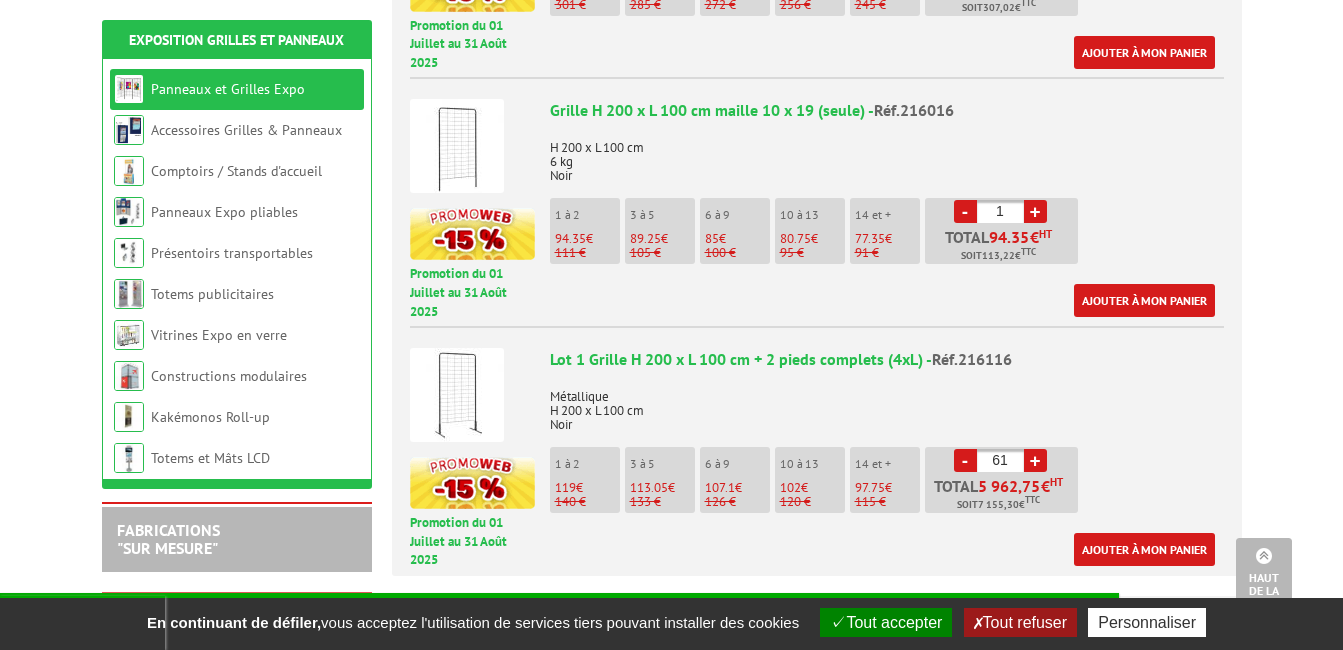 click on "-" at bounding box center [965, 460] 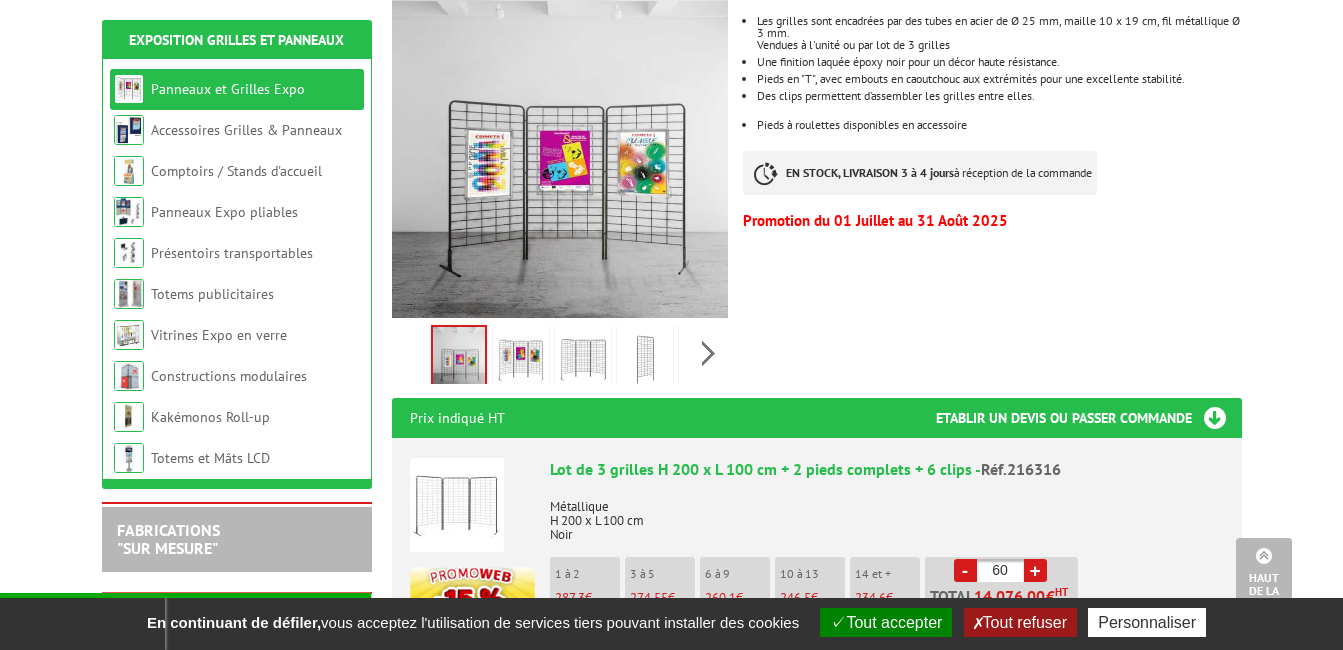 scroll, scrollTop: 0, scrollLeft: 0, axis: both 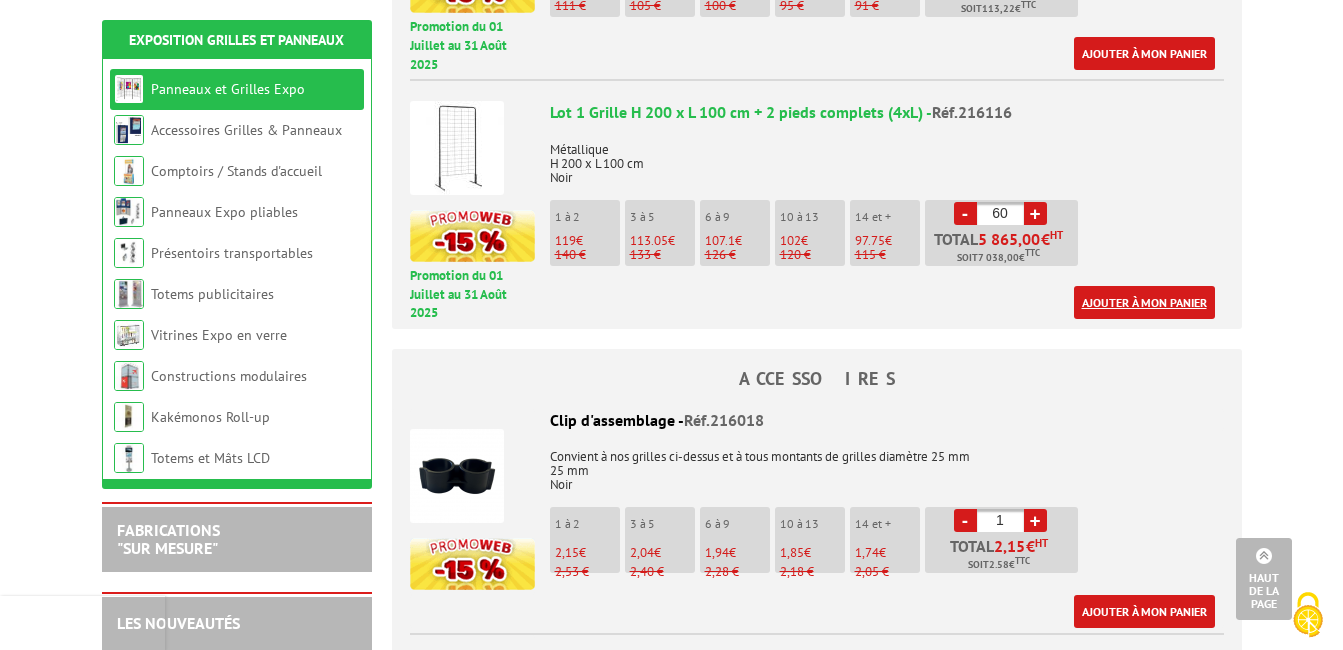 click on "Ajouter à mon panier" at bounding box center [1144, 302] 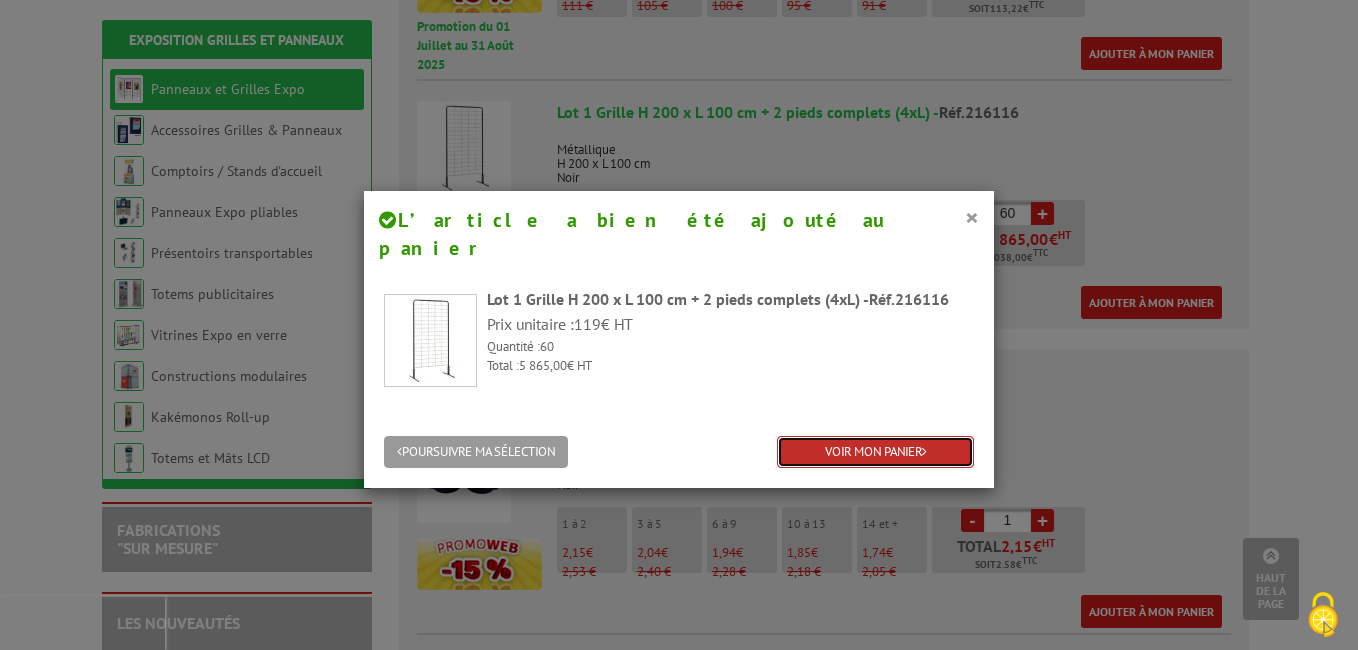 click on "VOIR MON PANIER" at bounding box center (875, 452) 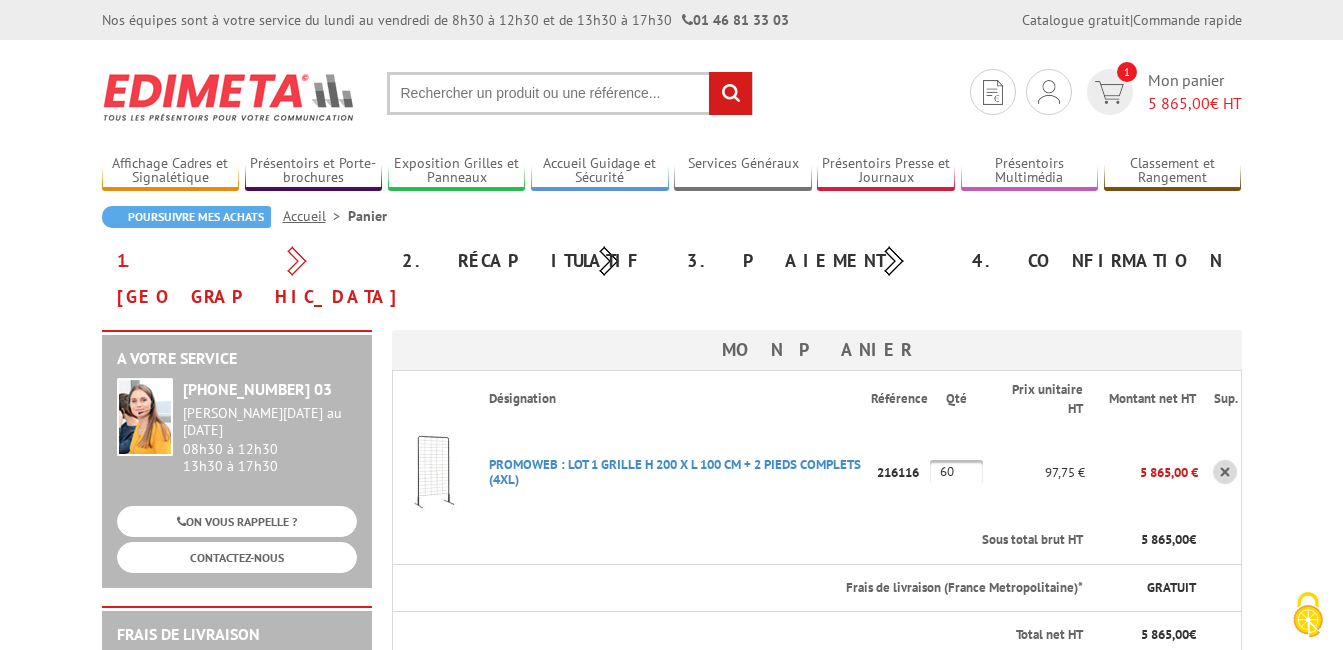 scroll, scrollTop: 0, scrollLeft: 0, axis: both 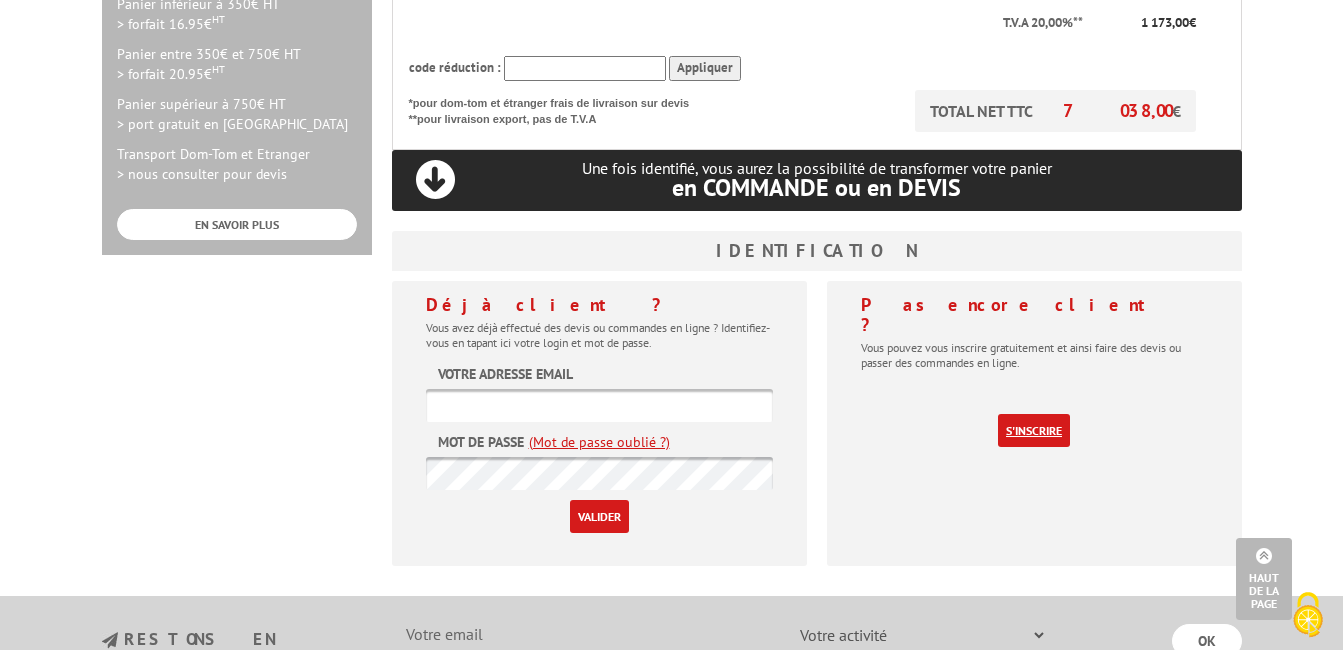 click on "S'inscrire" at bounding box center [1034, 430] 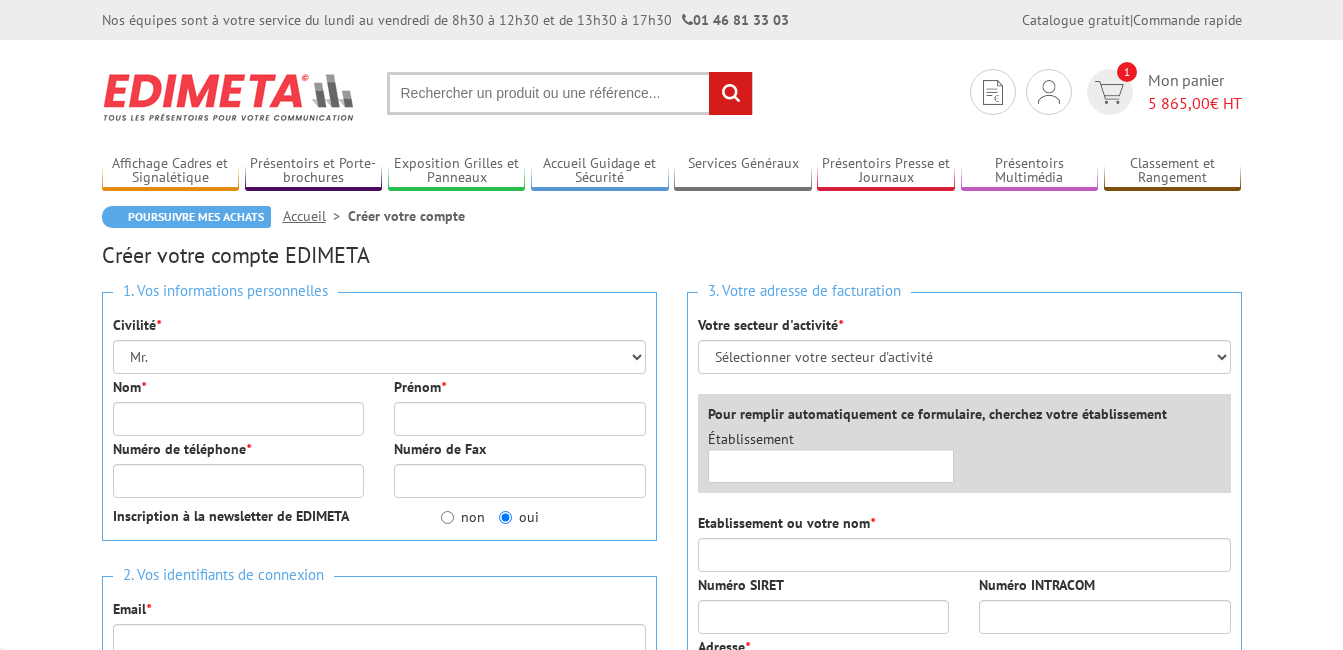 scroll, scrollTop: 0, scrollLeft: 0, axis: both 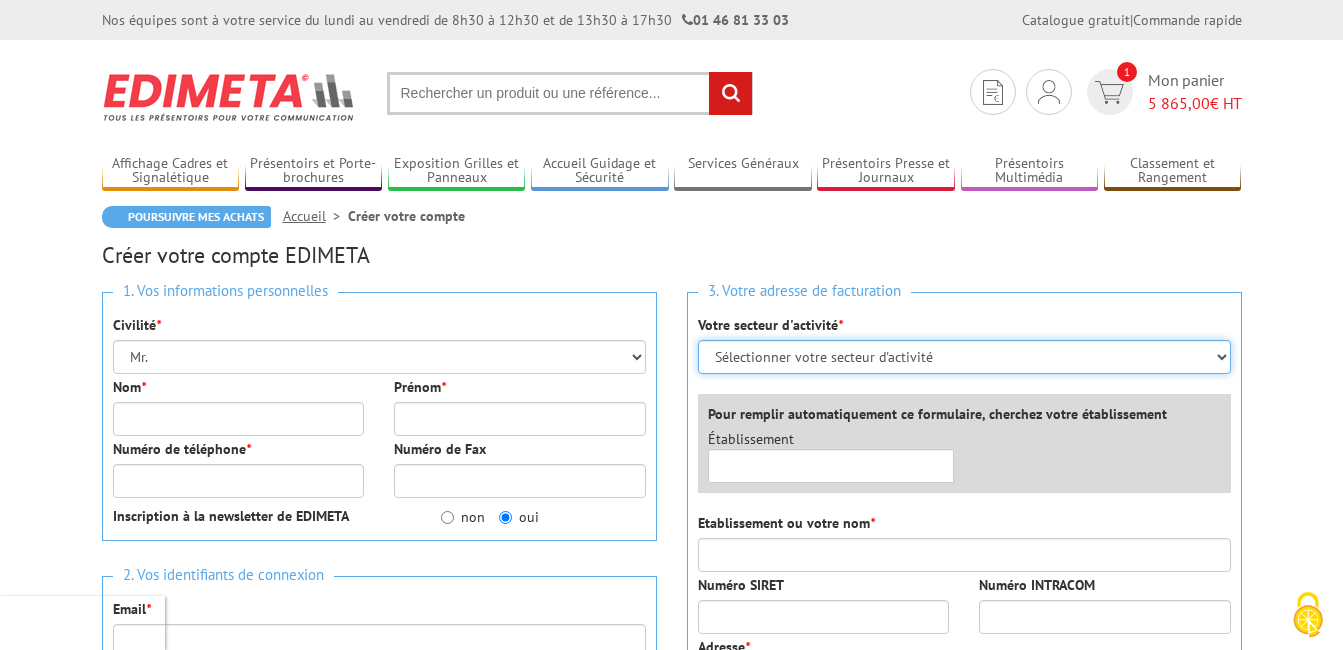 click on "Sélectionner votre secteur d'activité
Administrations et collectivités
Magasins et commerces
Entreprises du secteur privé
Comités d'entreprises" at bounding box center (964, 357) 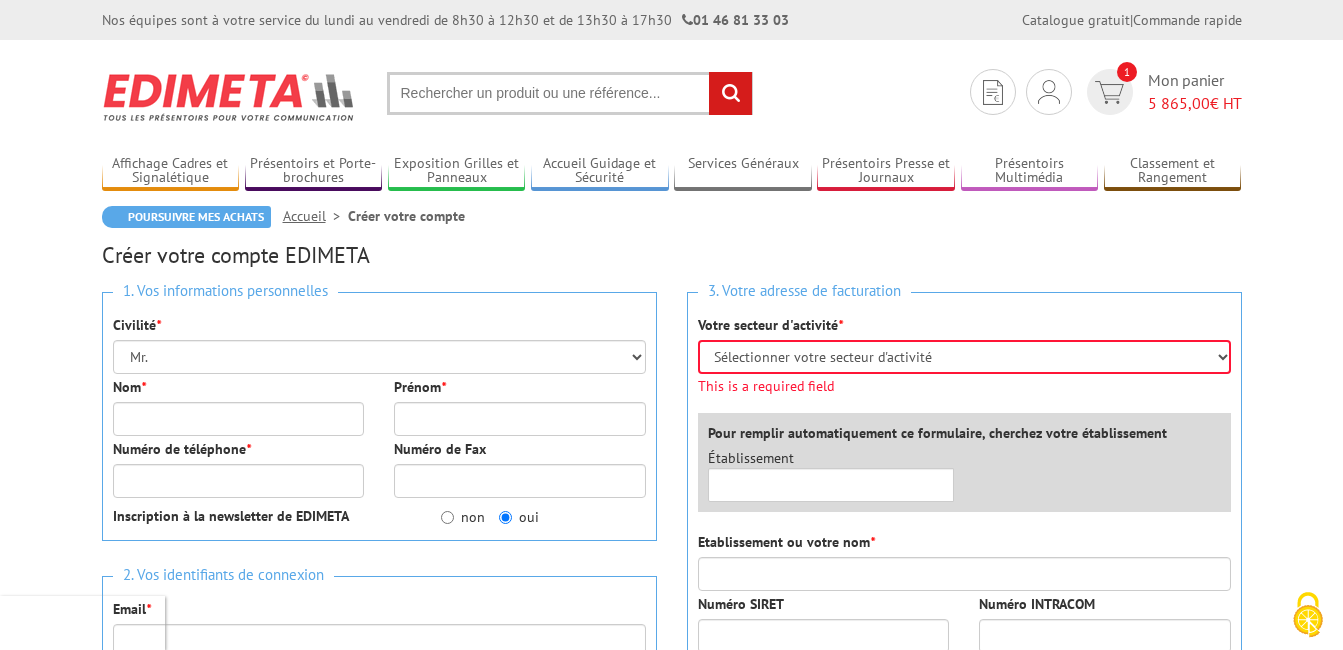 click on "Nos équipes sont à votre service du lundi au vendredi de 8h30 à 12h30 et de 13h30 à 17h30    01 46 81 33 03
Catalogue gratuit  |
Commande rapide
Je me connecte
Nouveau client ? Inscrivez-vous
1
Mon panier
5 865,00
€ HT" at bounding box center [671, 846] 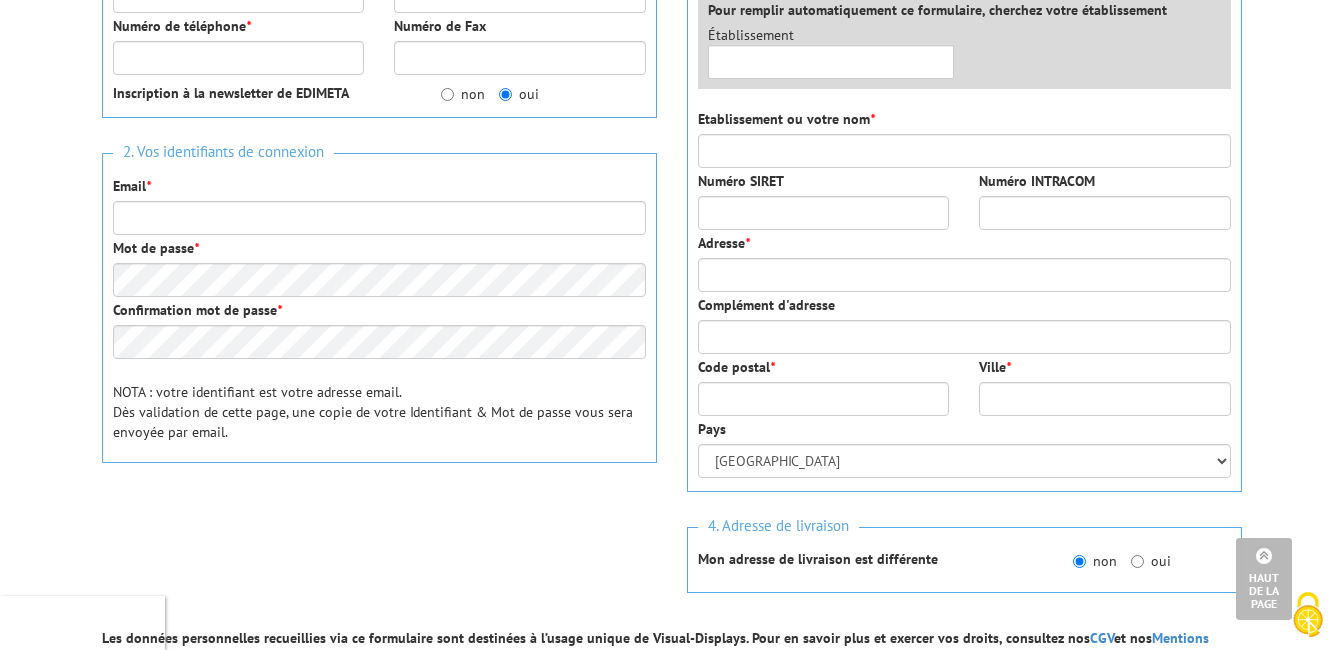 scroll, scrollTop: 0, scrollLeft: 0, axis: both 